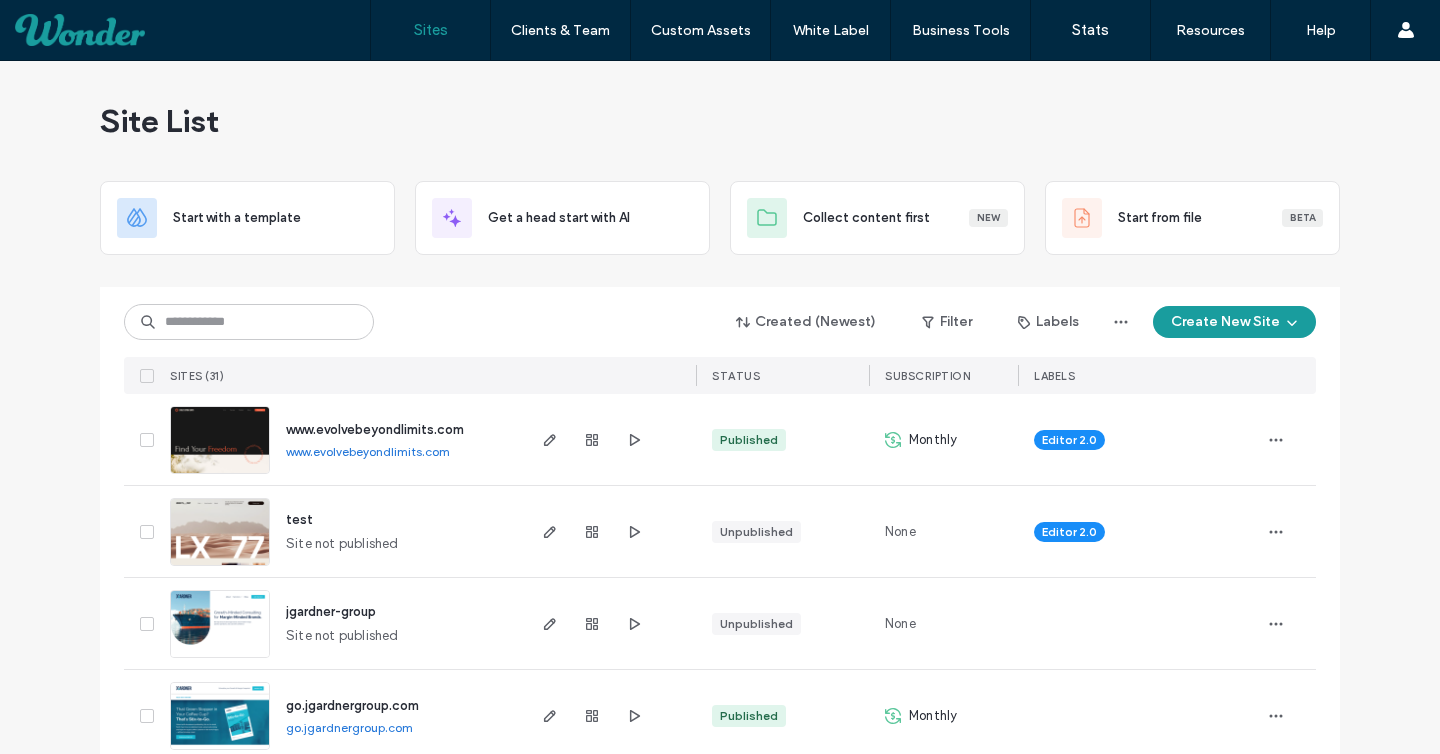 scroll, scrollTop: 0, scrollLeft: 0, axis: both 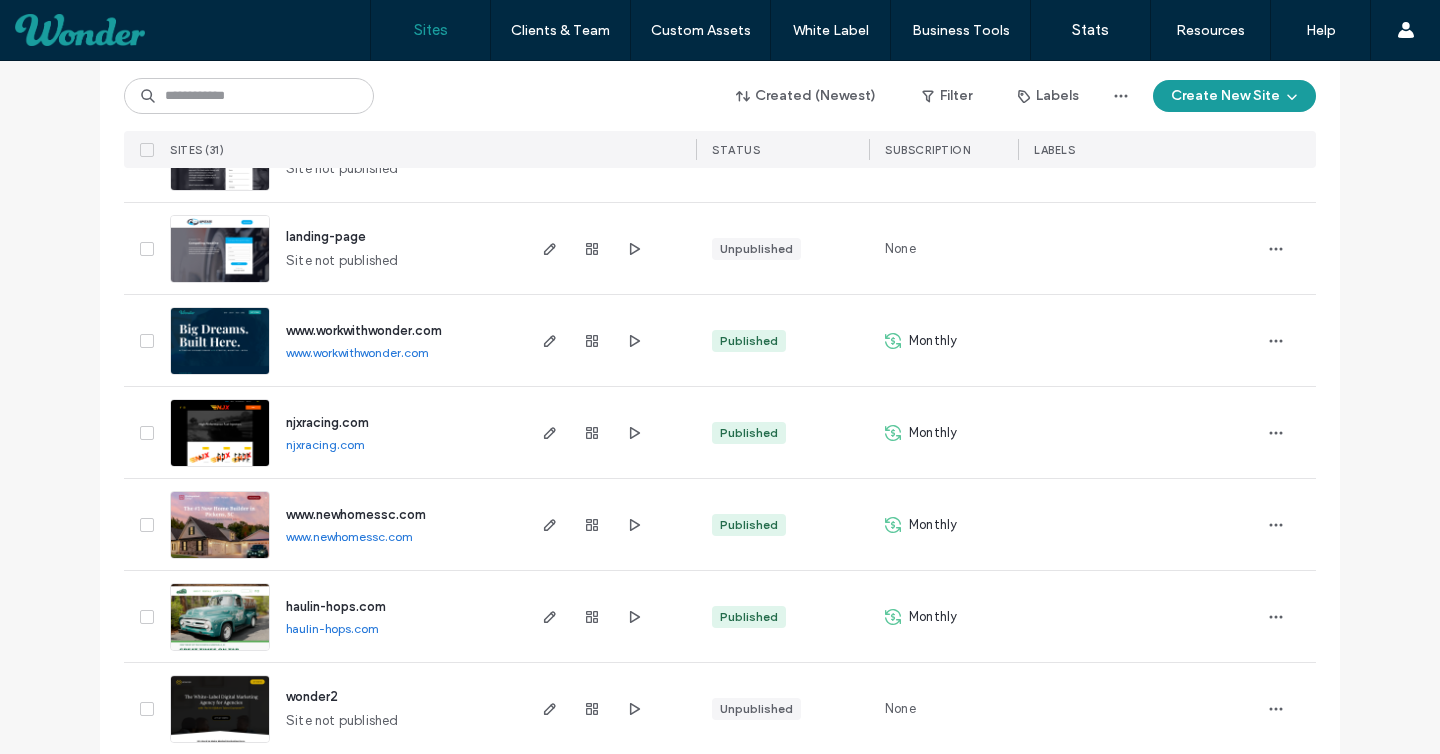 click on "www.workwithwonder.com" at bounding box center (364, 330) 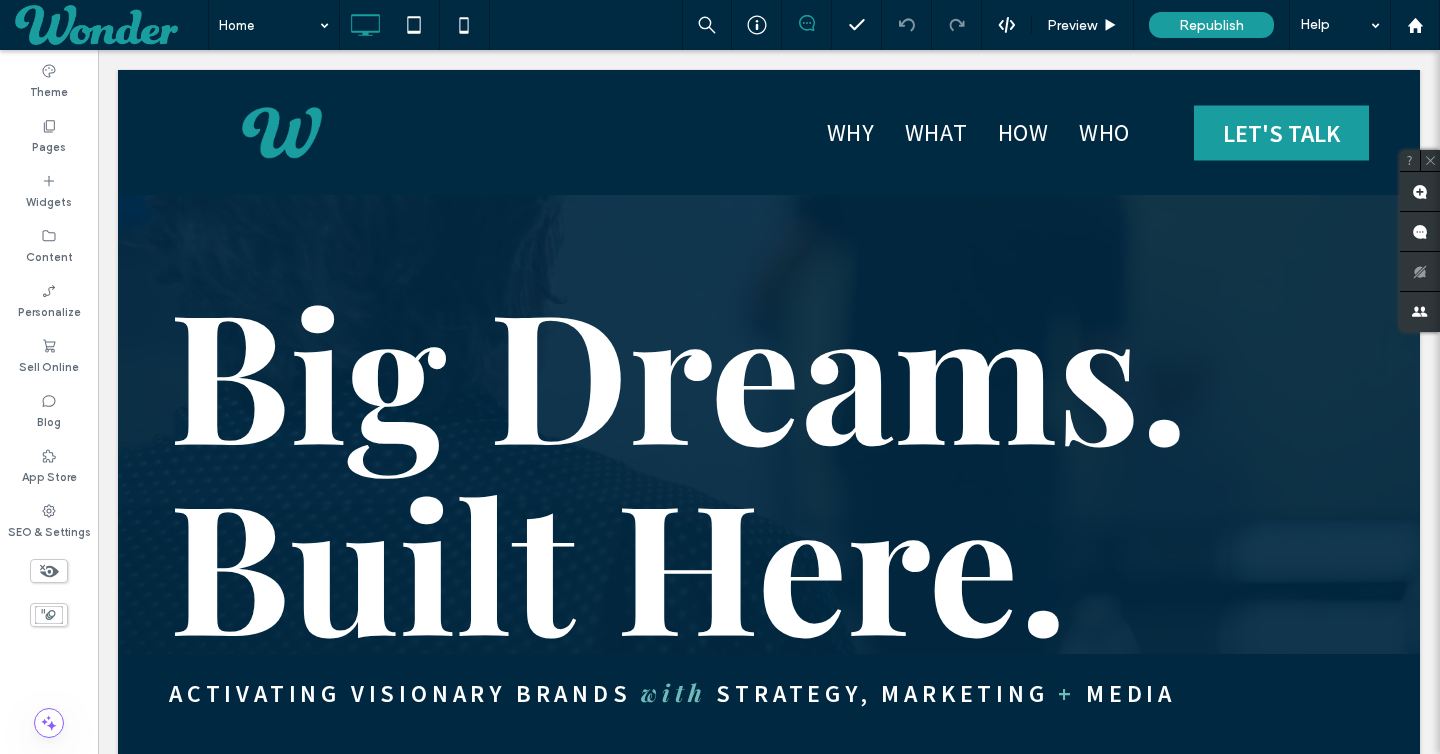 scroll, scrollTop: 4110, scrollLeft: 0, axis: vertical 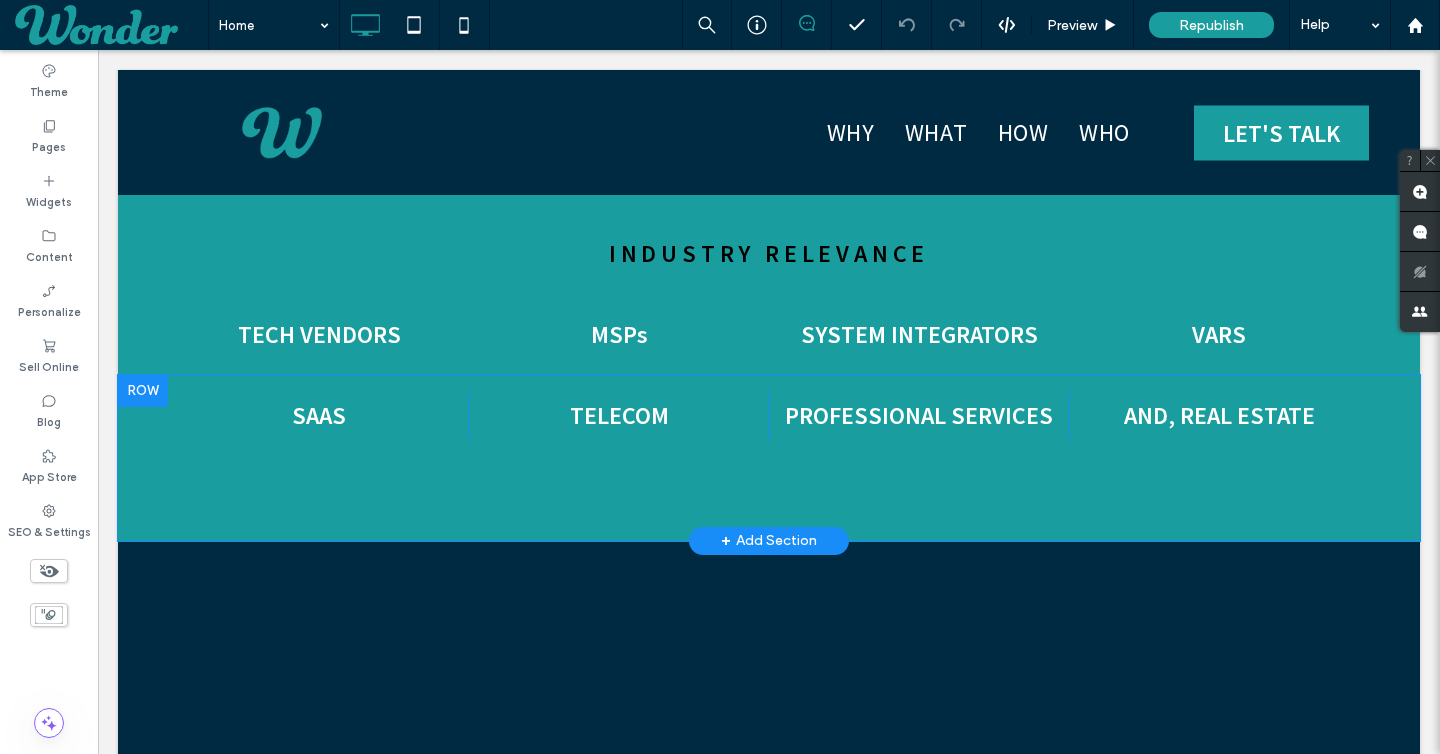 click on "+ Add Section" at bounding box center [769, 541] 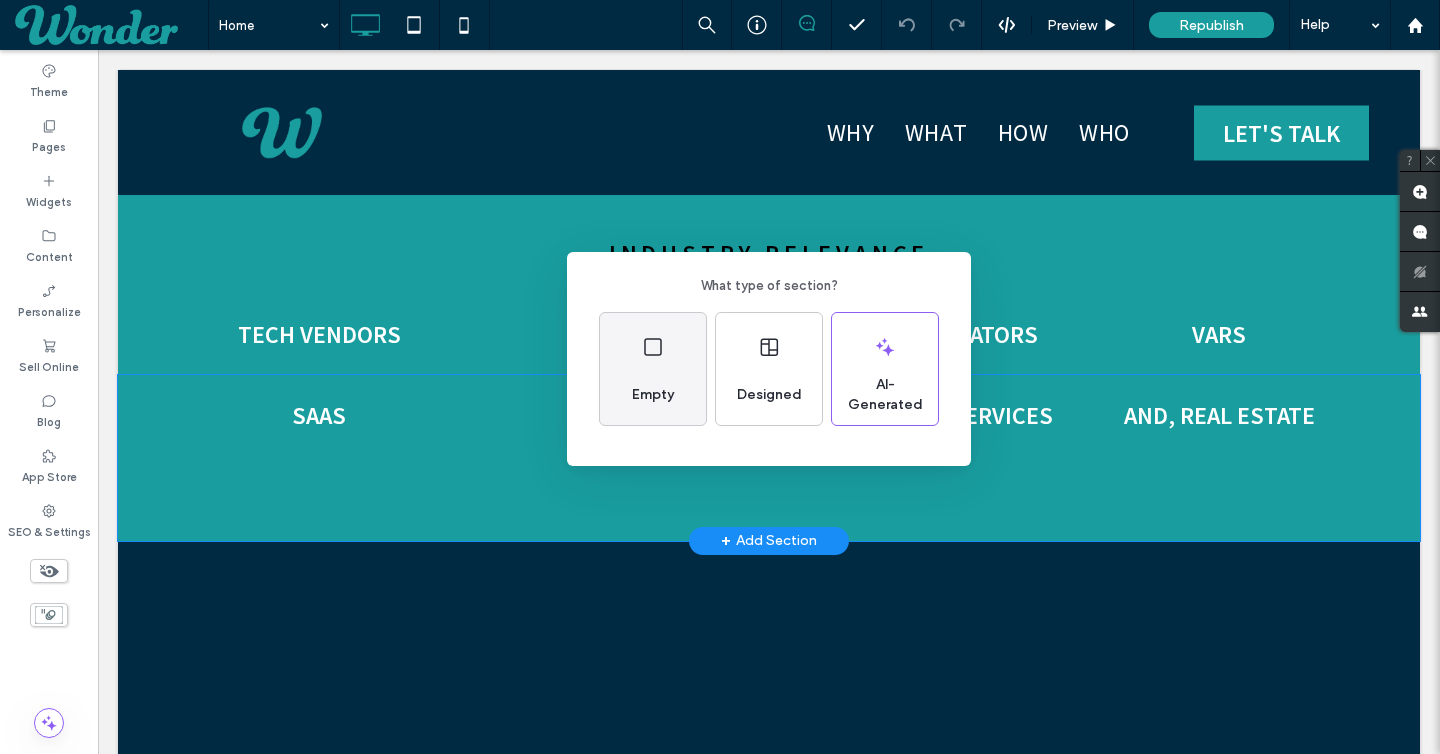 click on "Empty" at bounding box center [653, 369] 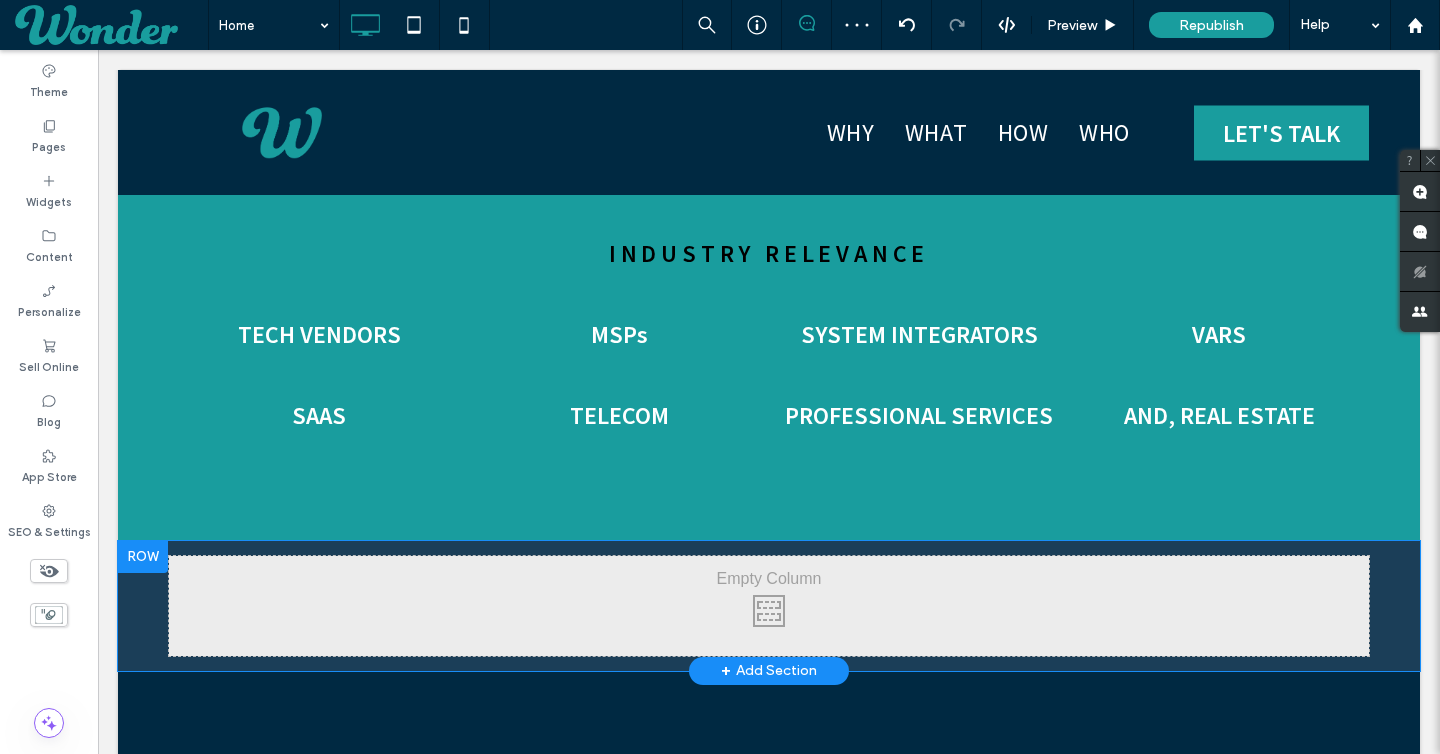 click at bounding box center [143, 557] 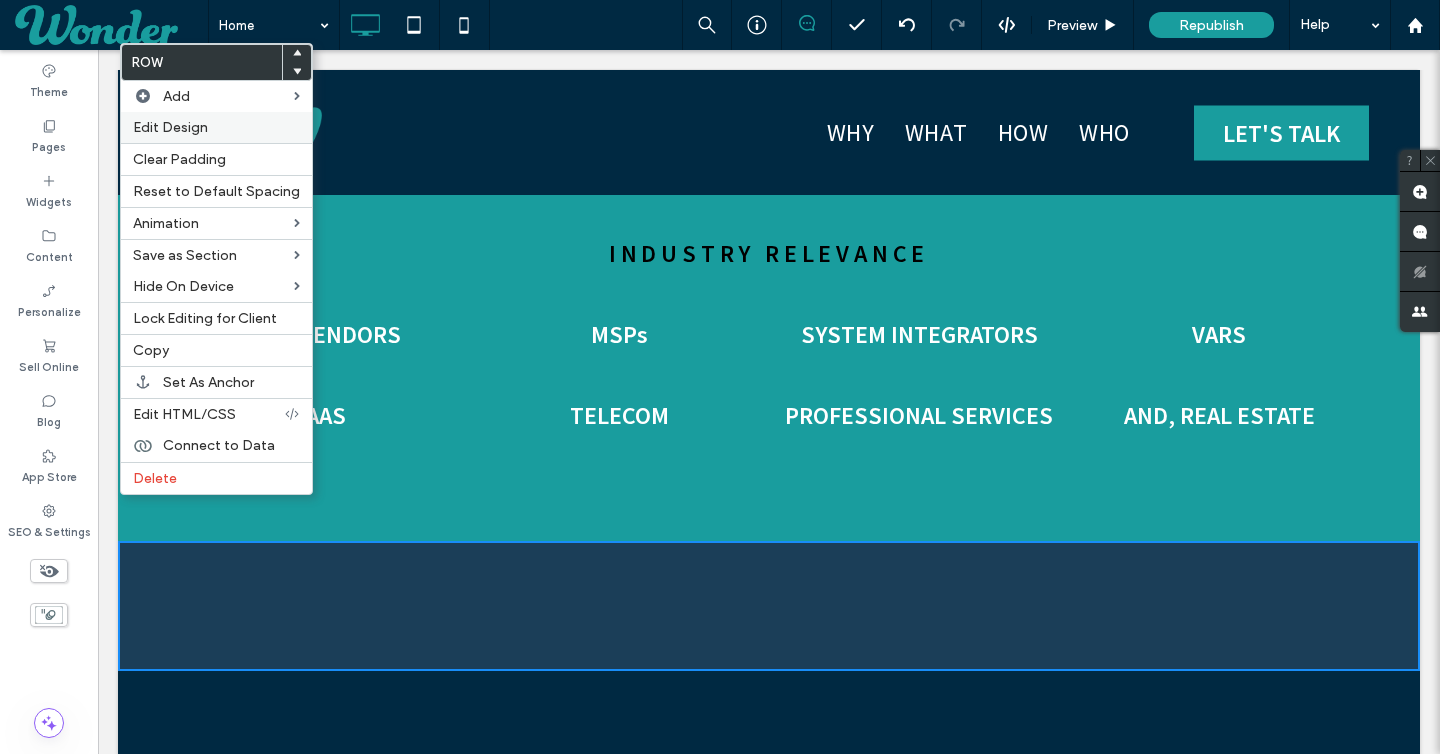 click on "Edit Design" at bounding box center [216, 127] 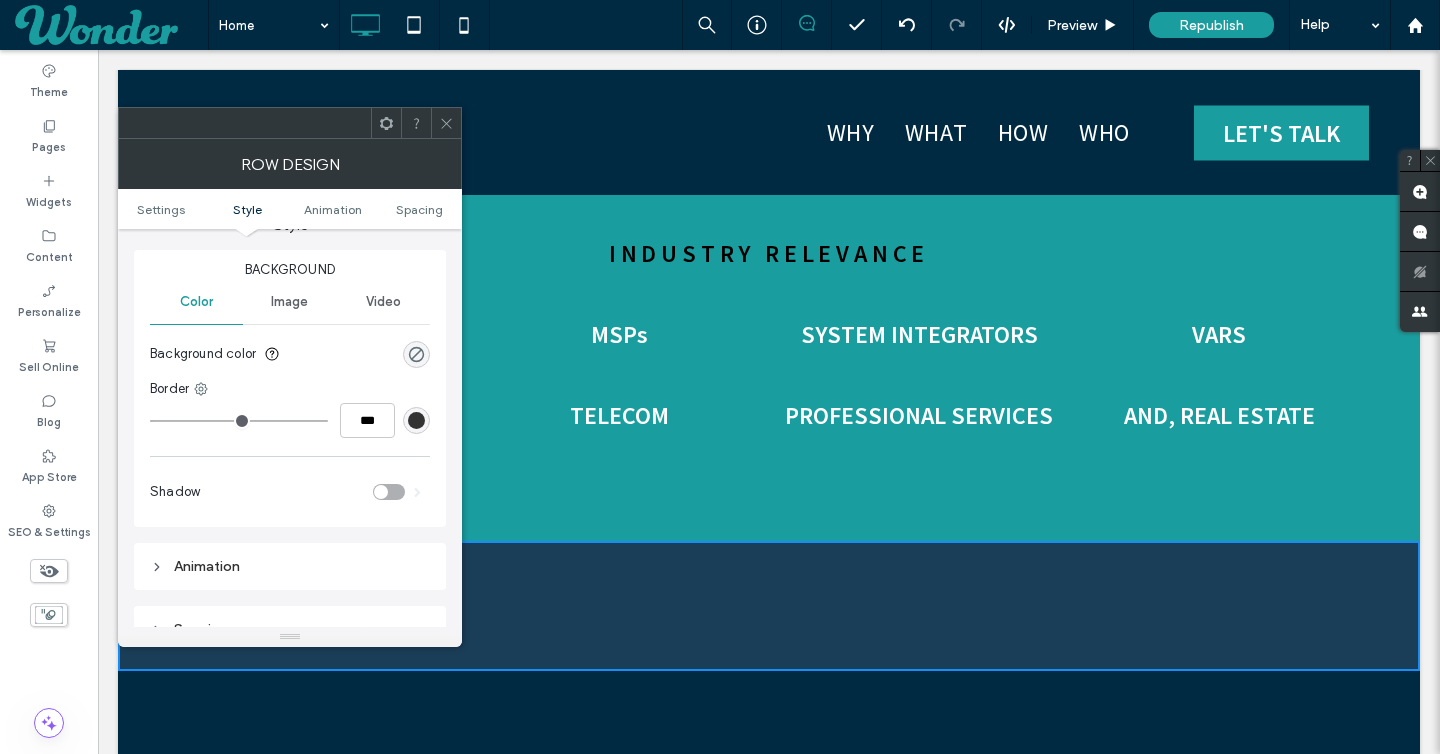 scroll, scrollTop: 214, scrollLeft: 0, axis: vertical 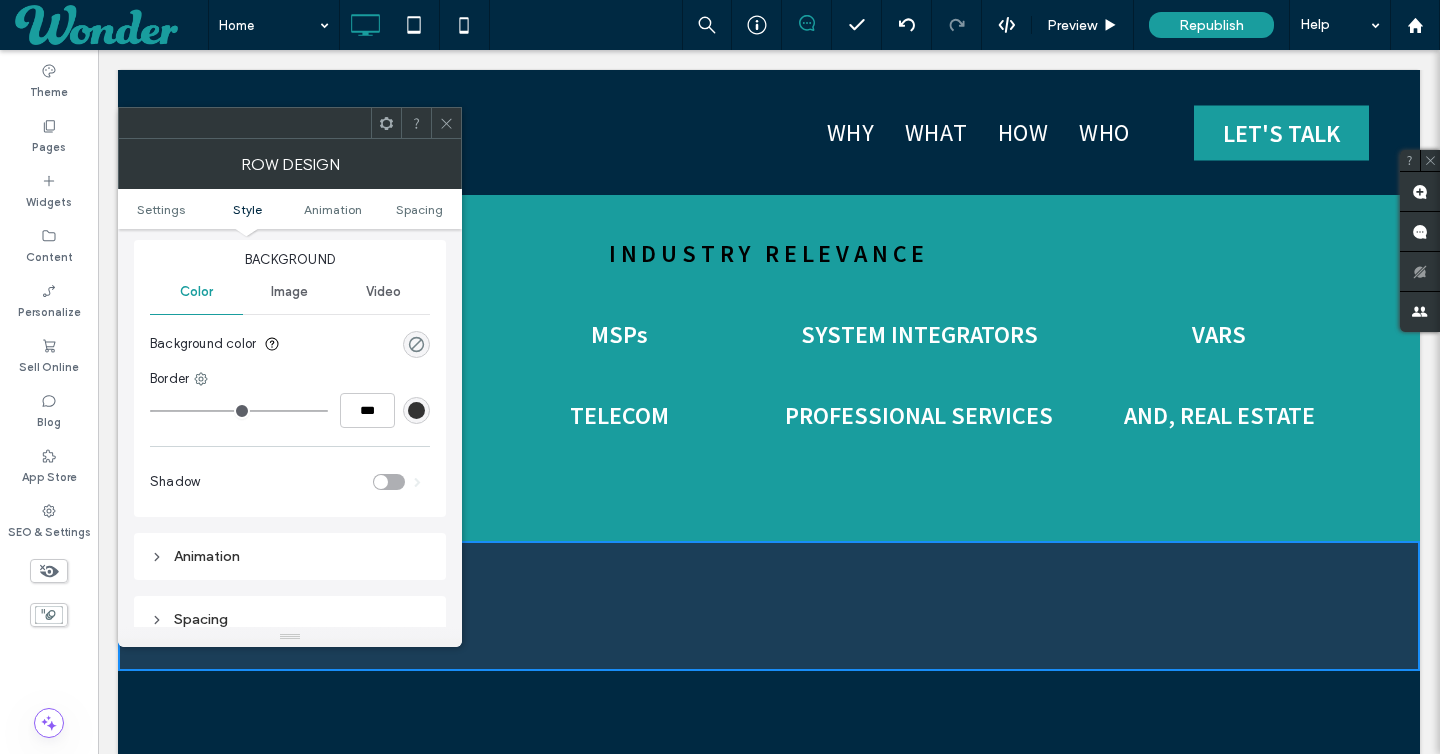 click at bounding box center (416, 344) 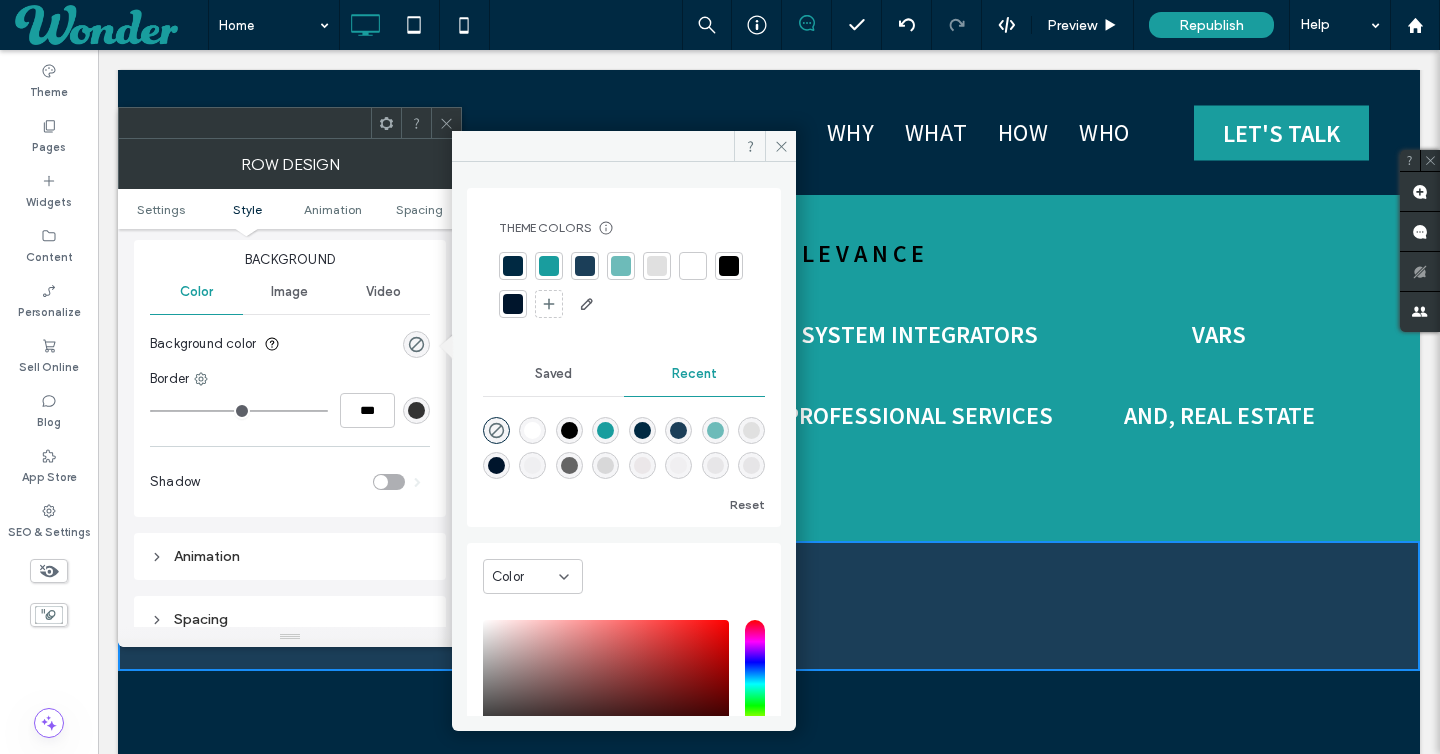 click at bounding box center (549, 266) 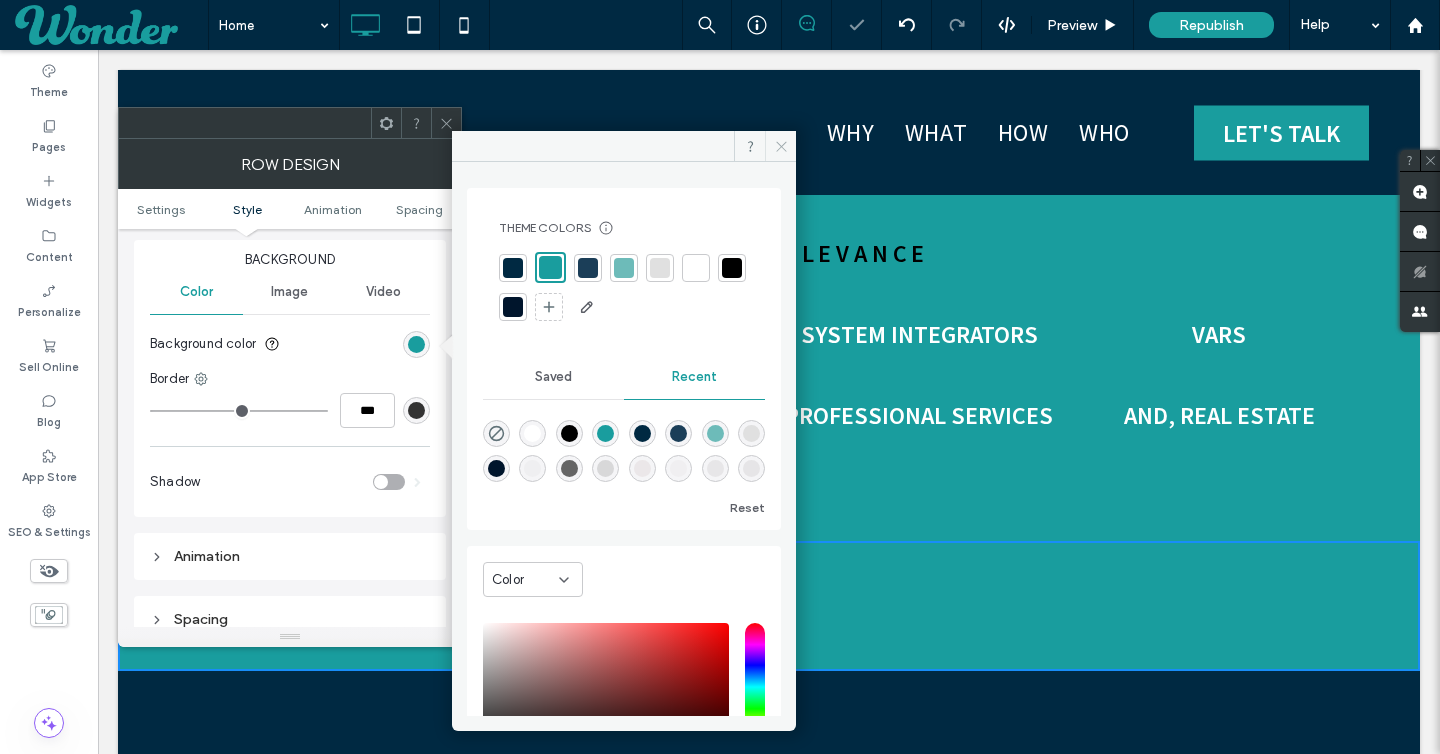 click 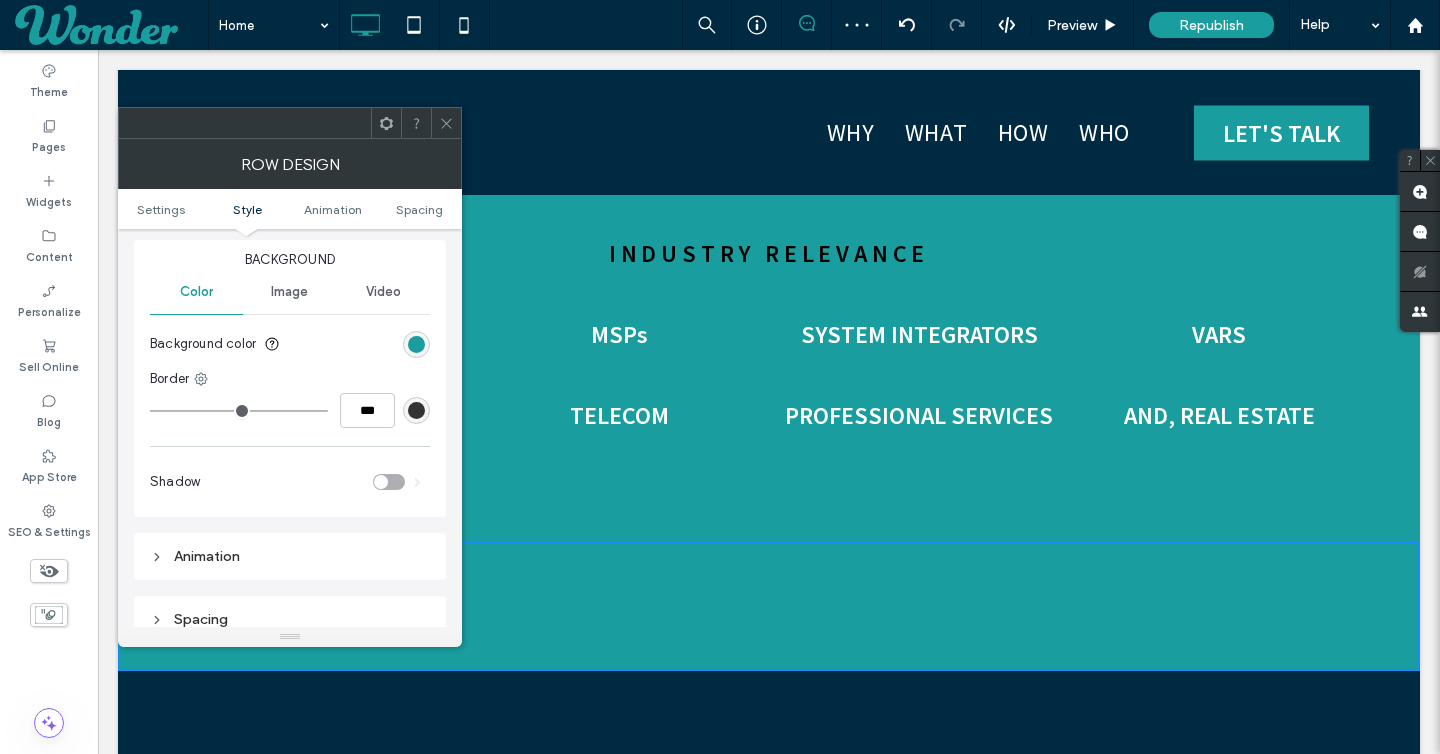 click 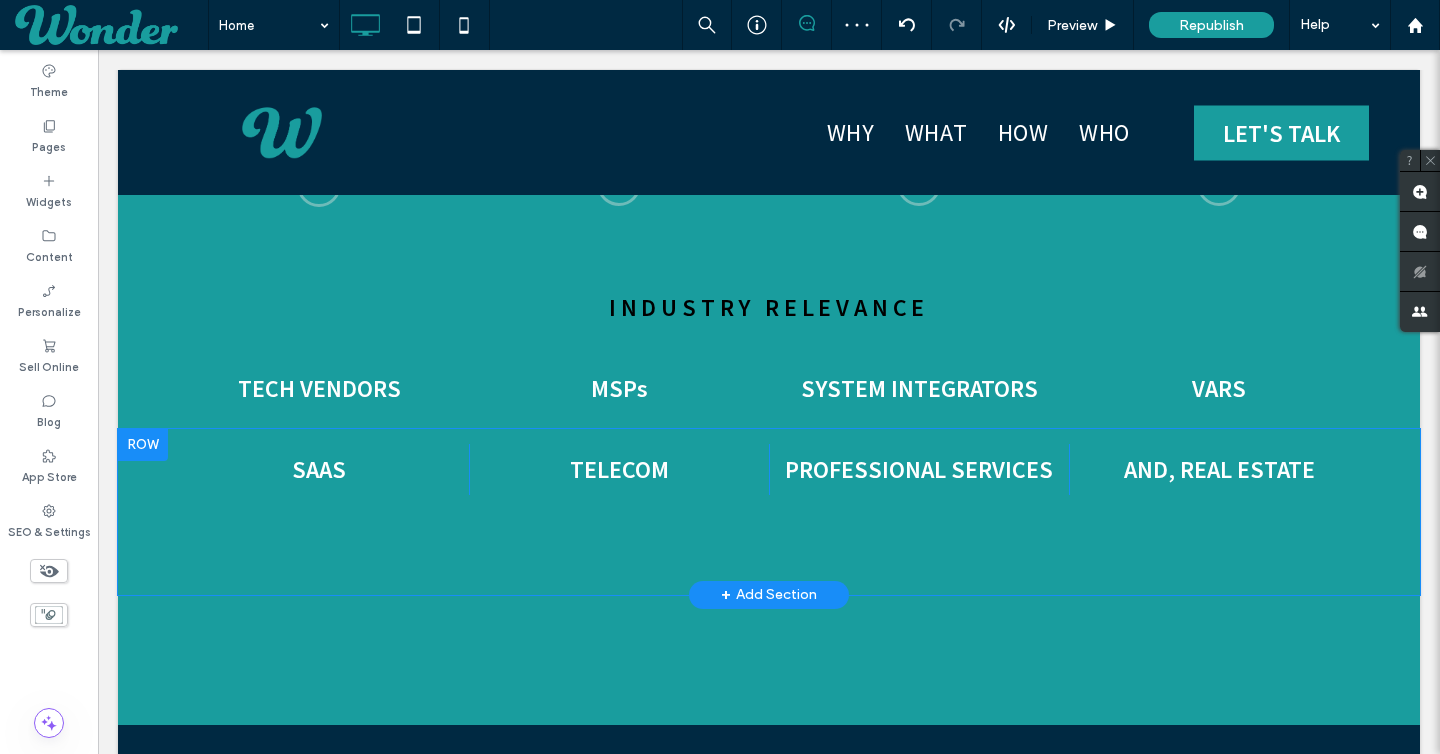 scroll, scrollTop: 4035, scrollLeft: 0, axis: vertical 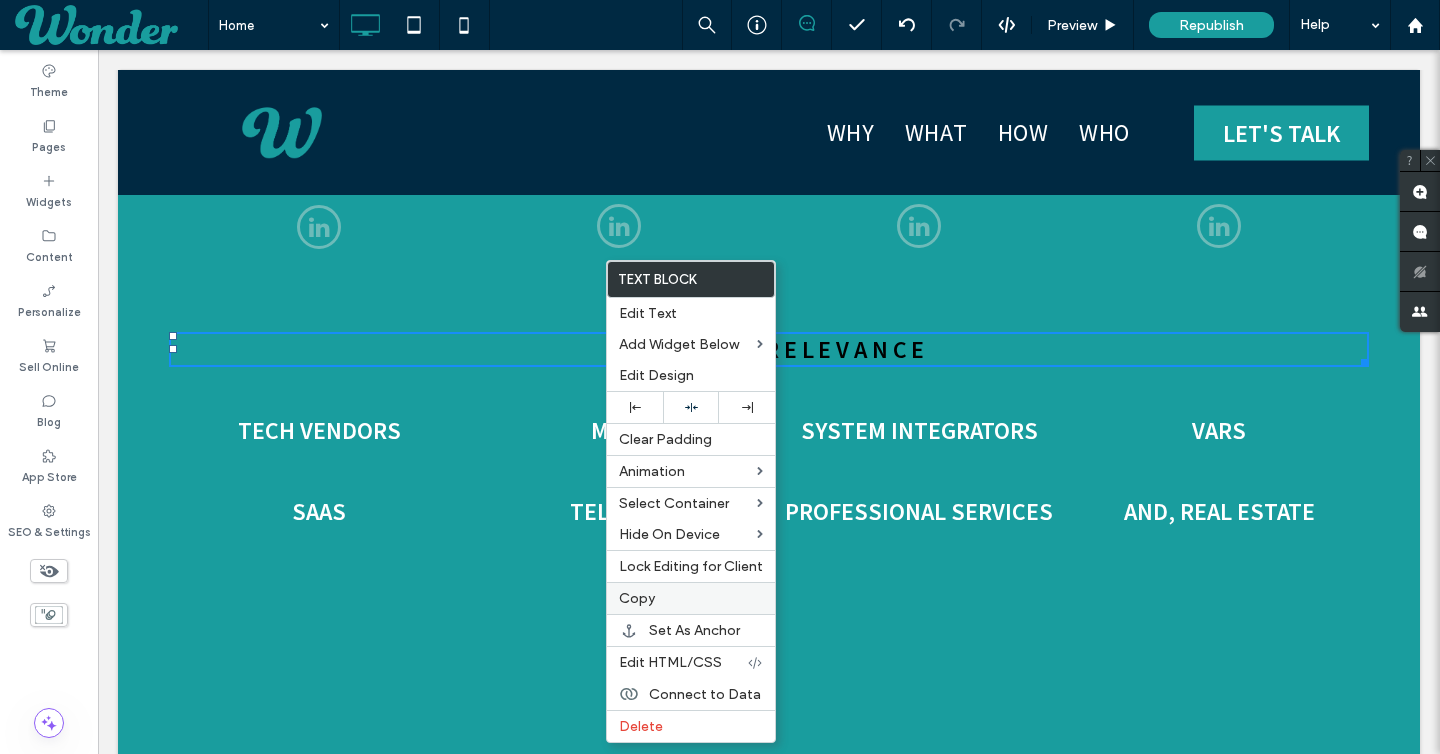 click on "Copy" at bounding box center (637, 598) 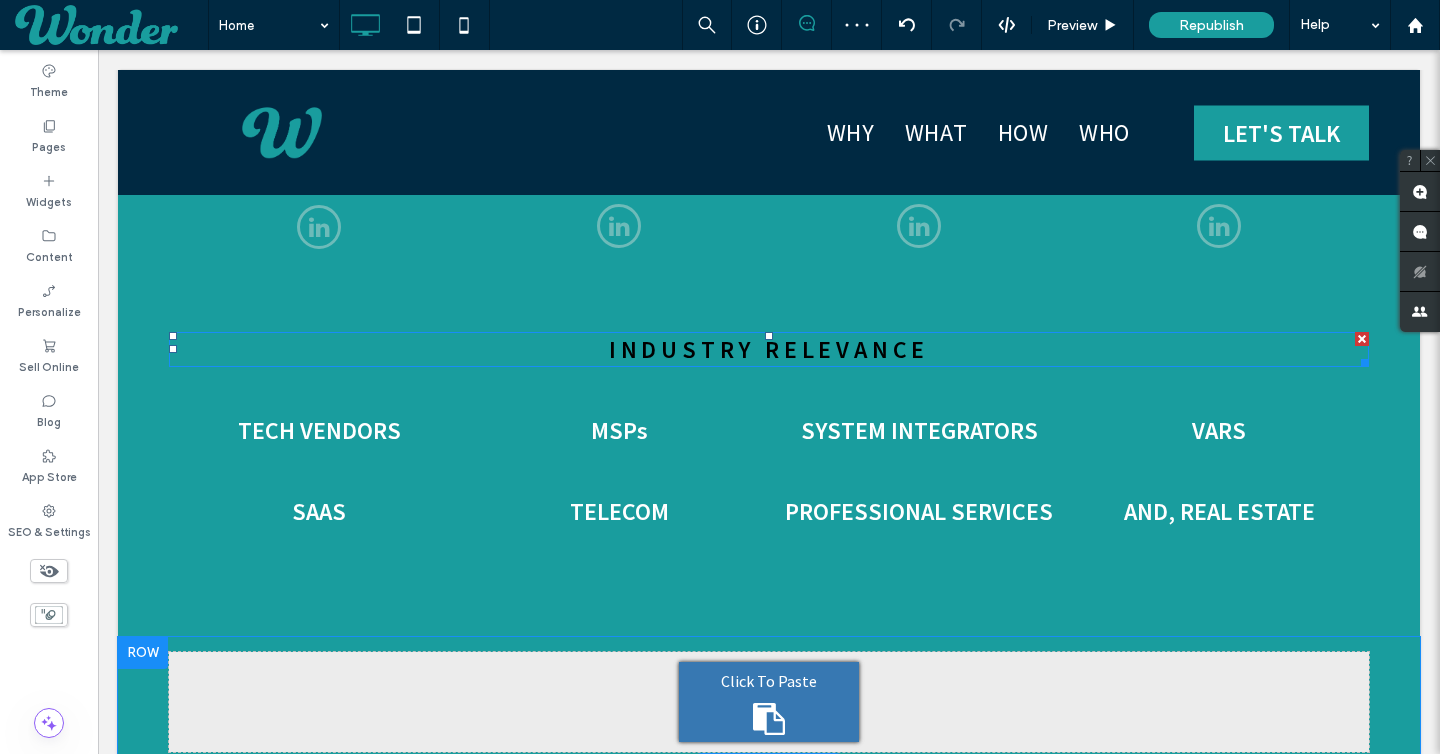 click on "Click To Paste" at bounding box center (769, 681) 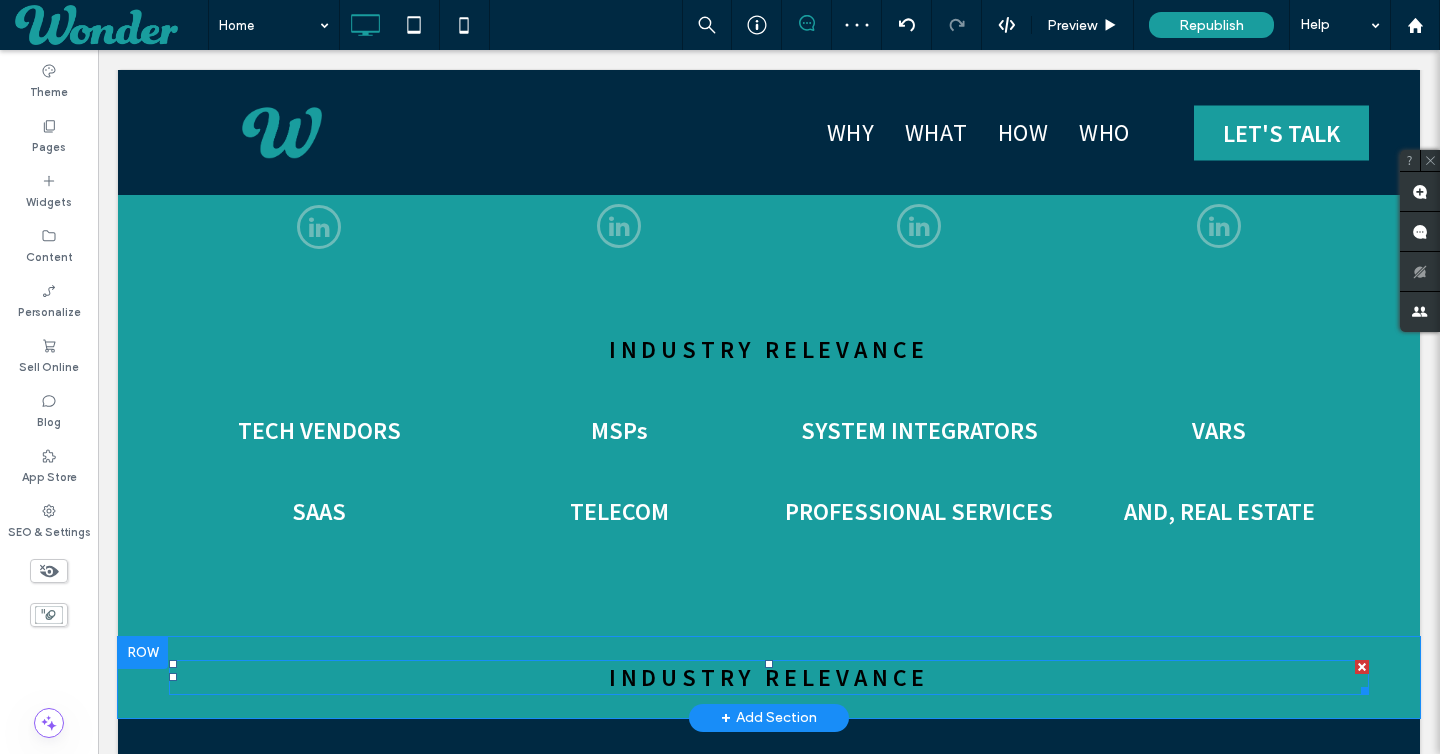click on "Industry relevance" at bounding box center [769, 677] 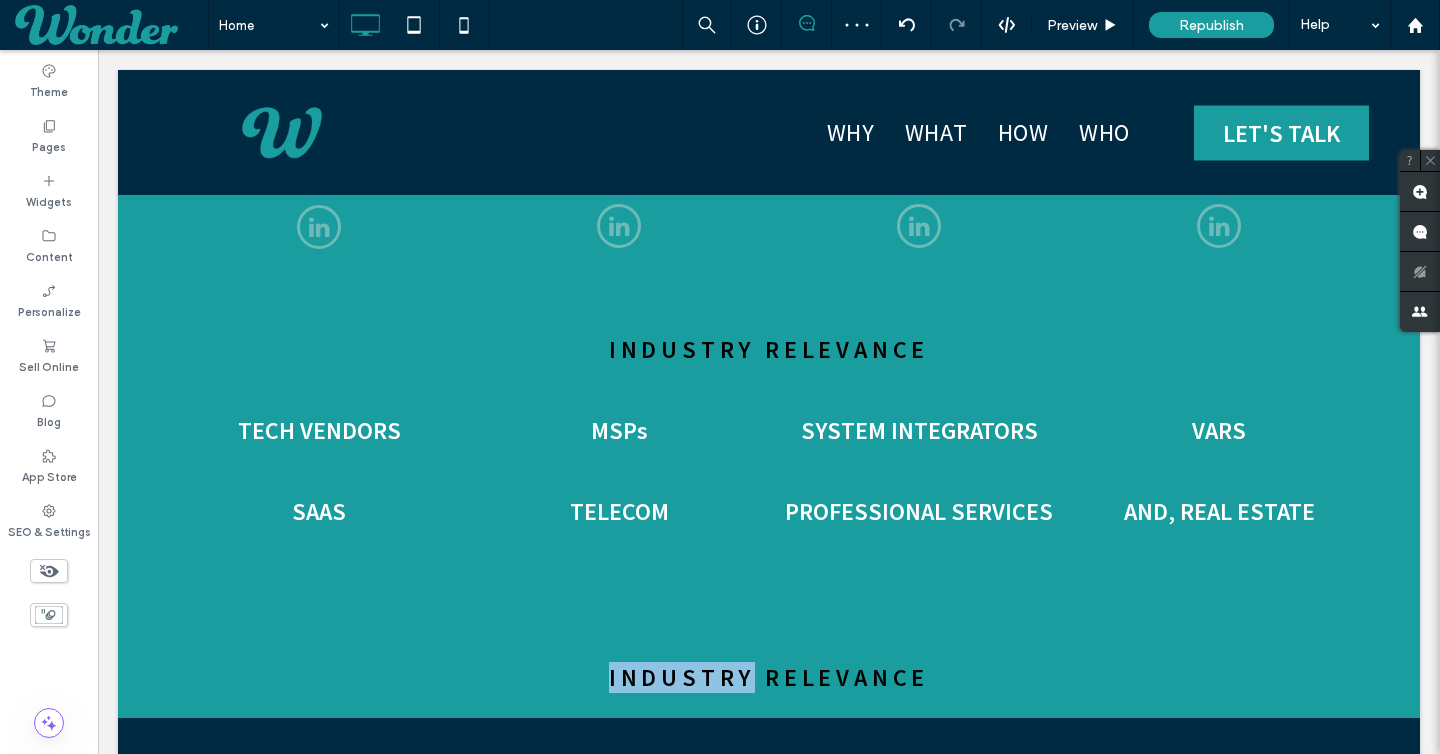 click on "Industry relevance" at bounding box center [769, 677] 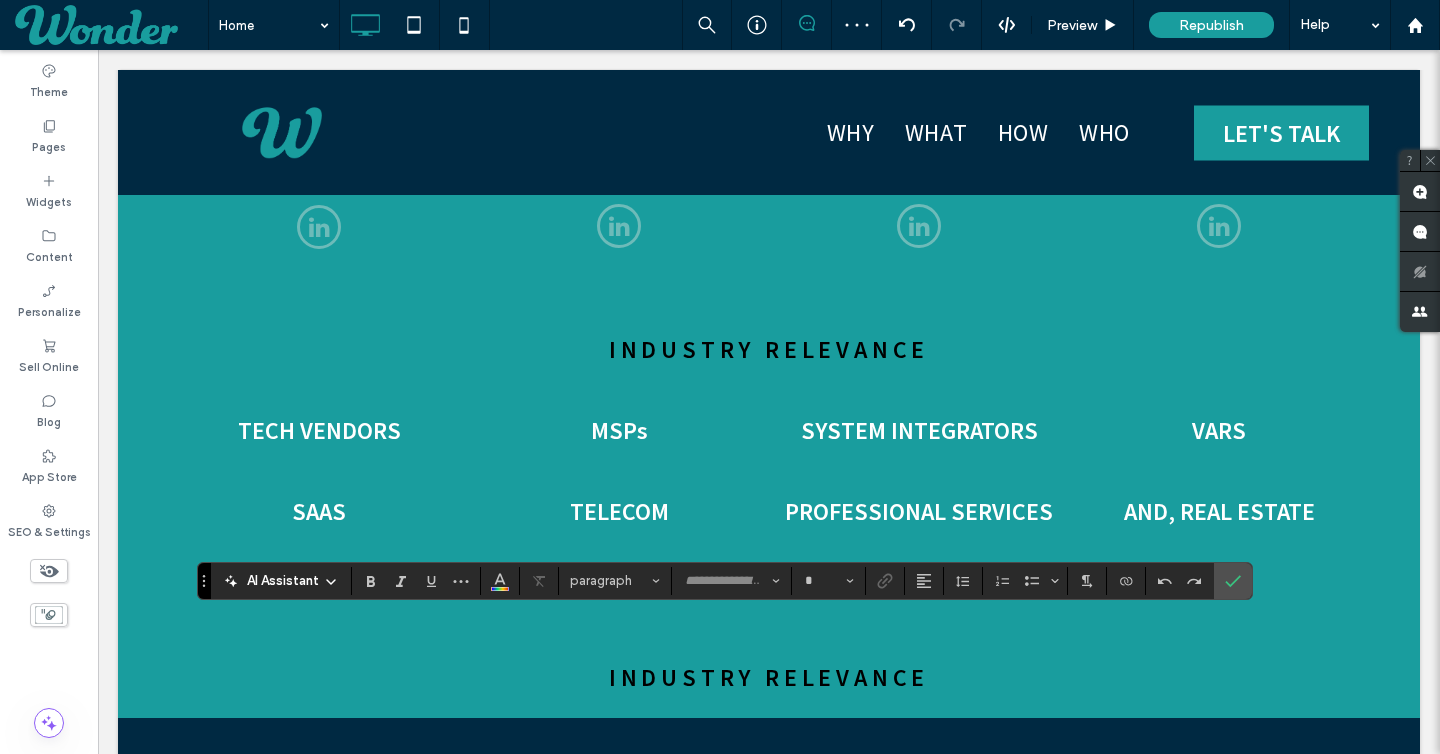 type on "**********" 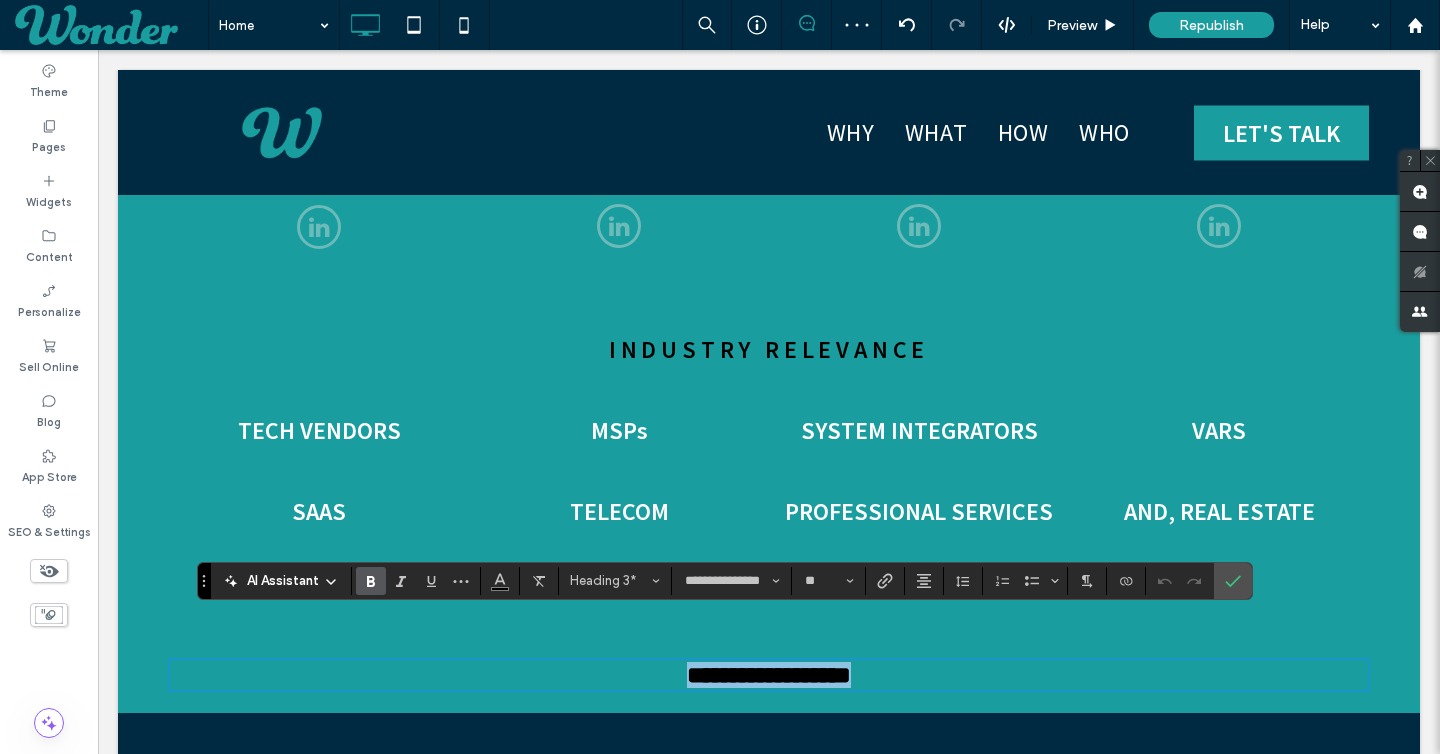 click on "**********" at bounding box center (769, 675) 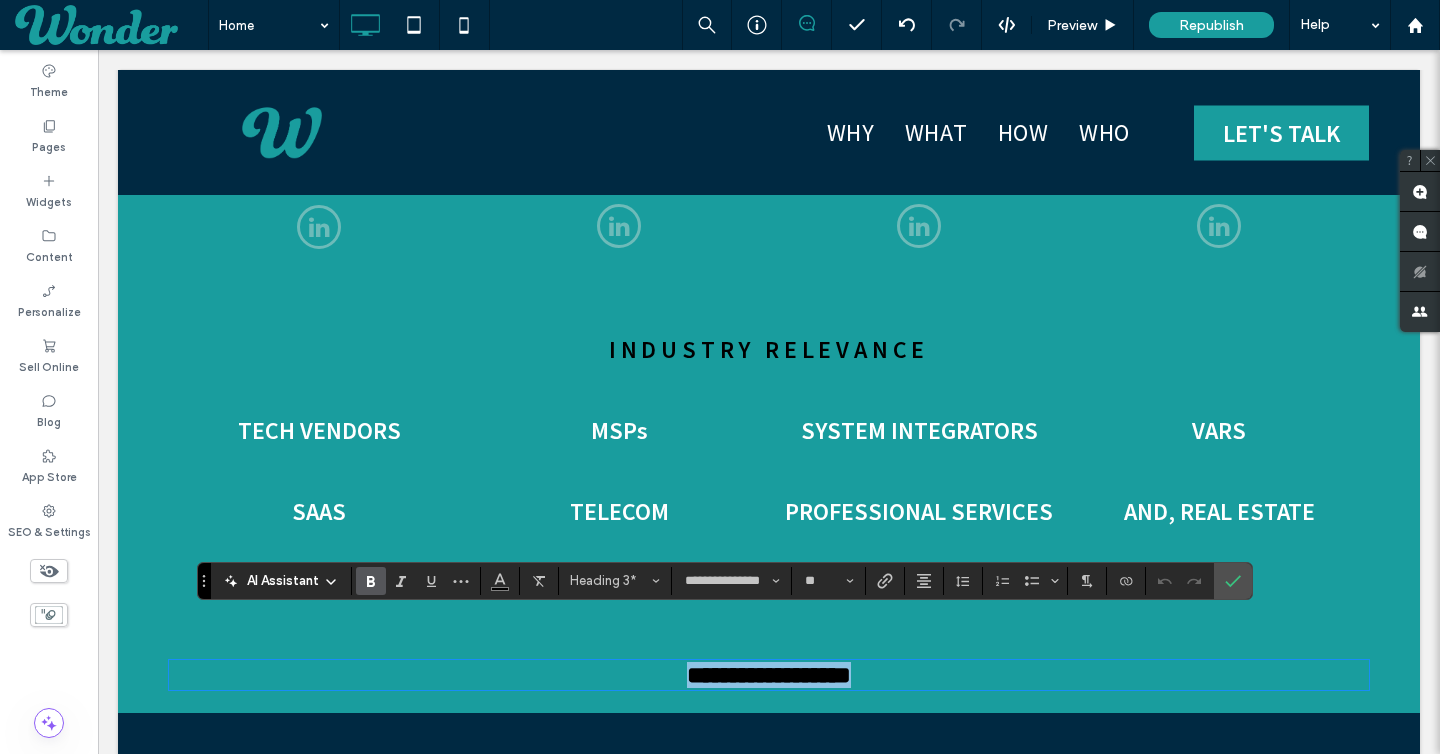 type 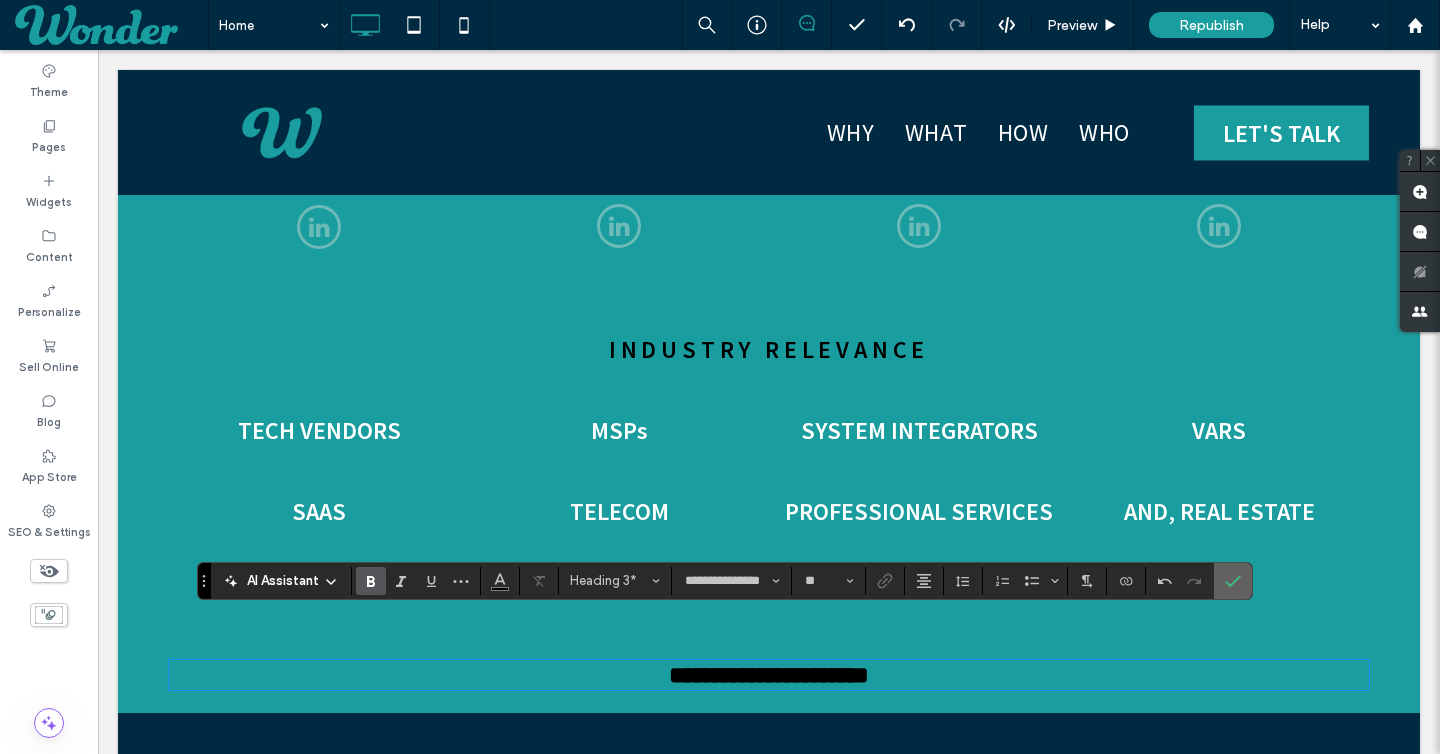 click at bounding box center (1233, 581) 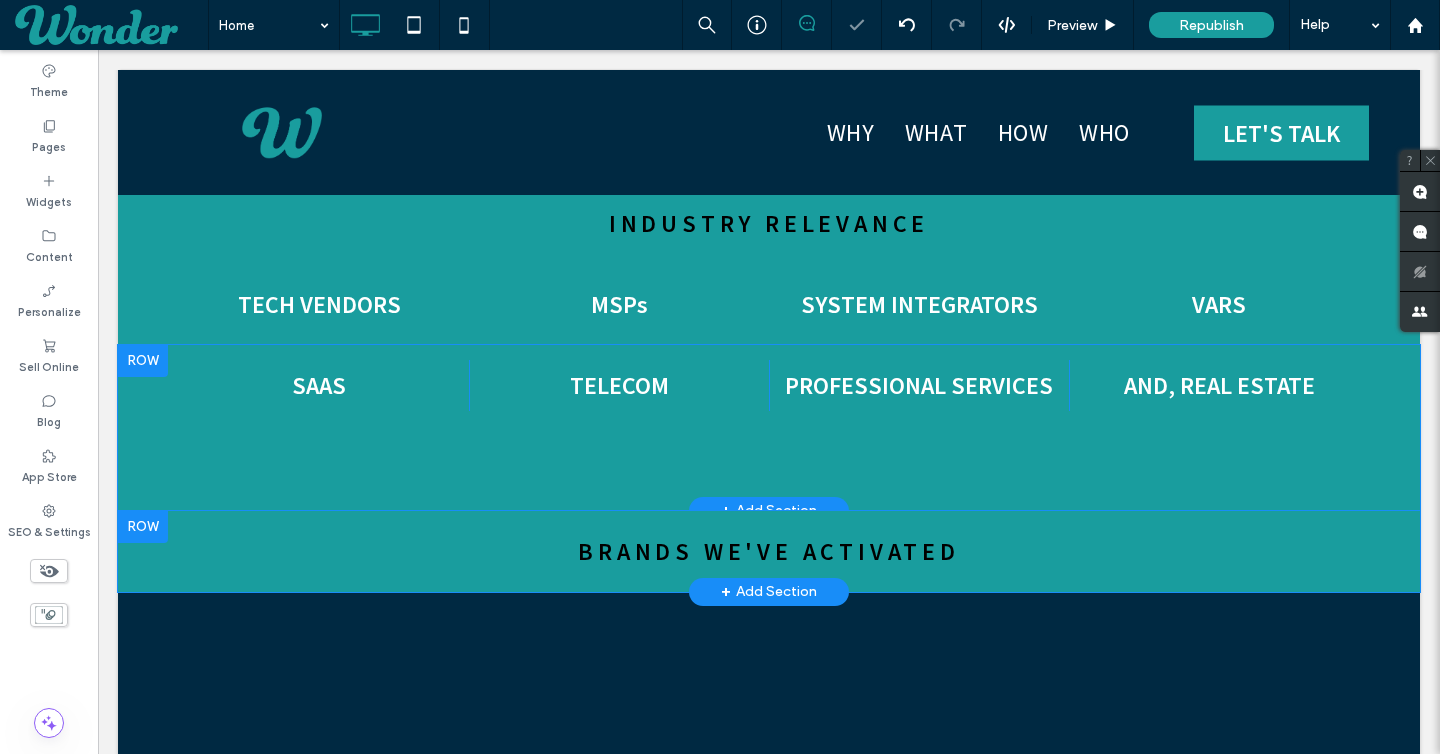 scroll, scrollTop: 4163, scrollLeft: 0, axis: vertical 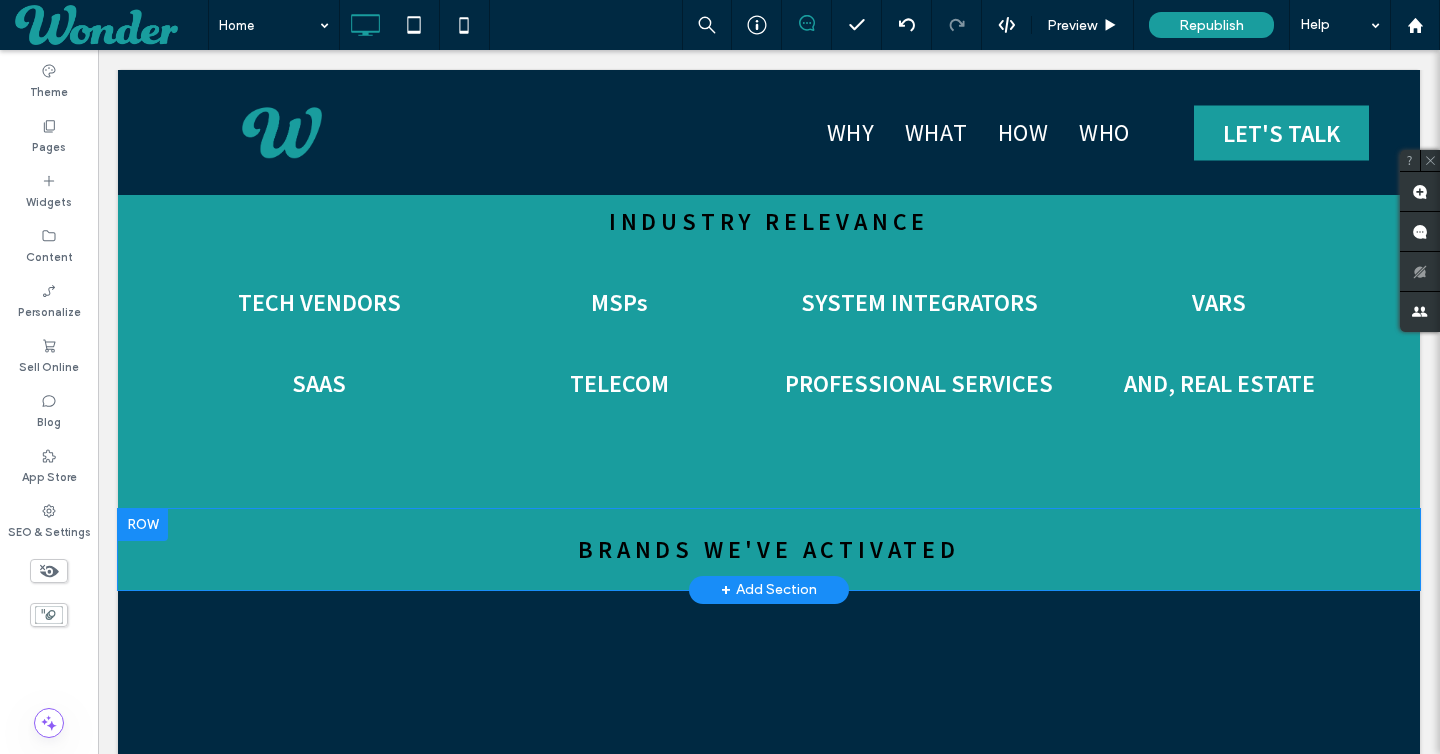 click on "+ Add Section" at bounding box center (769, 590) 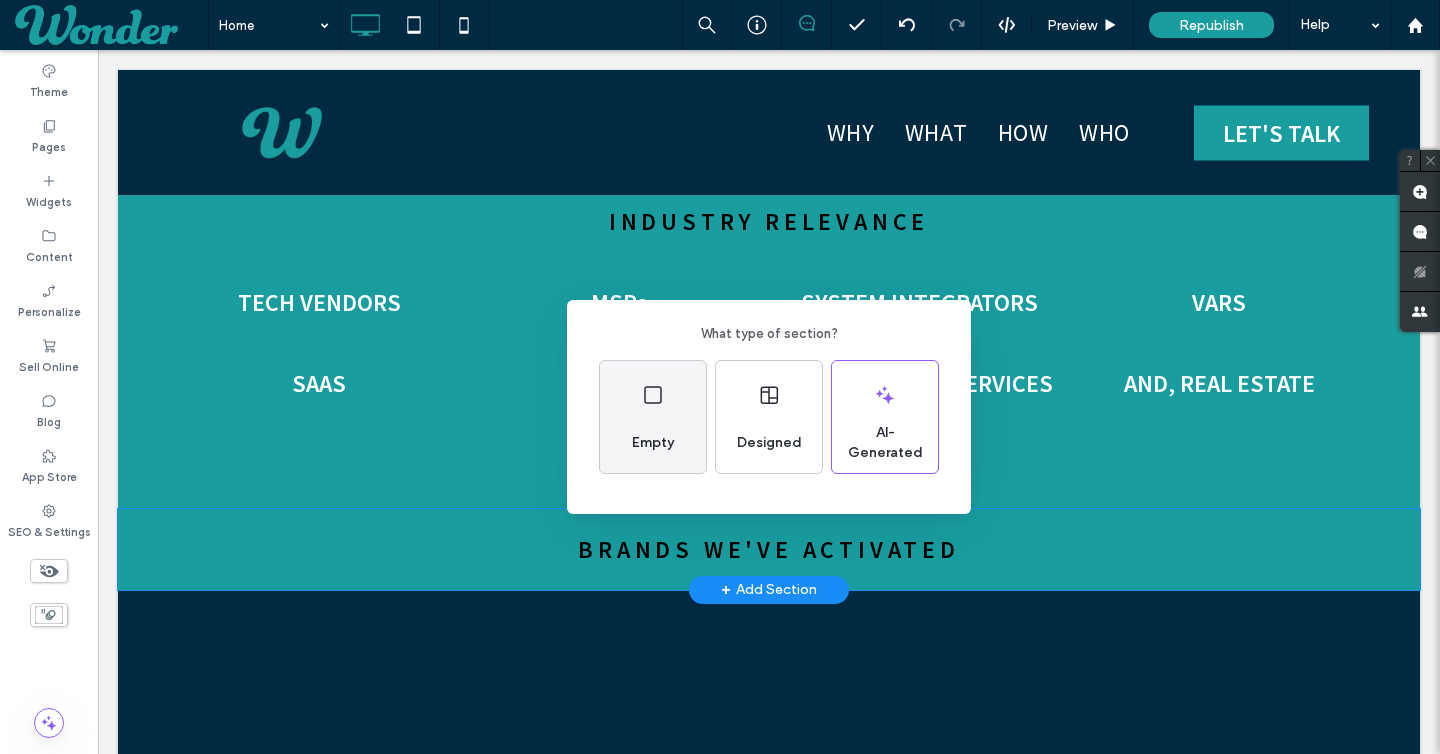 click on "Empty" at bounding box center [653, 417] 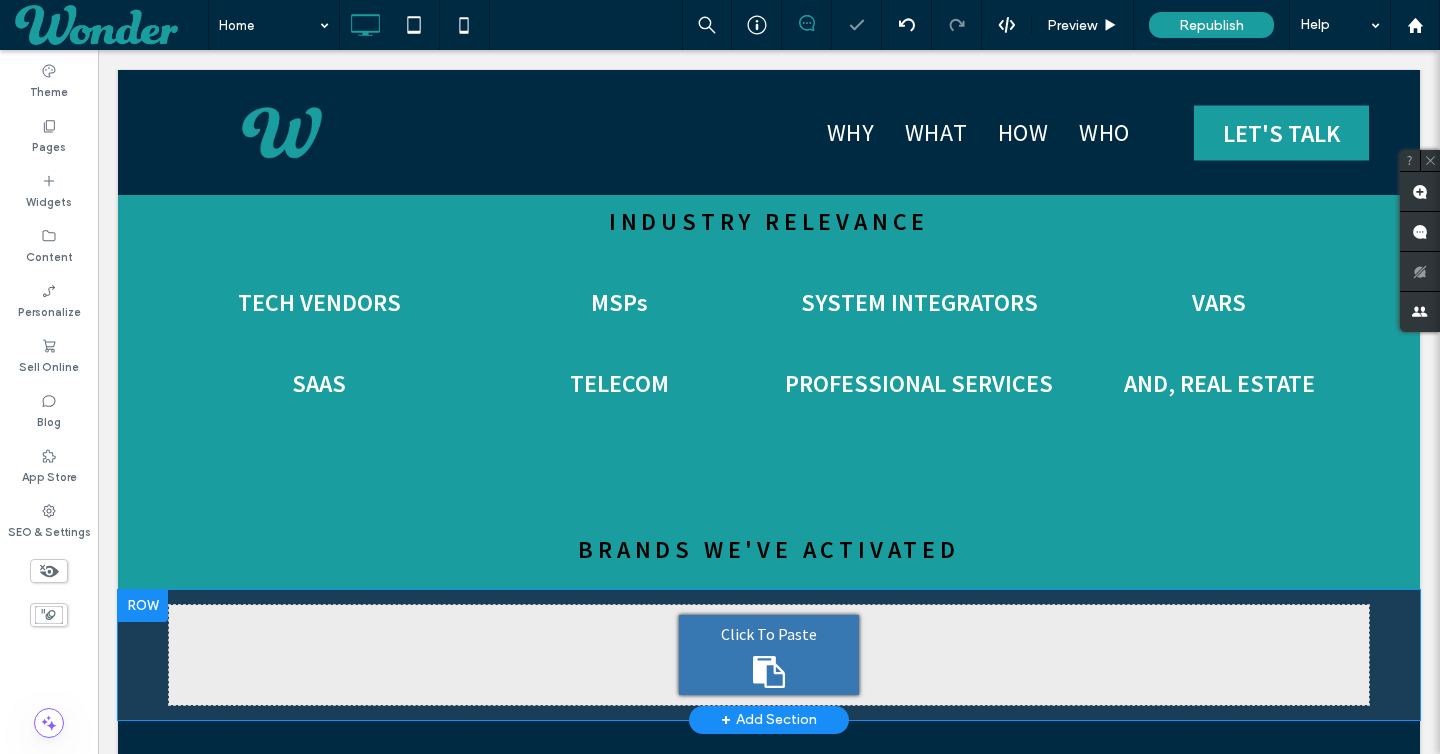 click at bounding box center (143, 606) 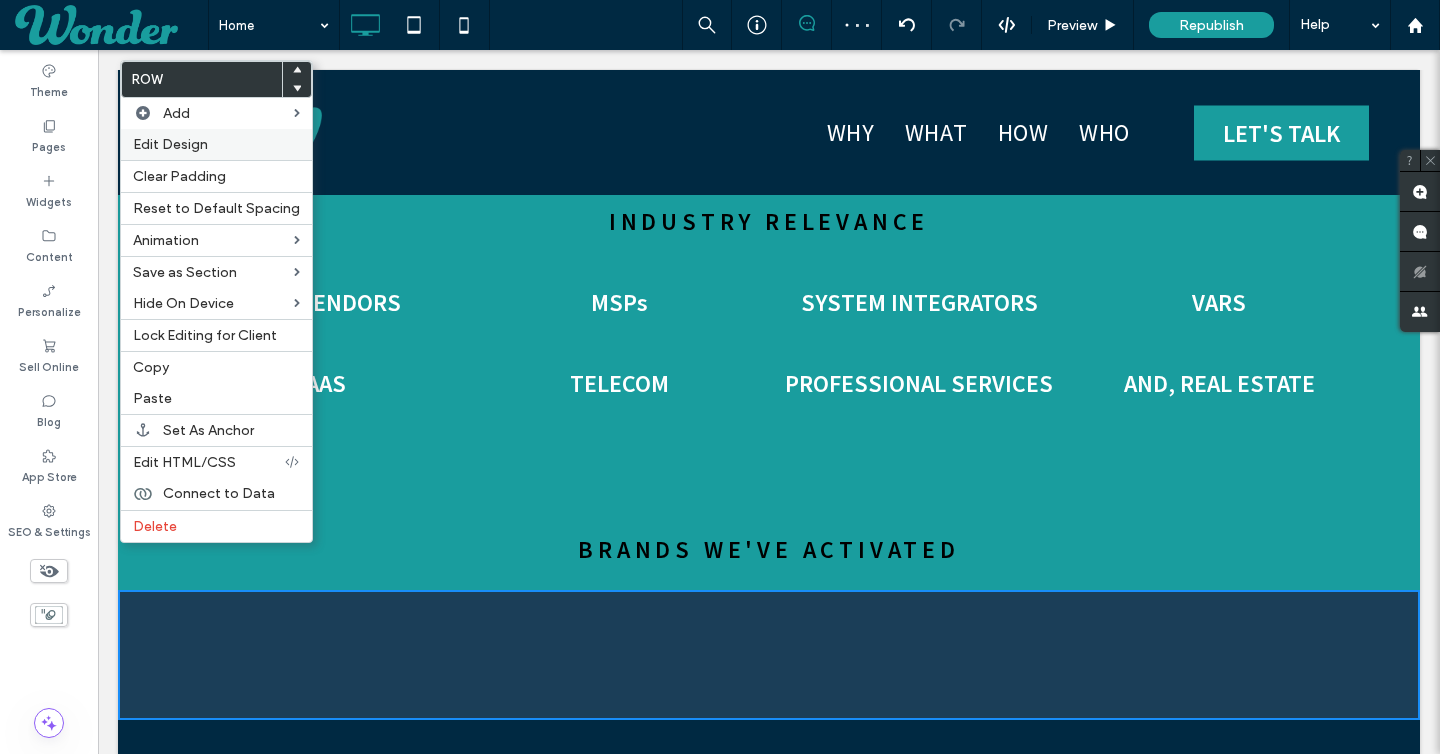 click on "Edit Design" at bounding box center (170, 144) 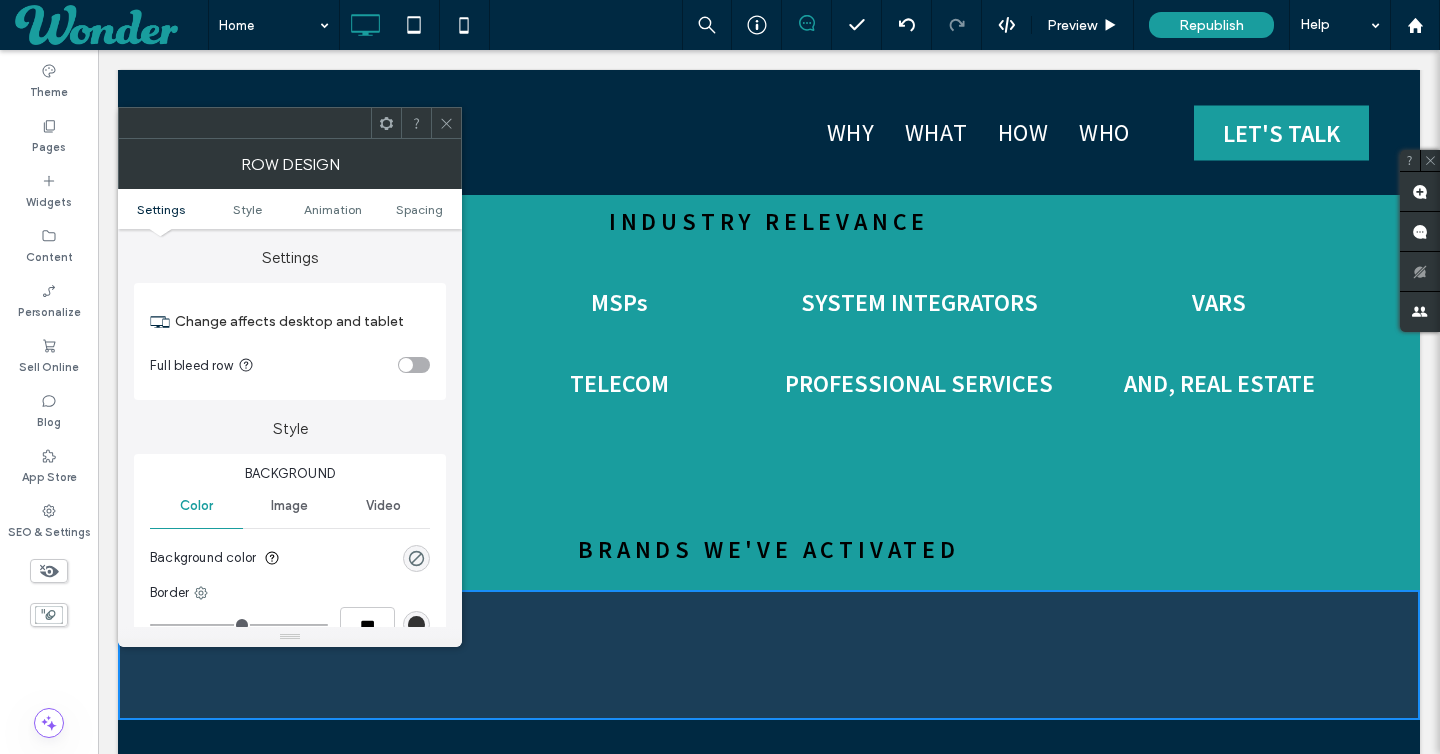 click at bounding box center [416, 624] 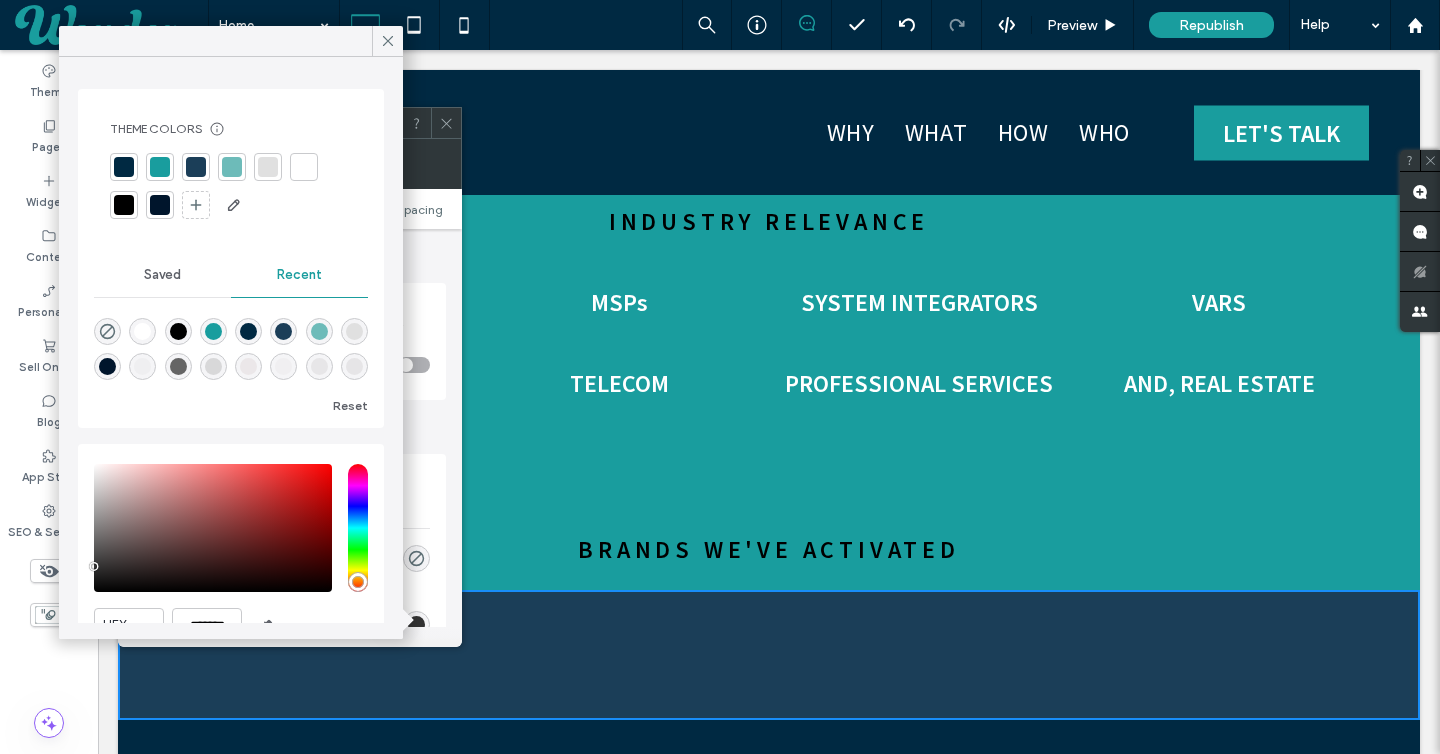 click at bounding box center [160, 167] 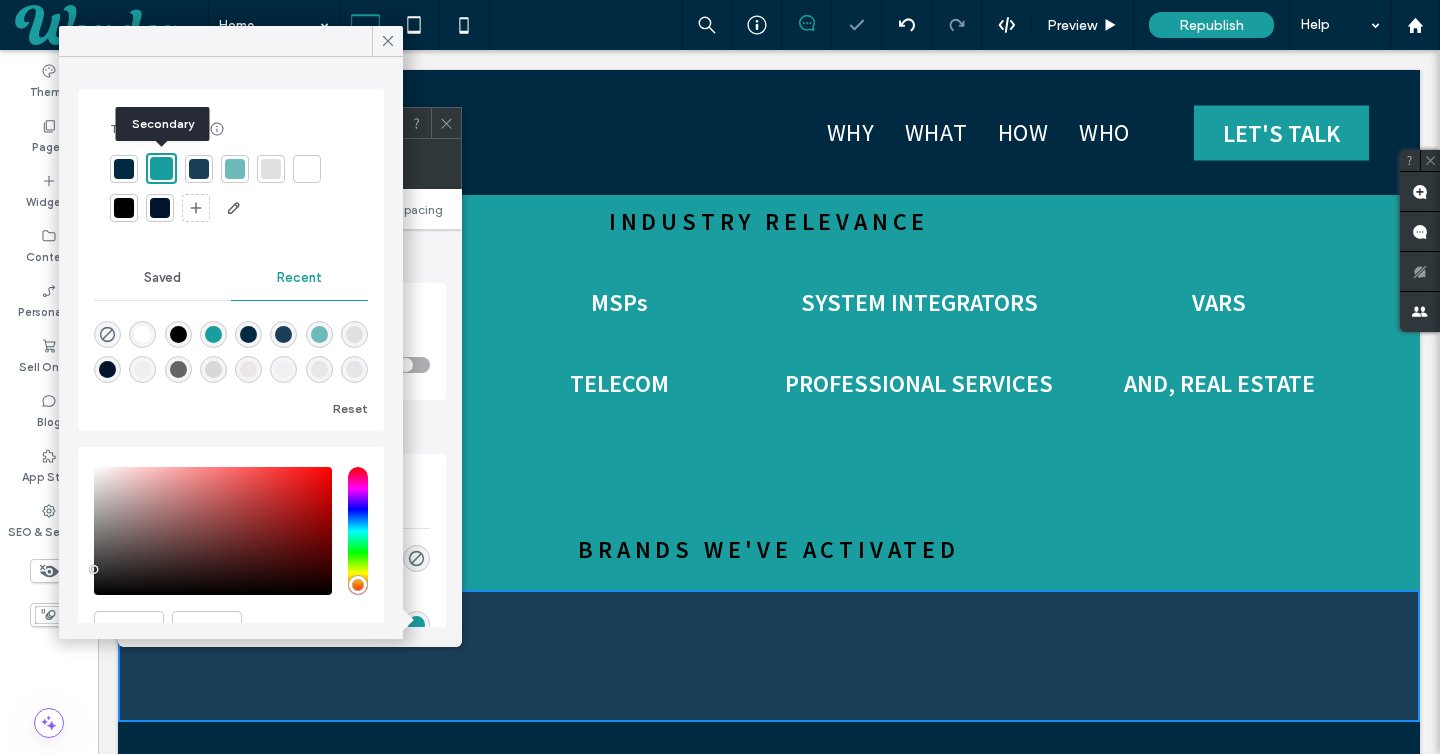 click at bounding box center [161, 168] 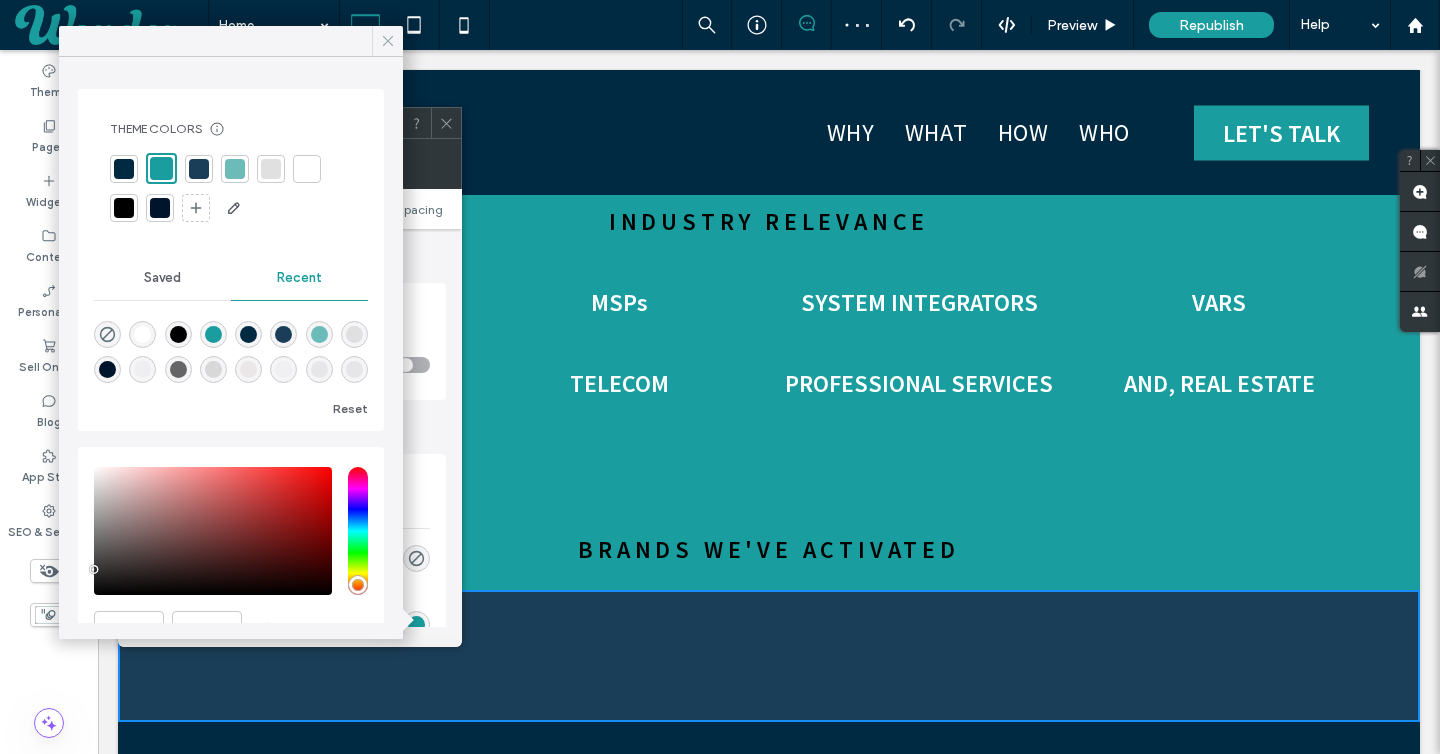 click 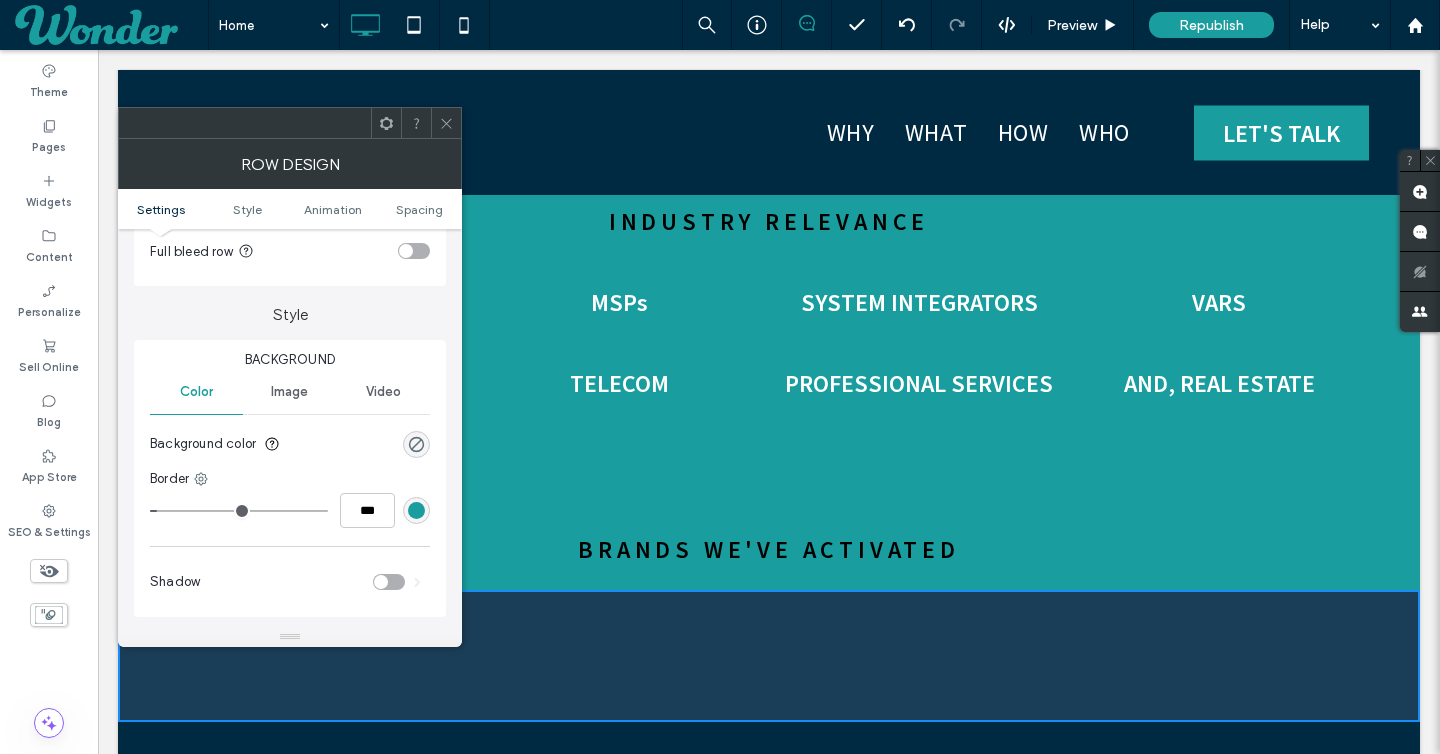 scroll, scrollTop: 122, scrollLeft: 0, axis: vertical 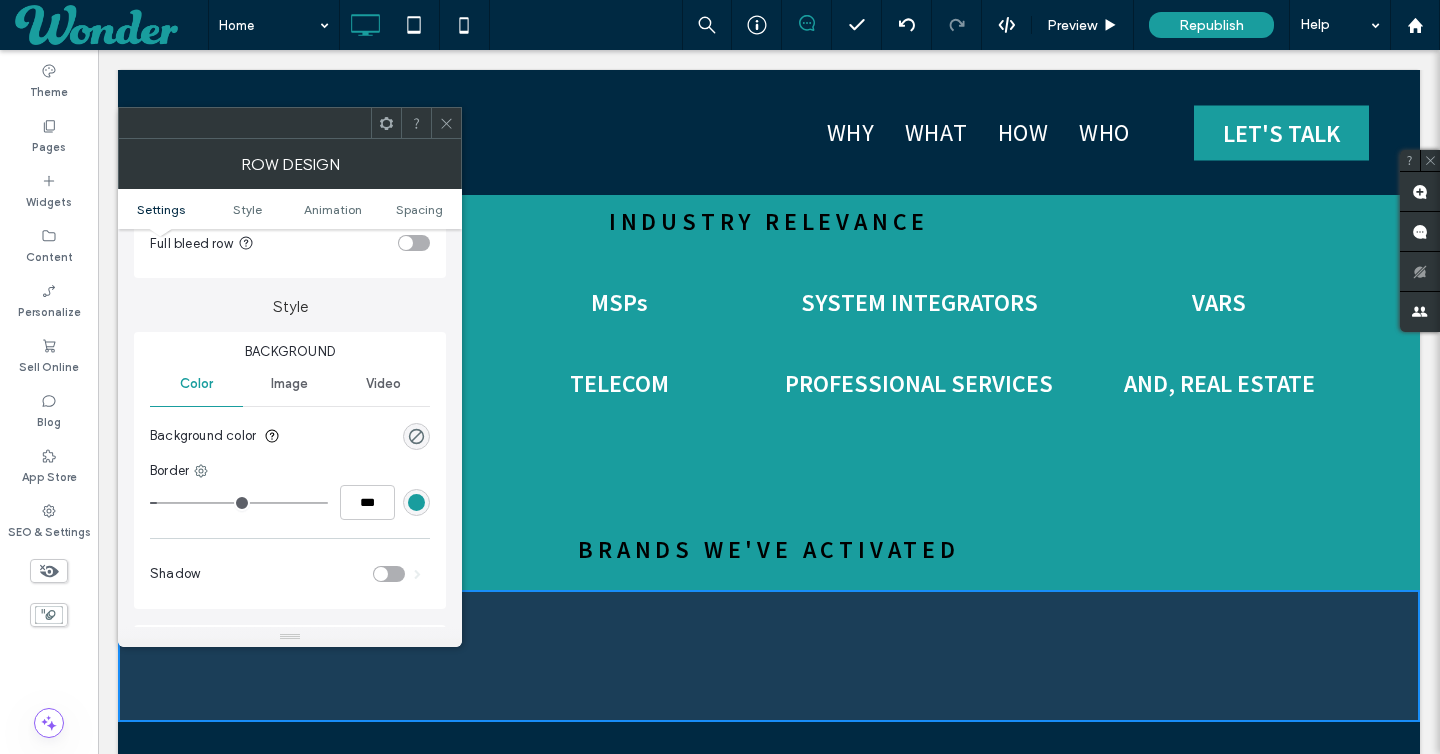 type on "*" 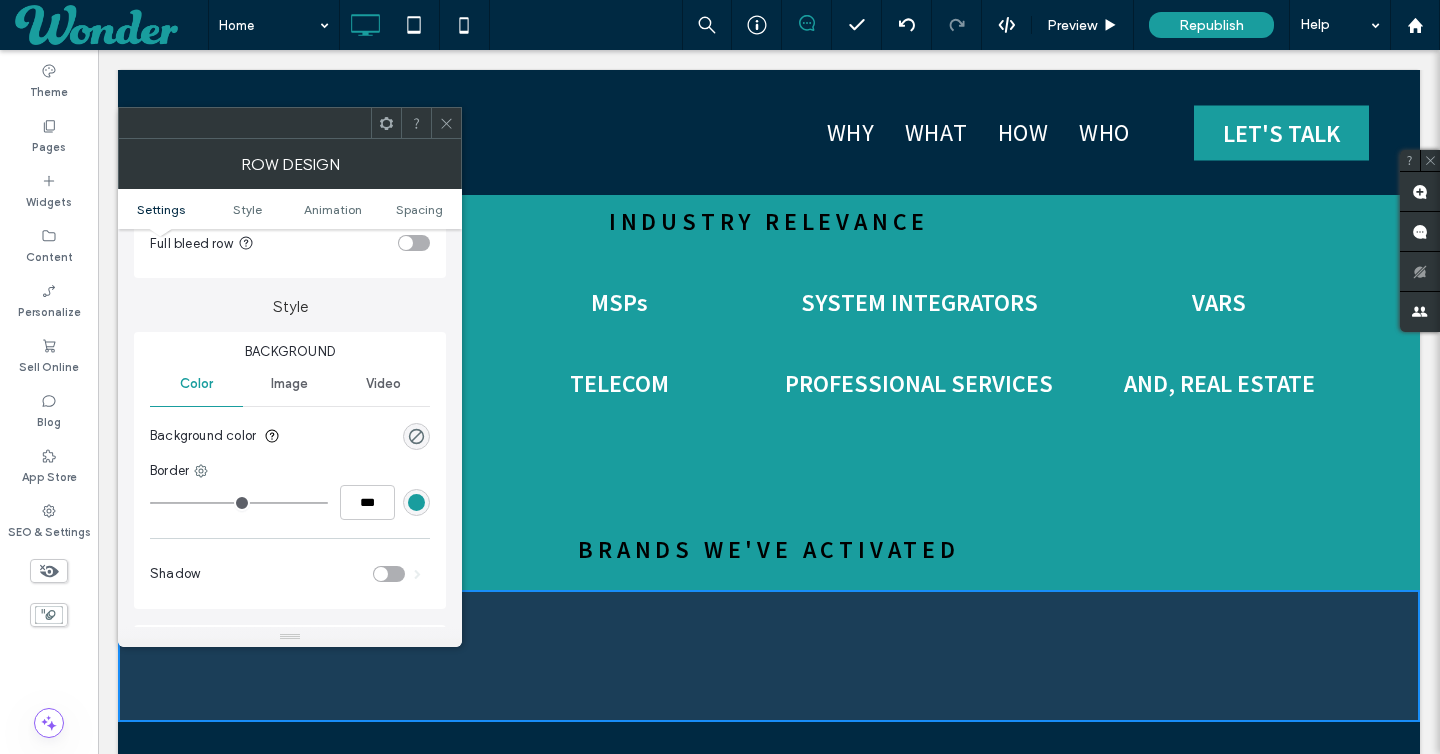 type on "*" 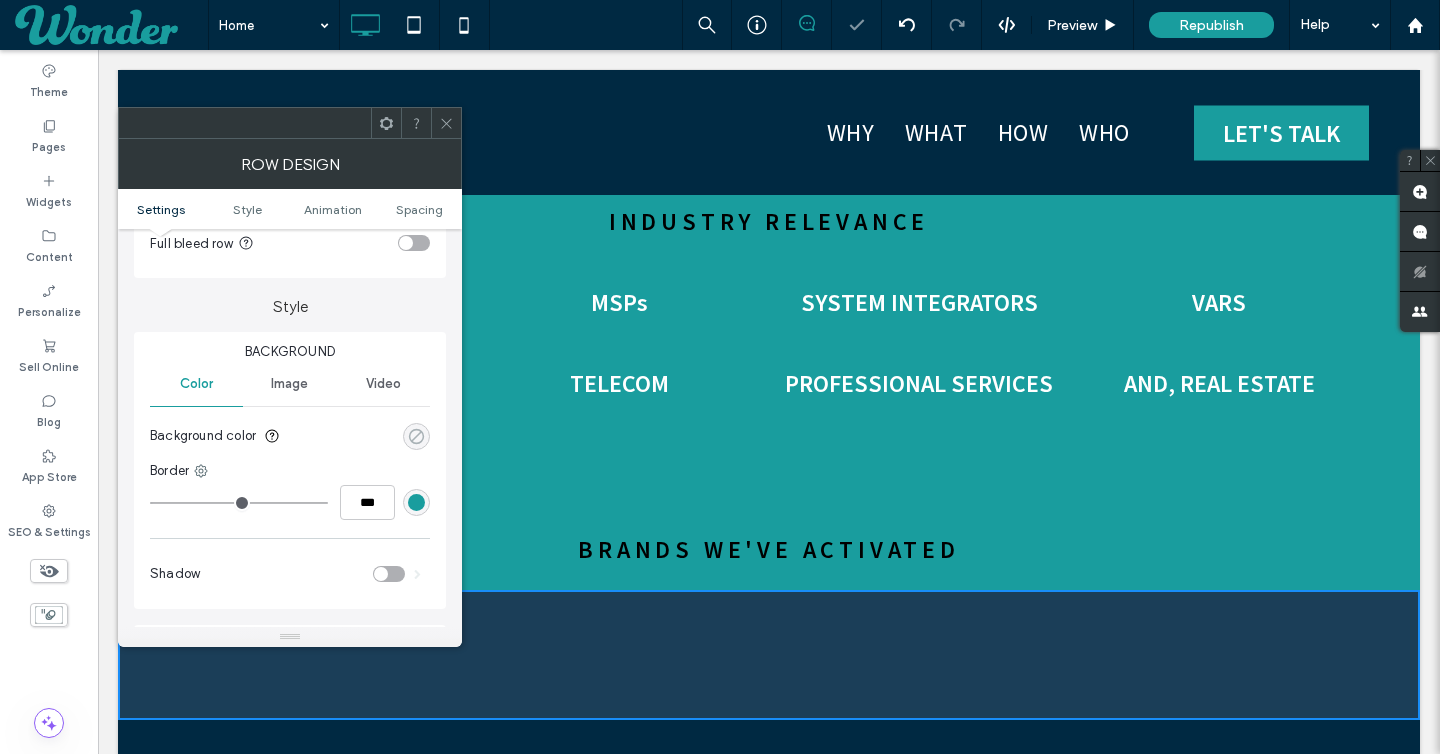 click at bounding box center (416, 436) 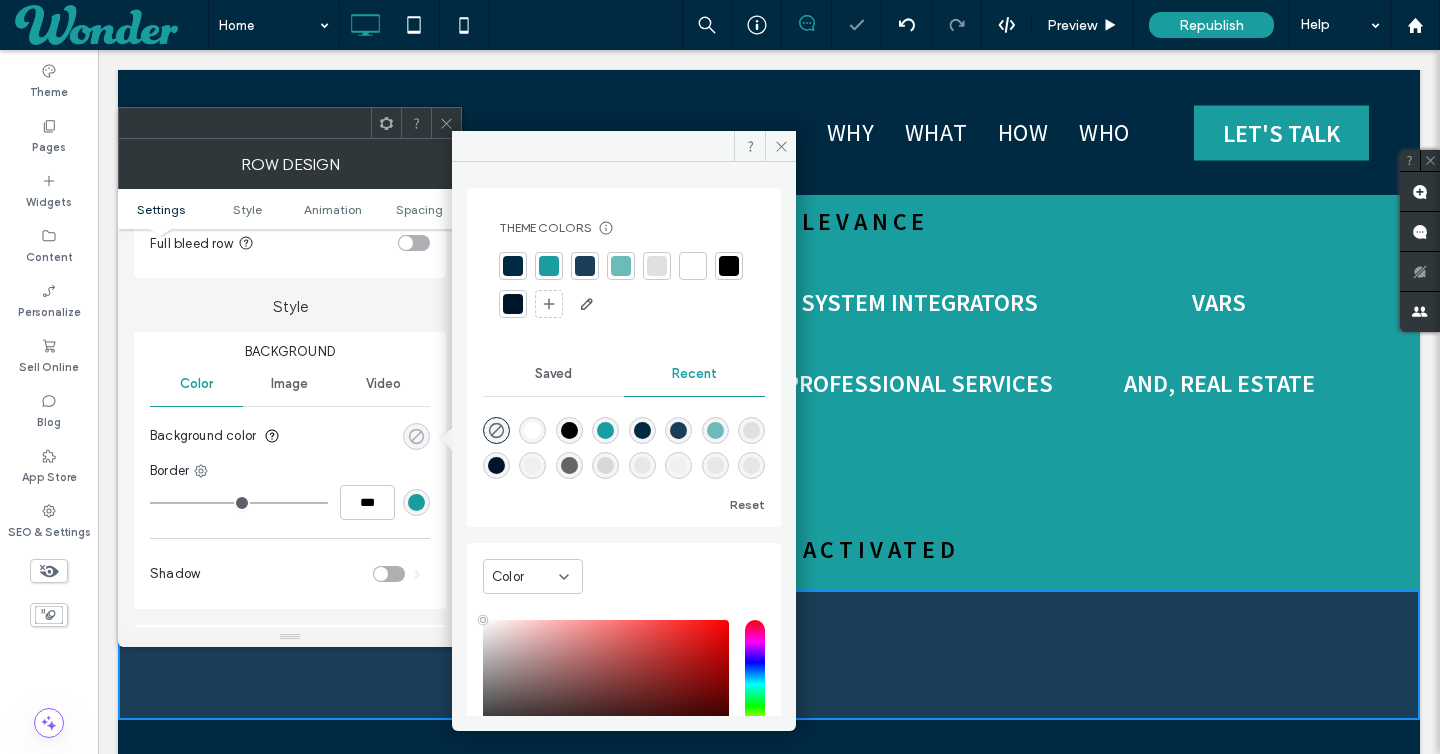 type on "**" 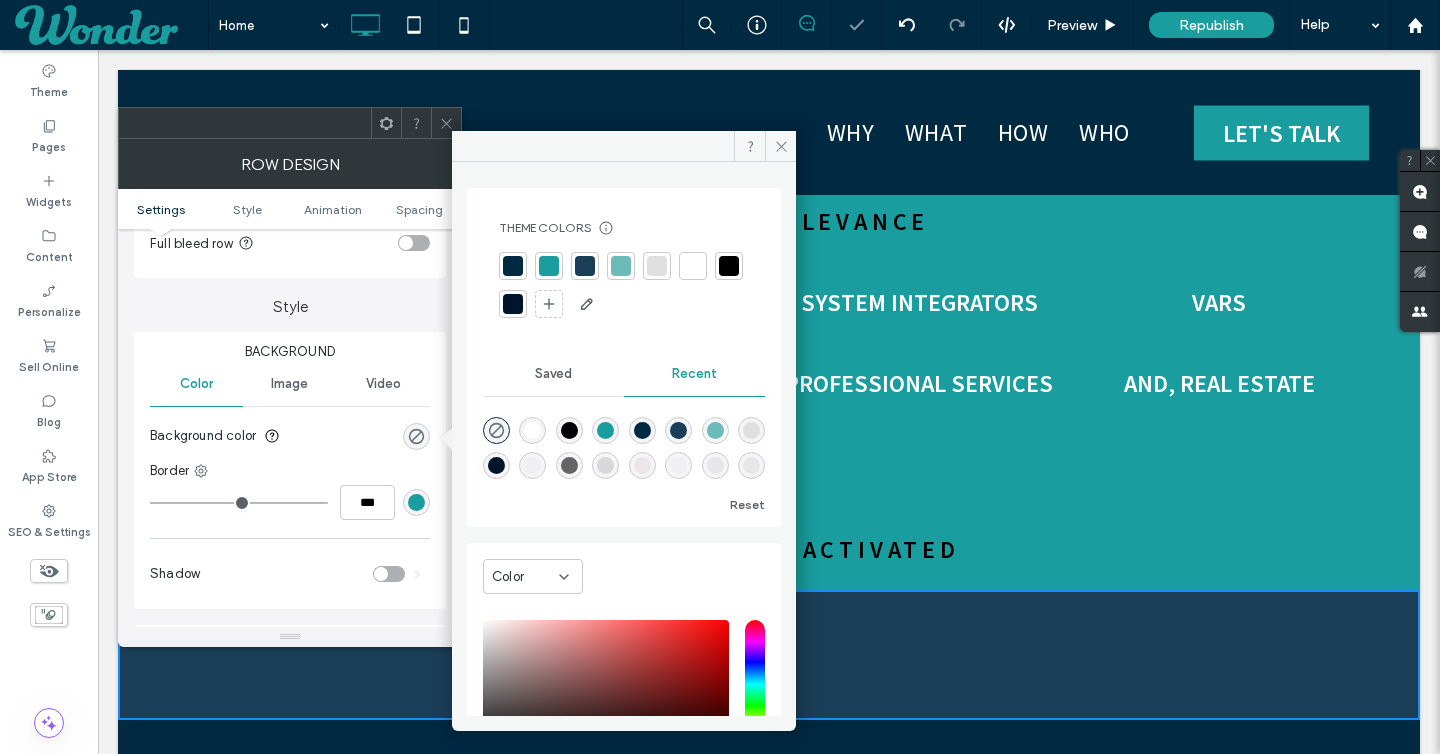click at bounding box center (549, 266) 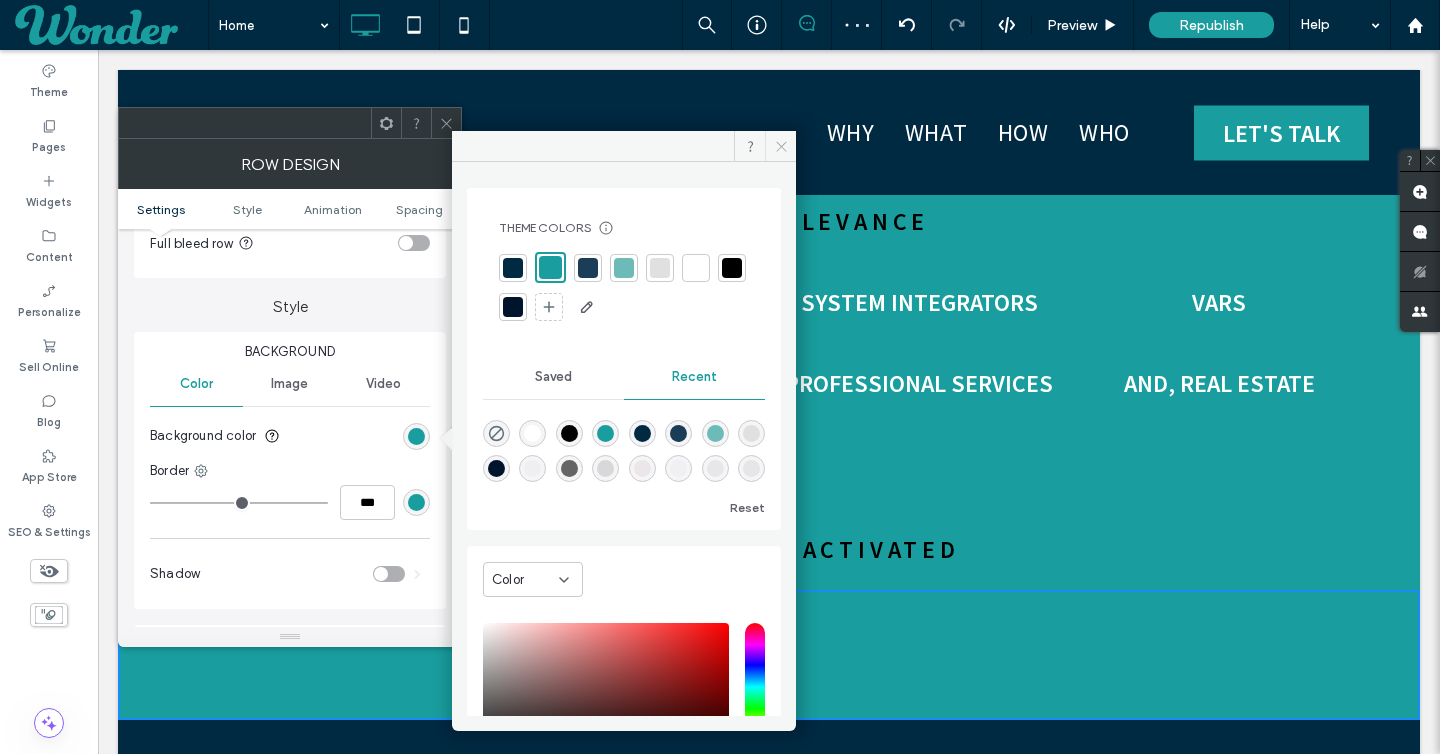click 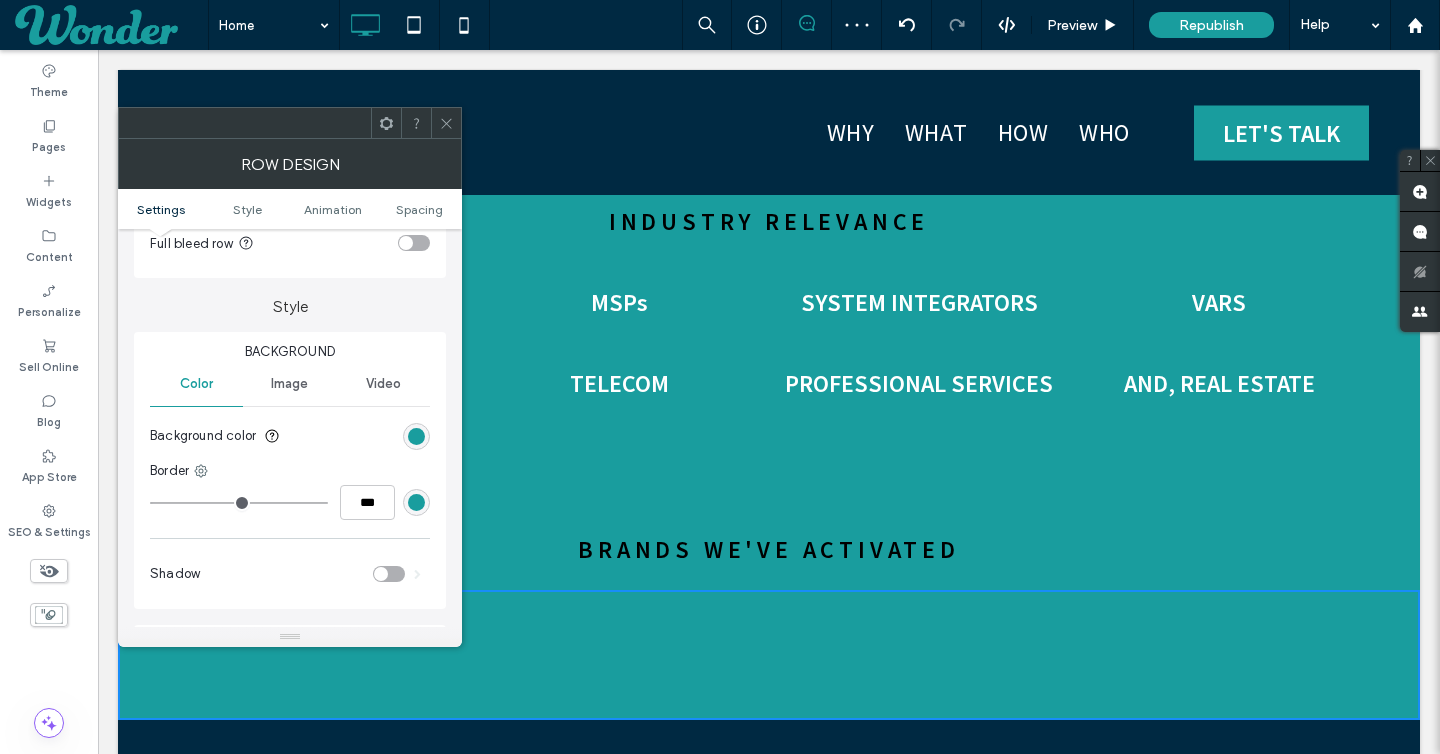 click 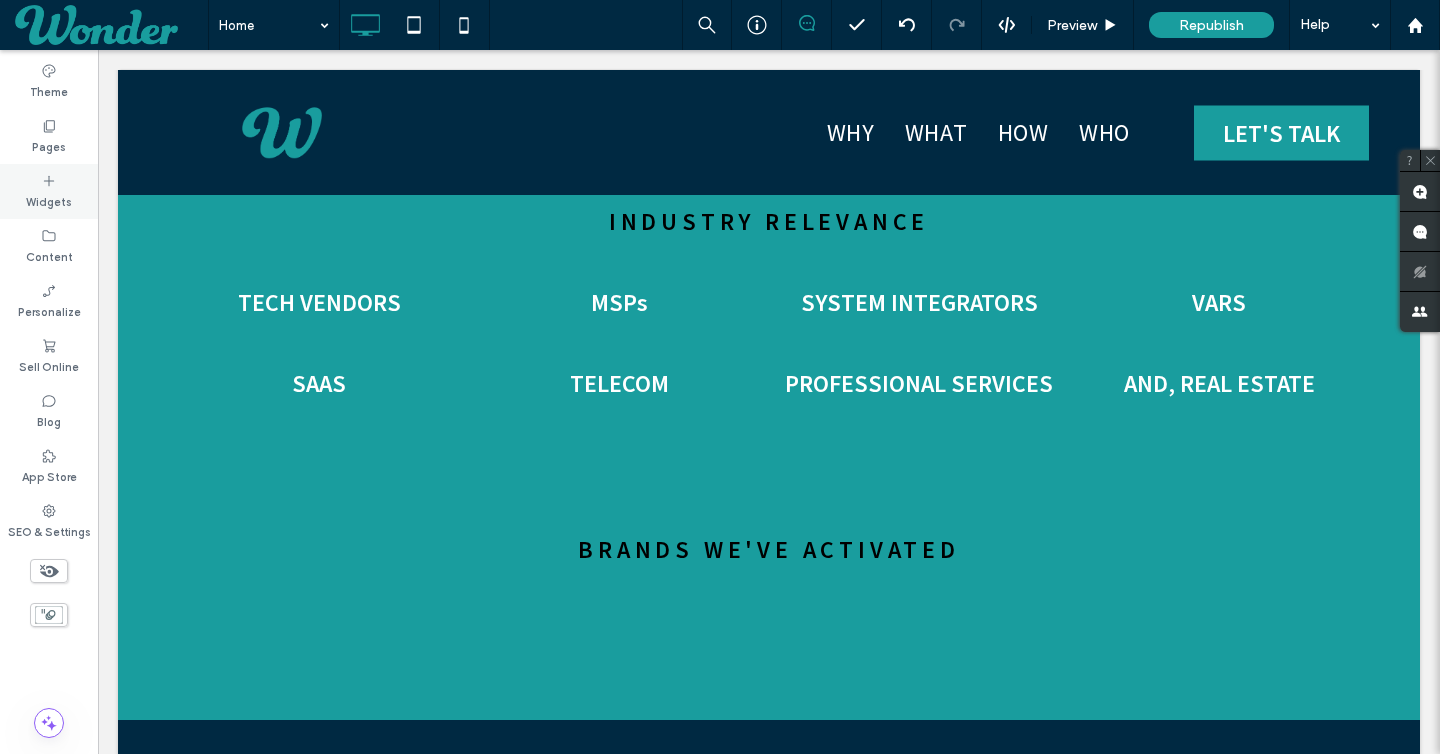 click on "Widgets" at bounding box center [49, 200] 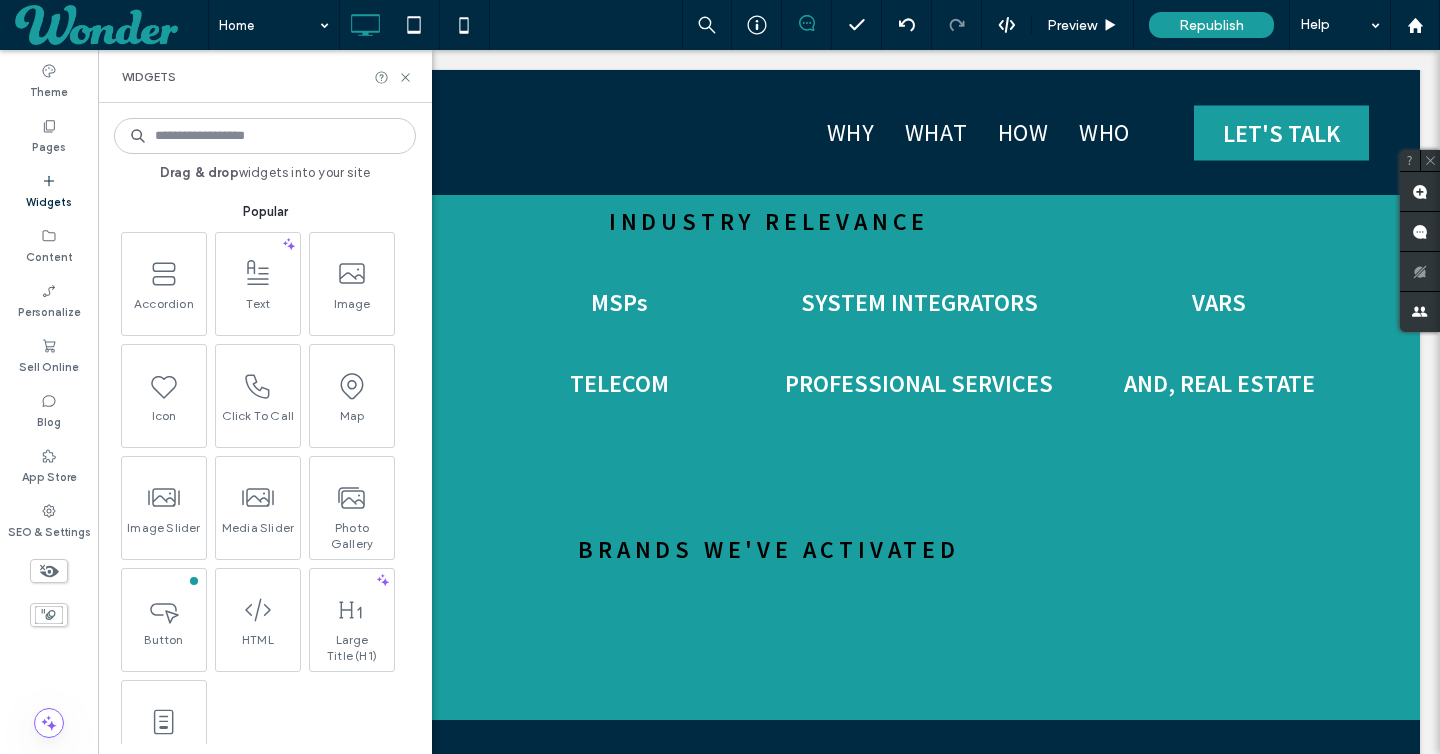 click at bounding box center (265, 136) 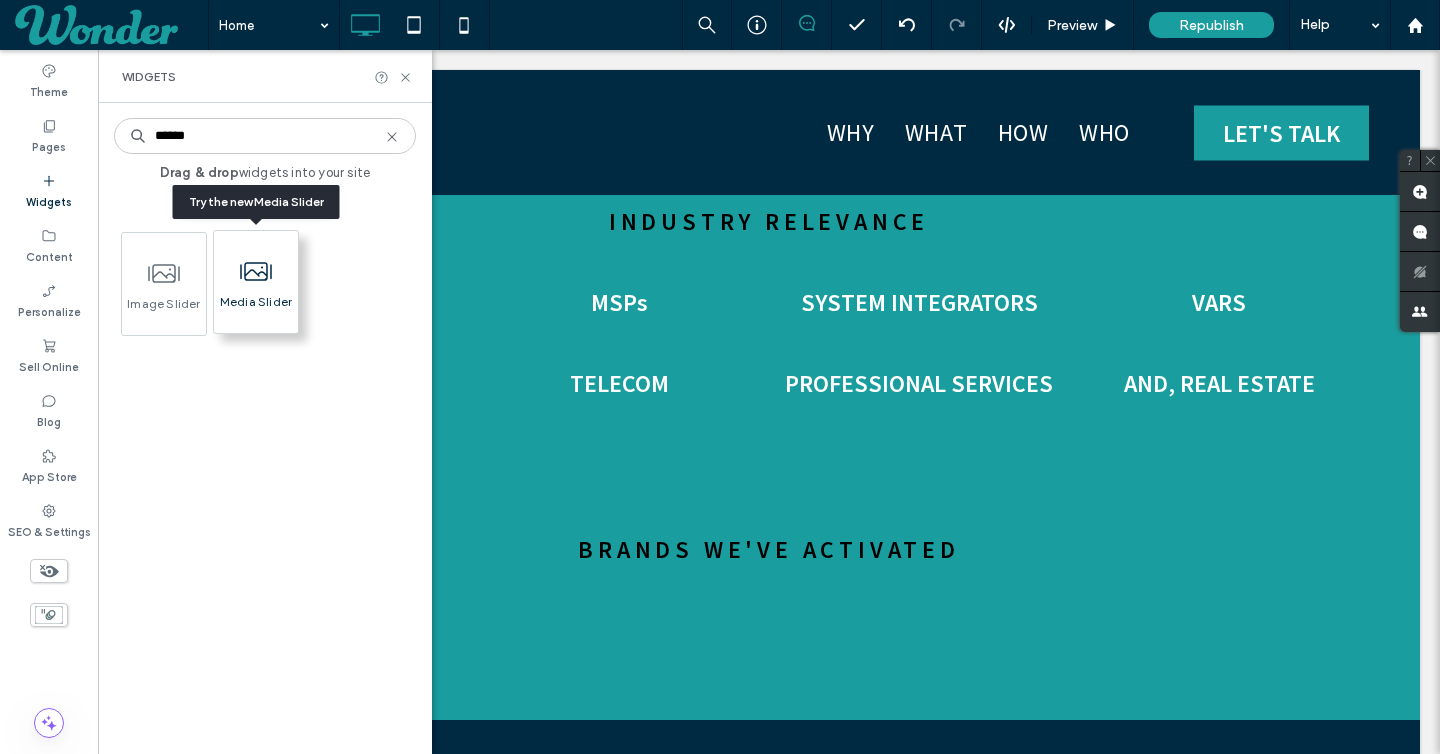 type on "******" 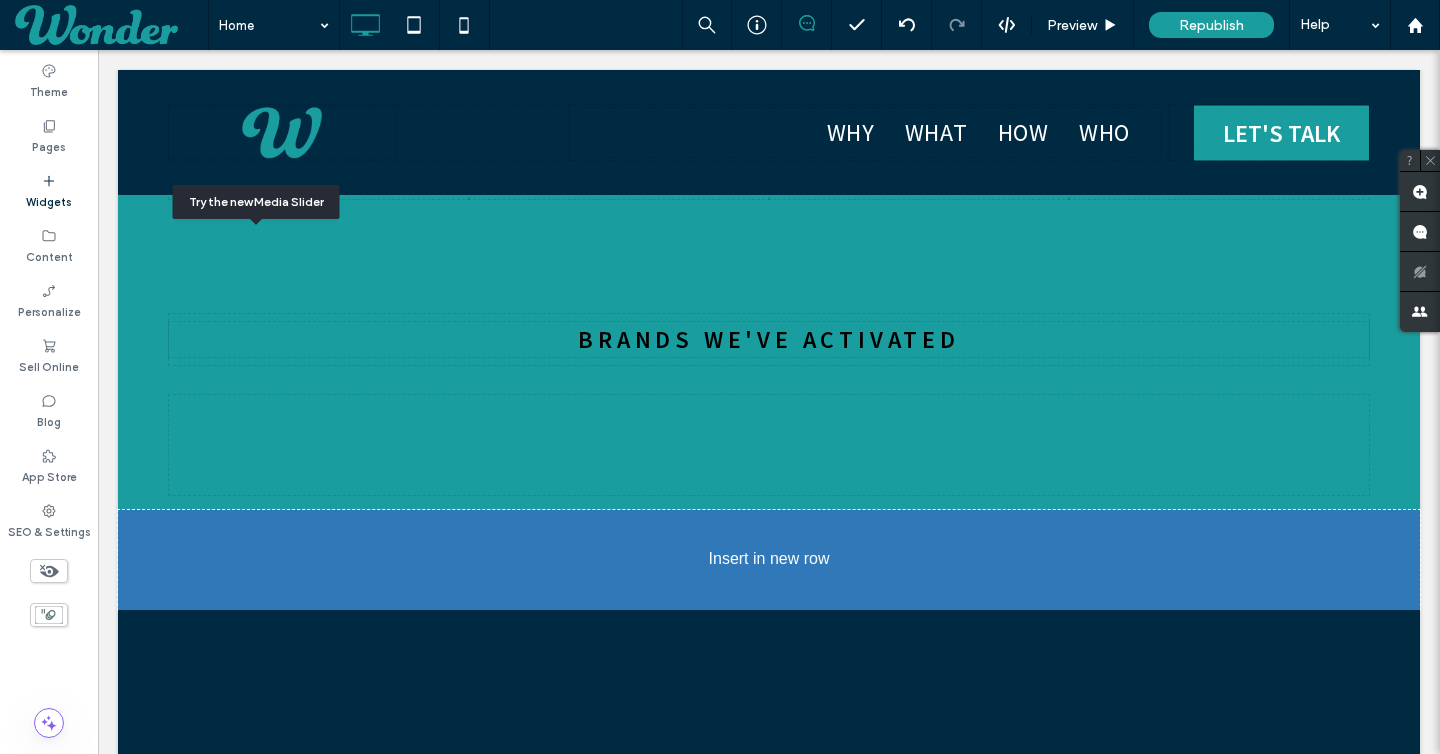 scroll, scrollTop: 4393, scrollLeft: 0, axis: vertical 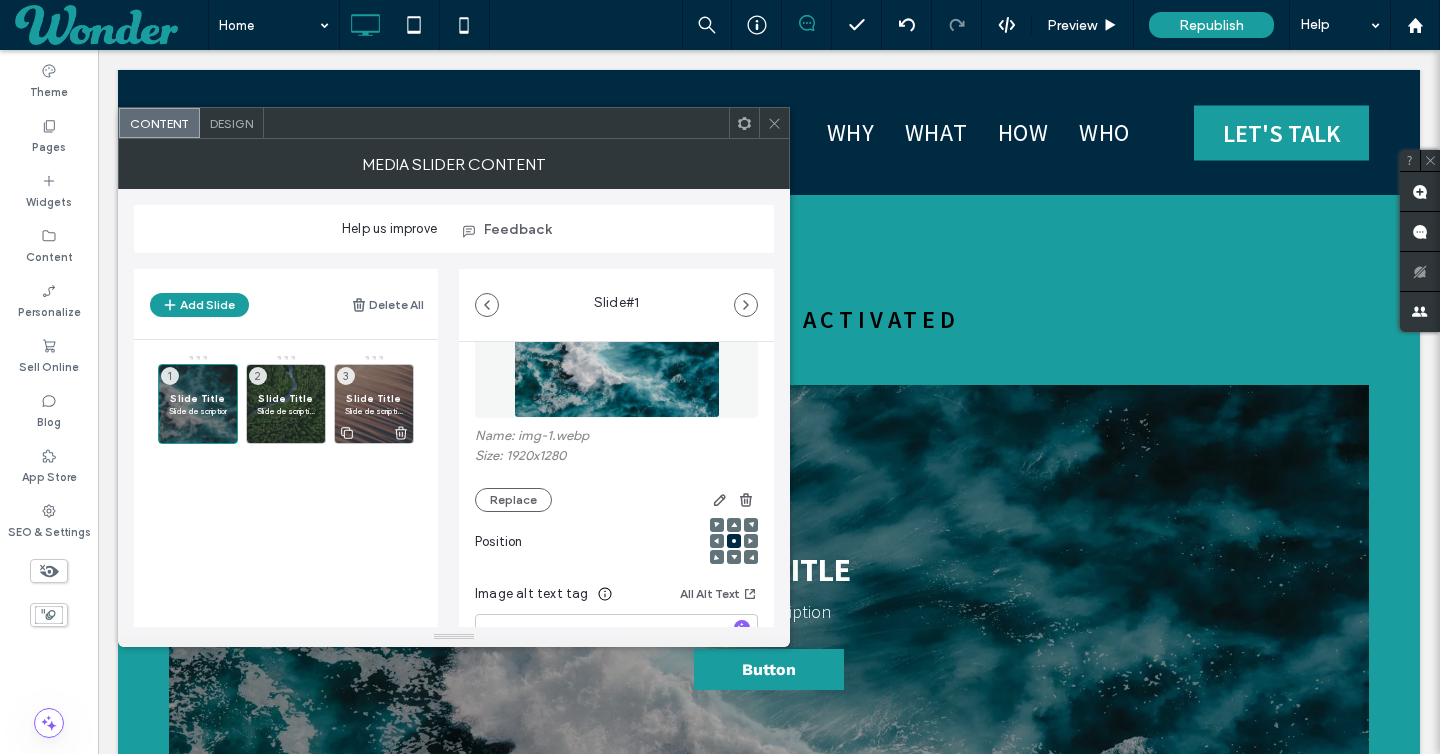 click 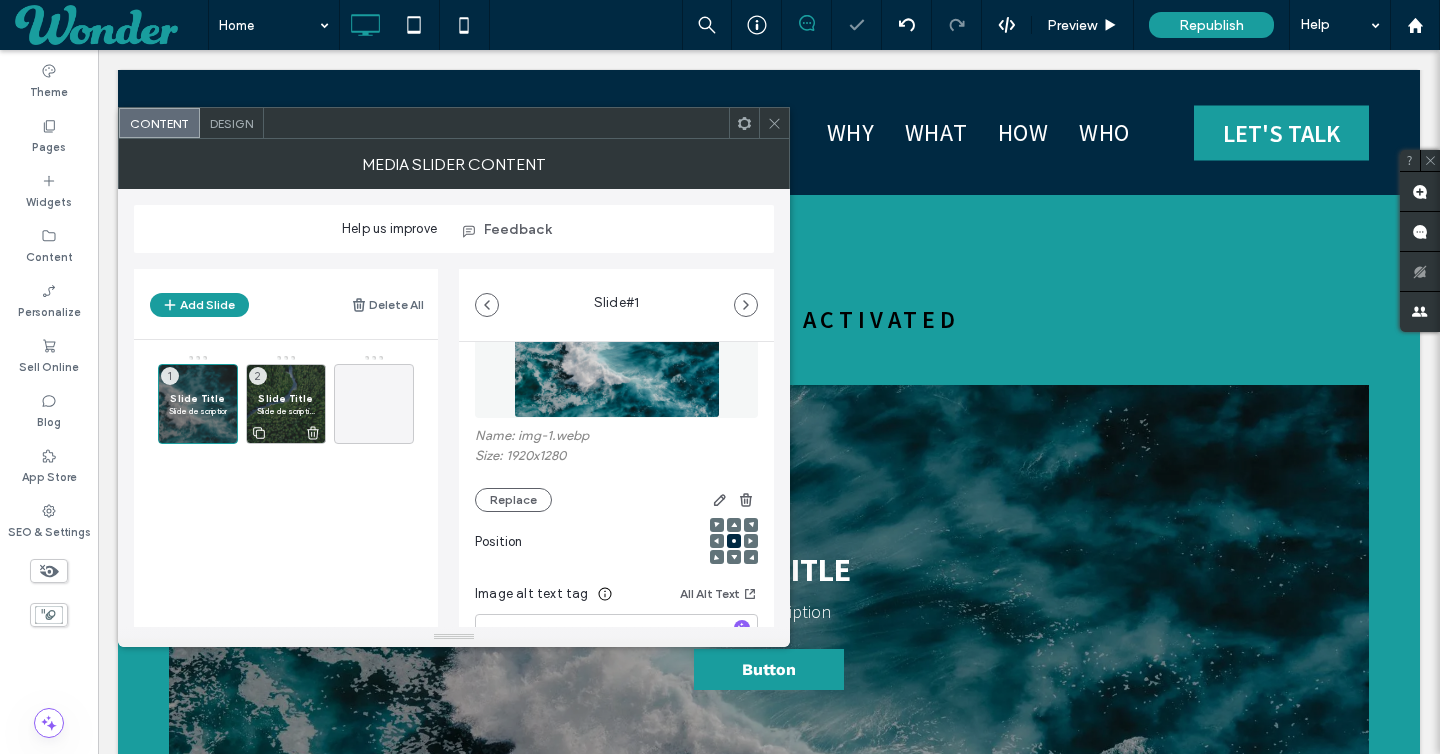 click 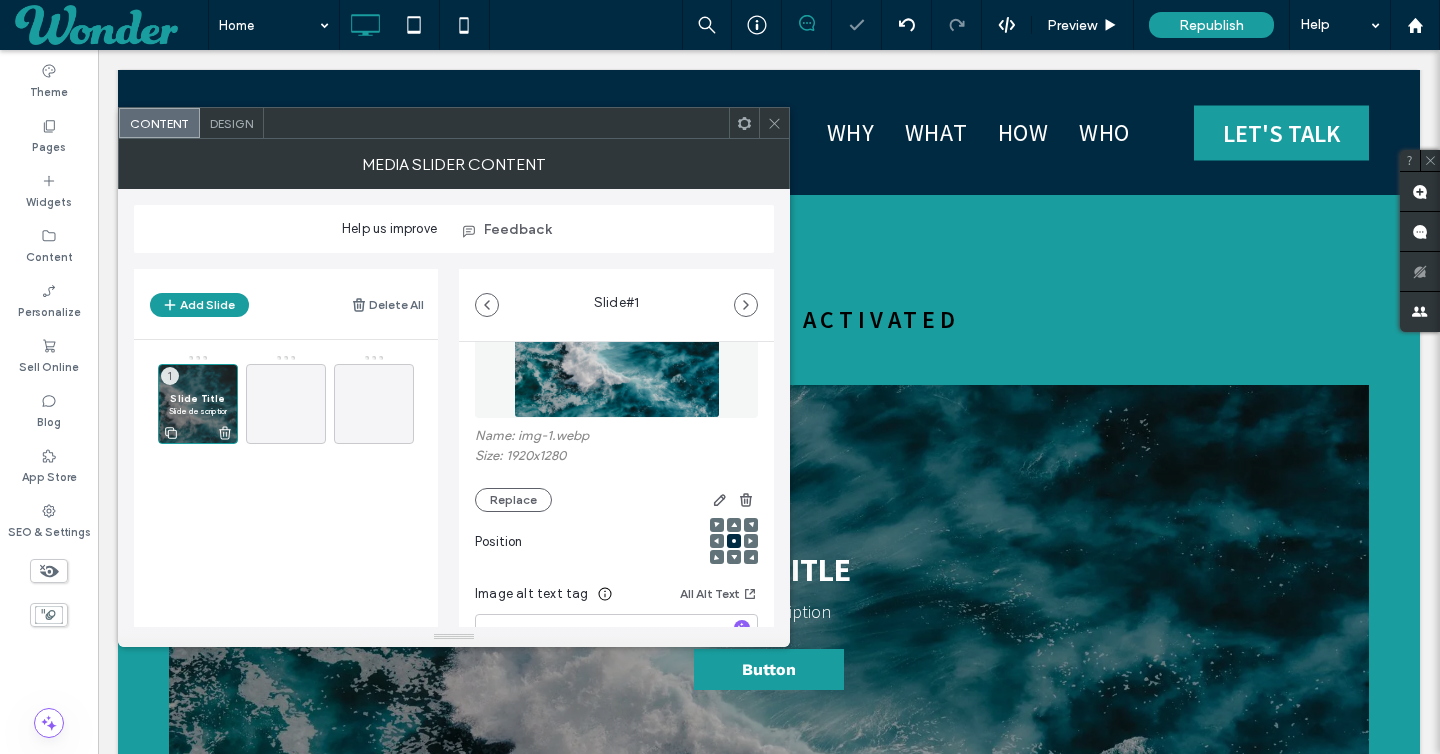 click 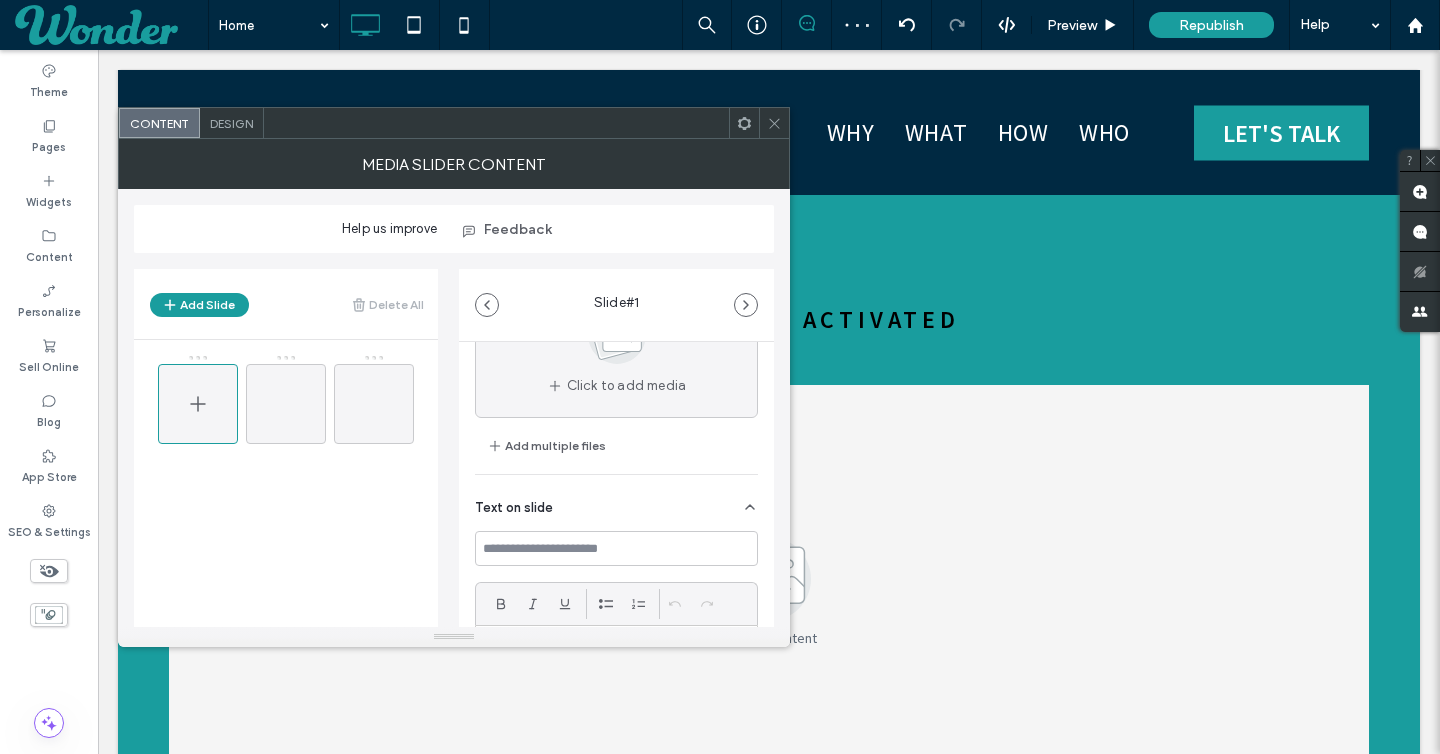 click 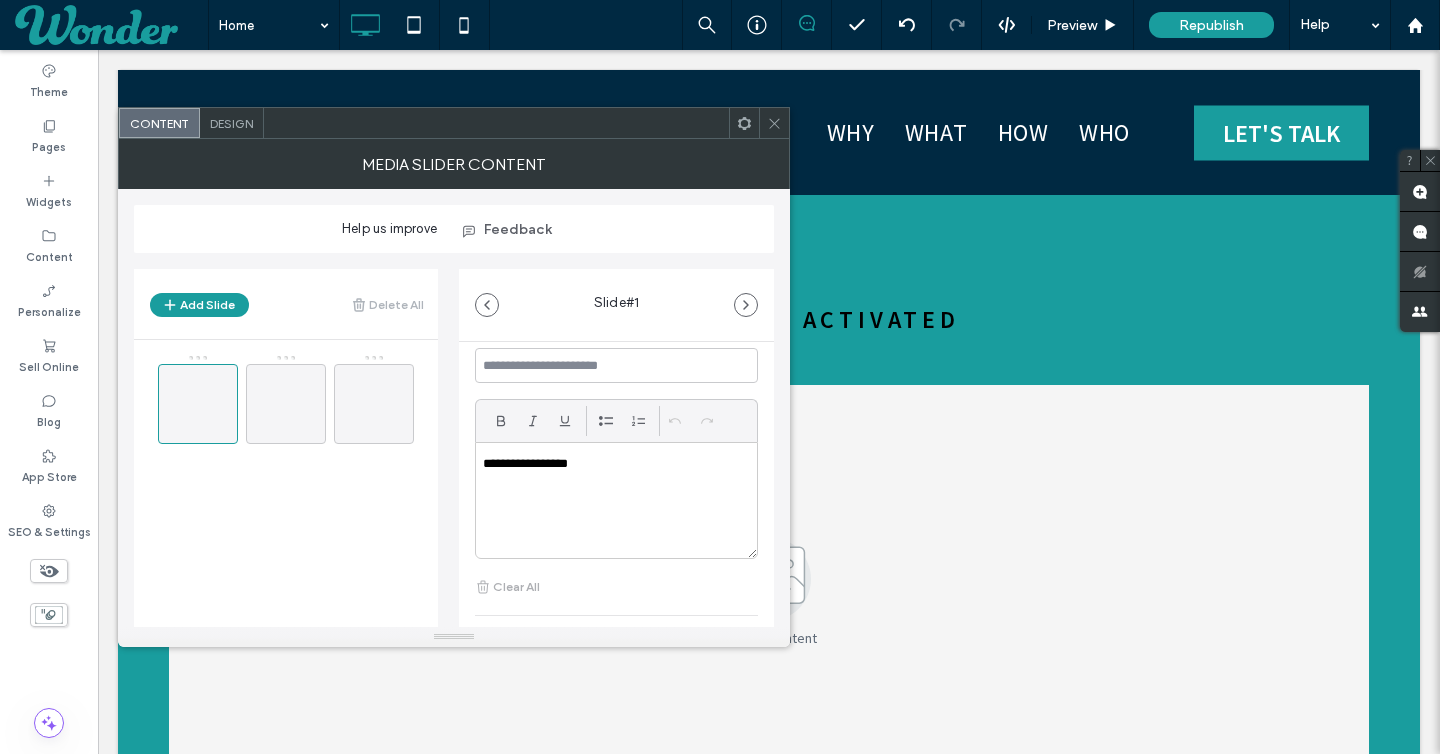 scroll, scrollTop: 394, scrollLeft: 0, axis: vertical 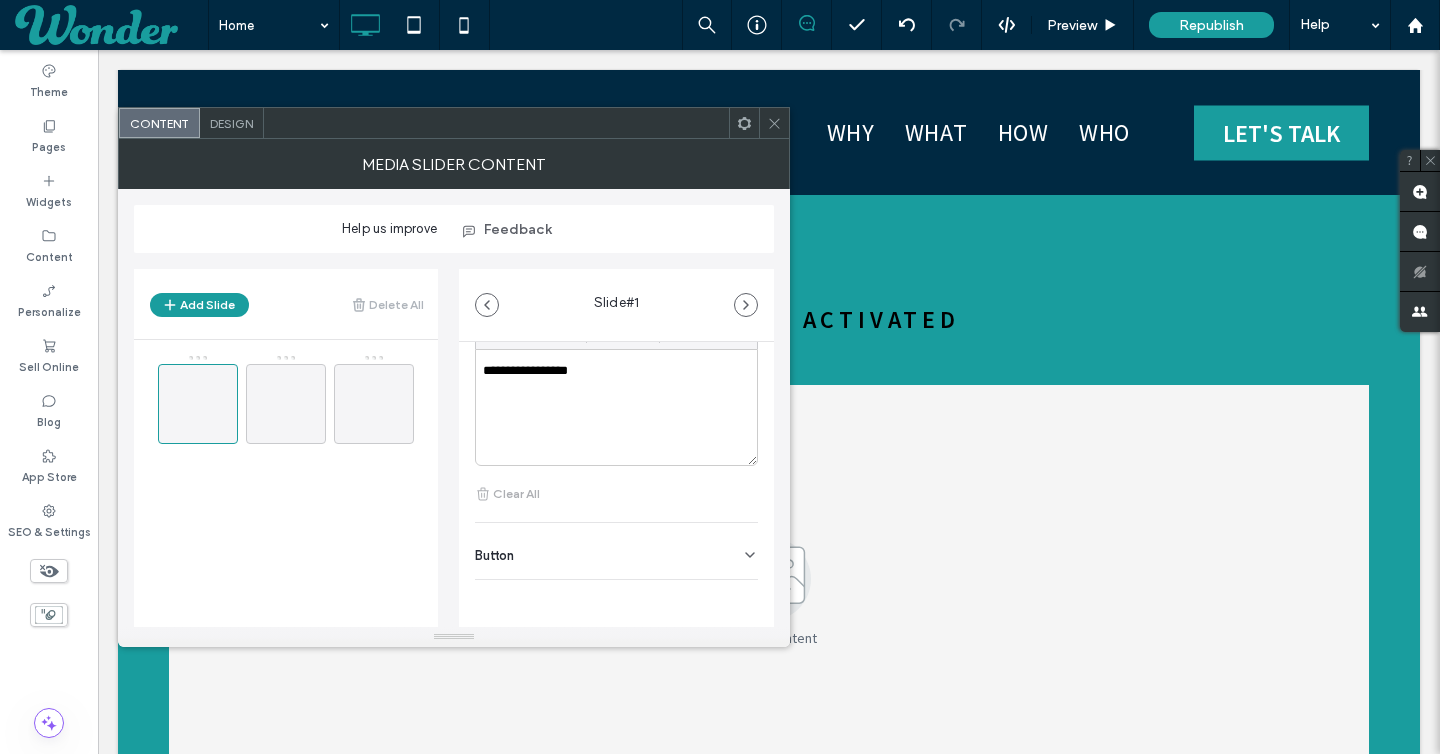 click 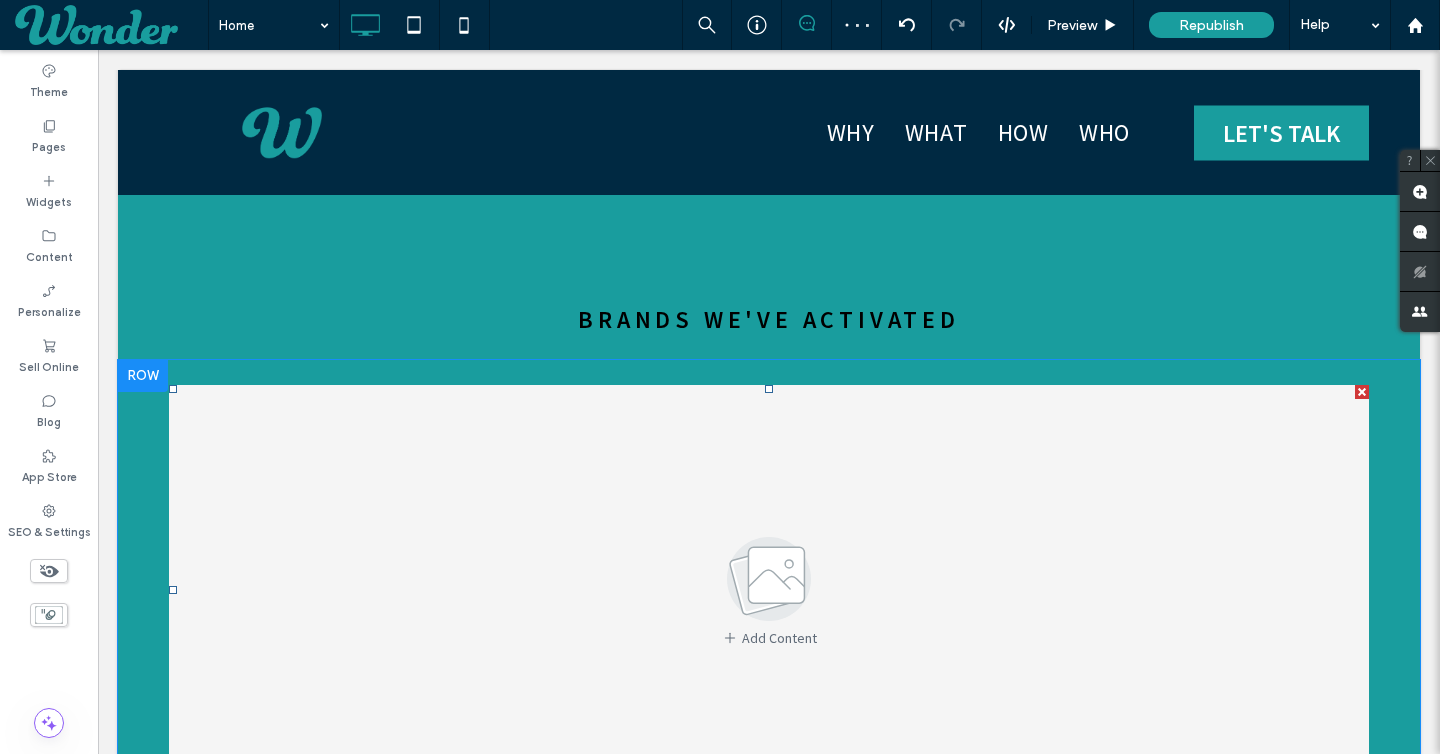 click at bounding box center [1362, 392] 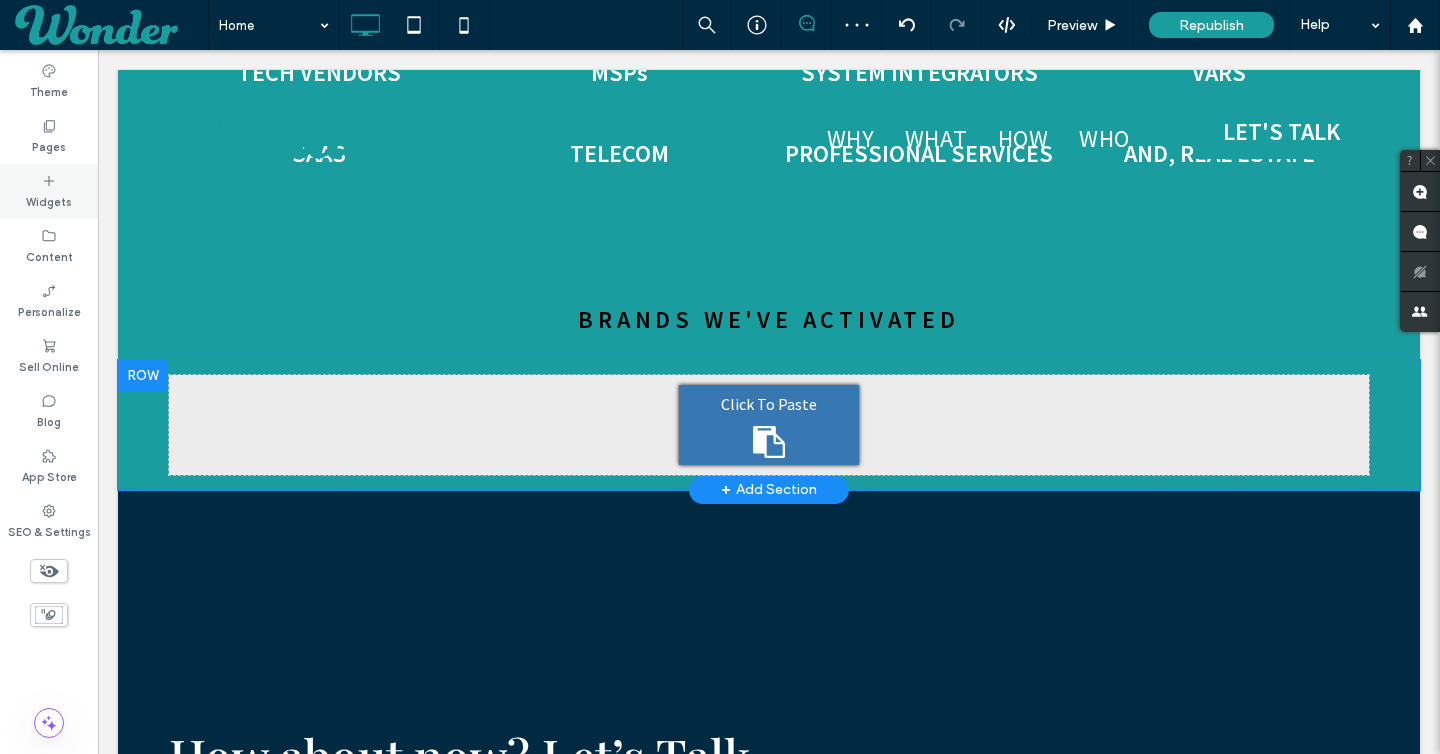 click 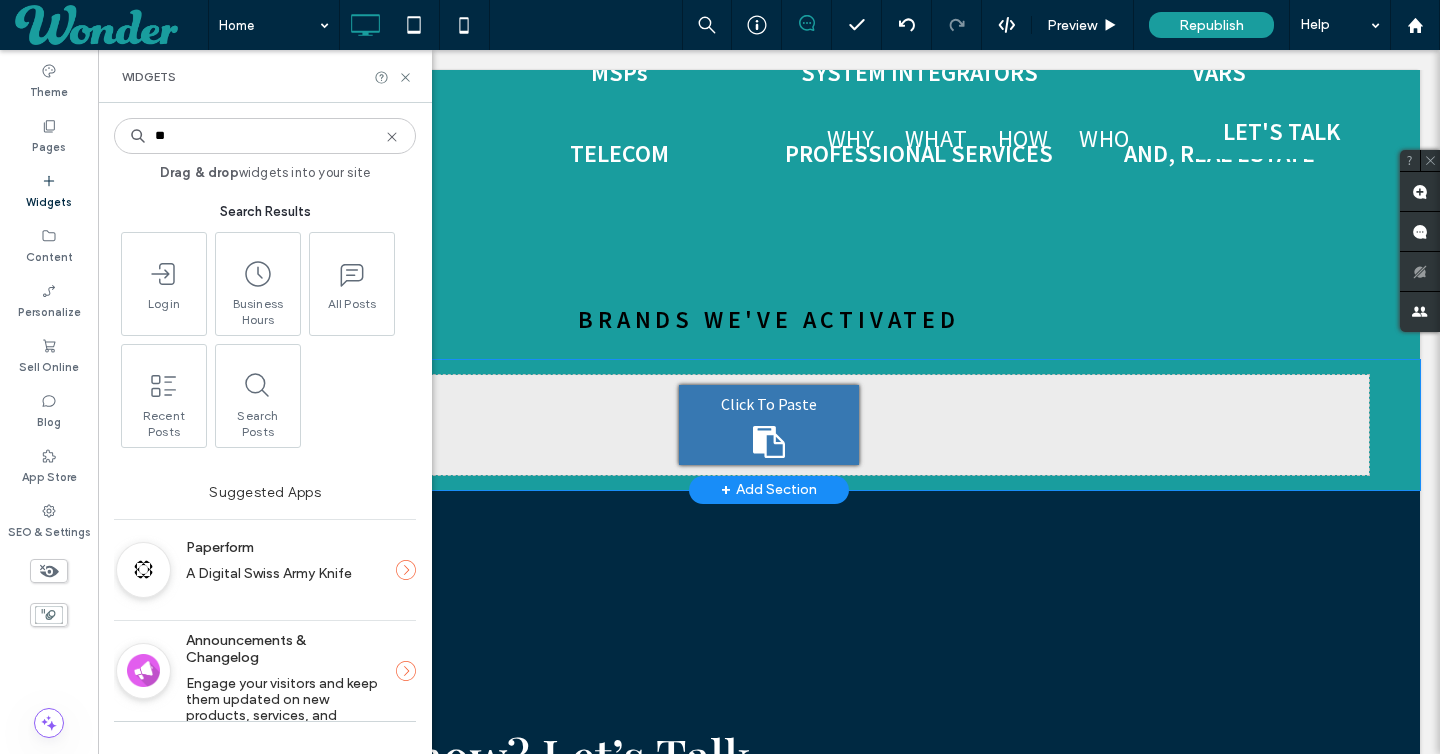 type on "*" 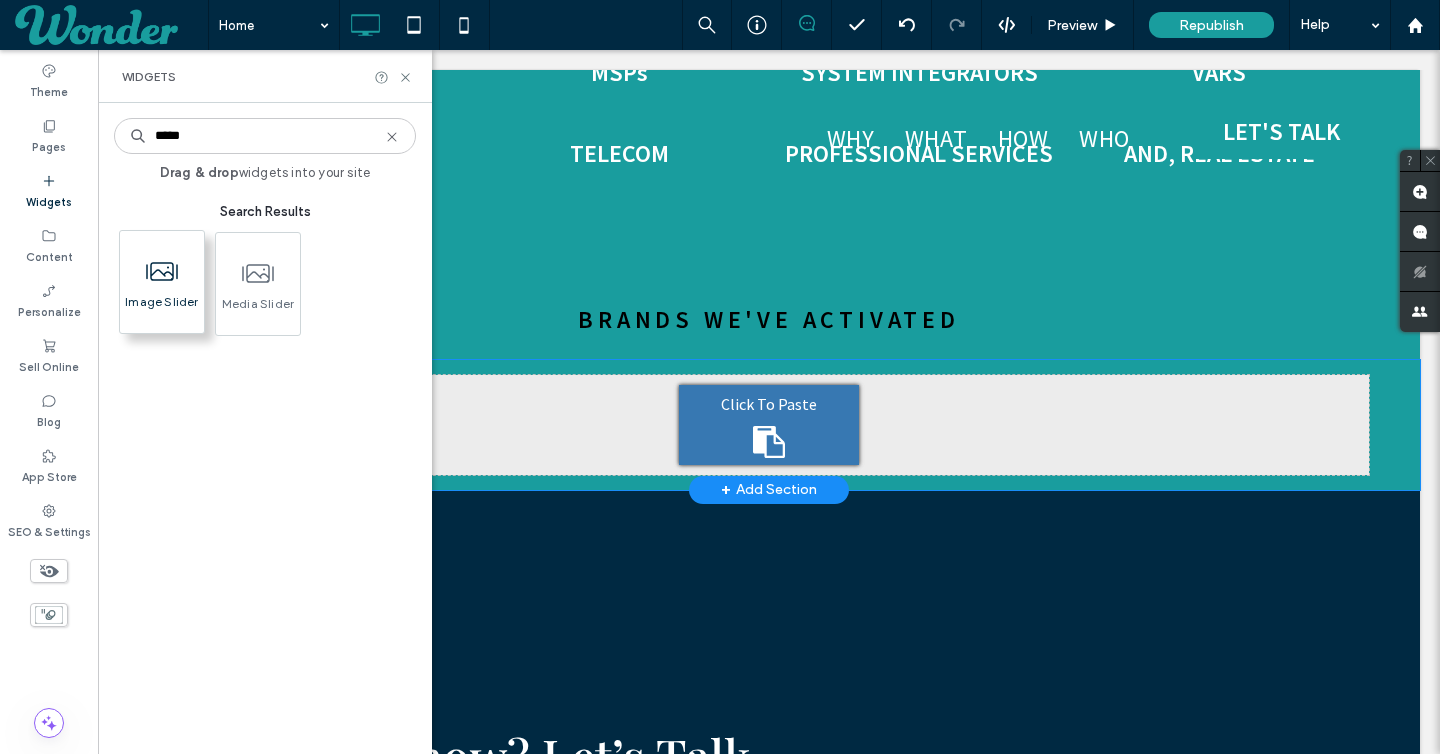 type on "*****" 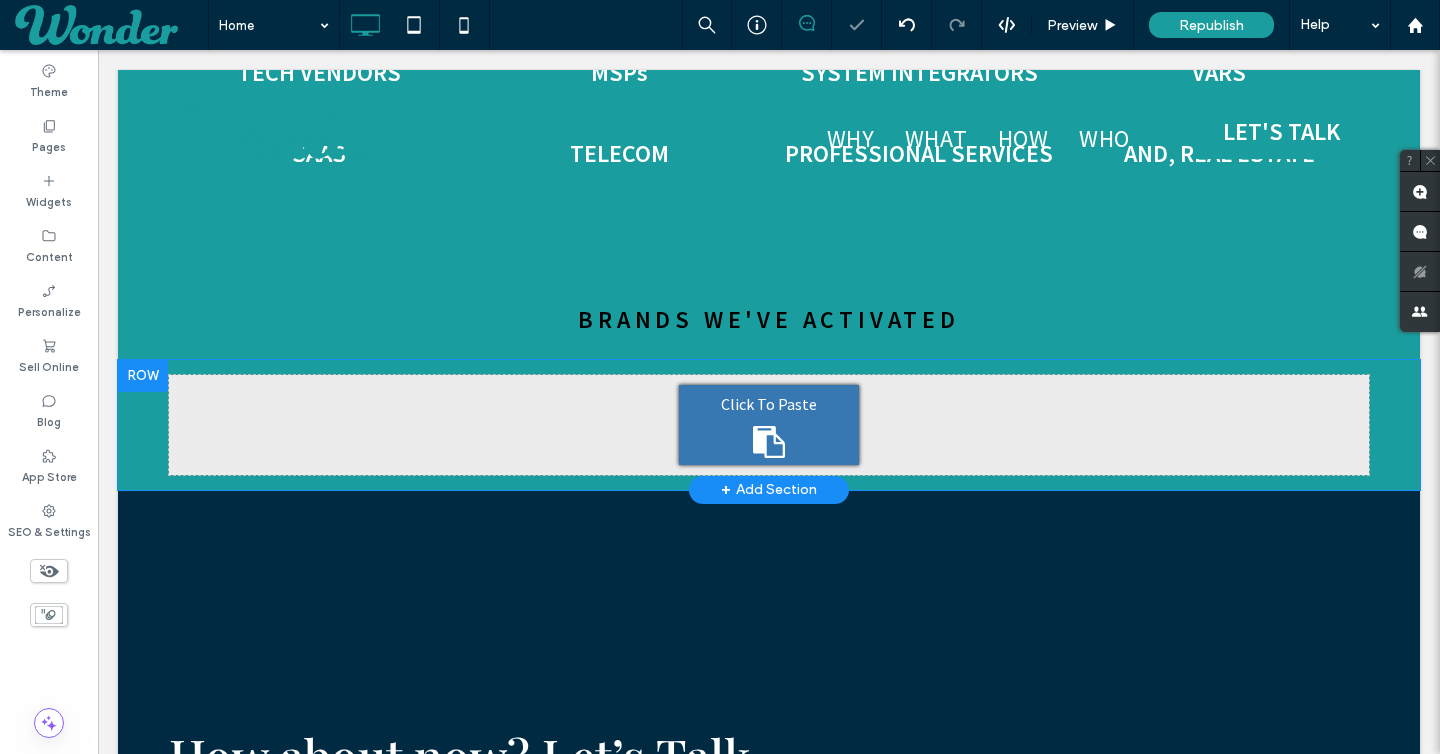 scroll, scrollTop: 4743, scrollLeft: 0, axis: vertical 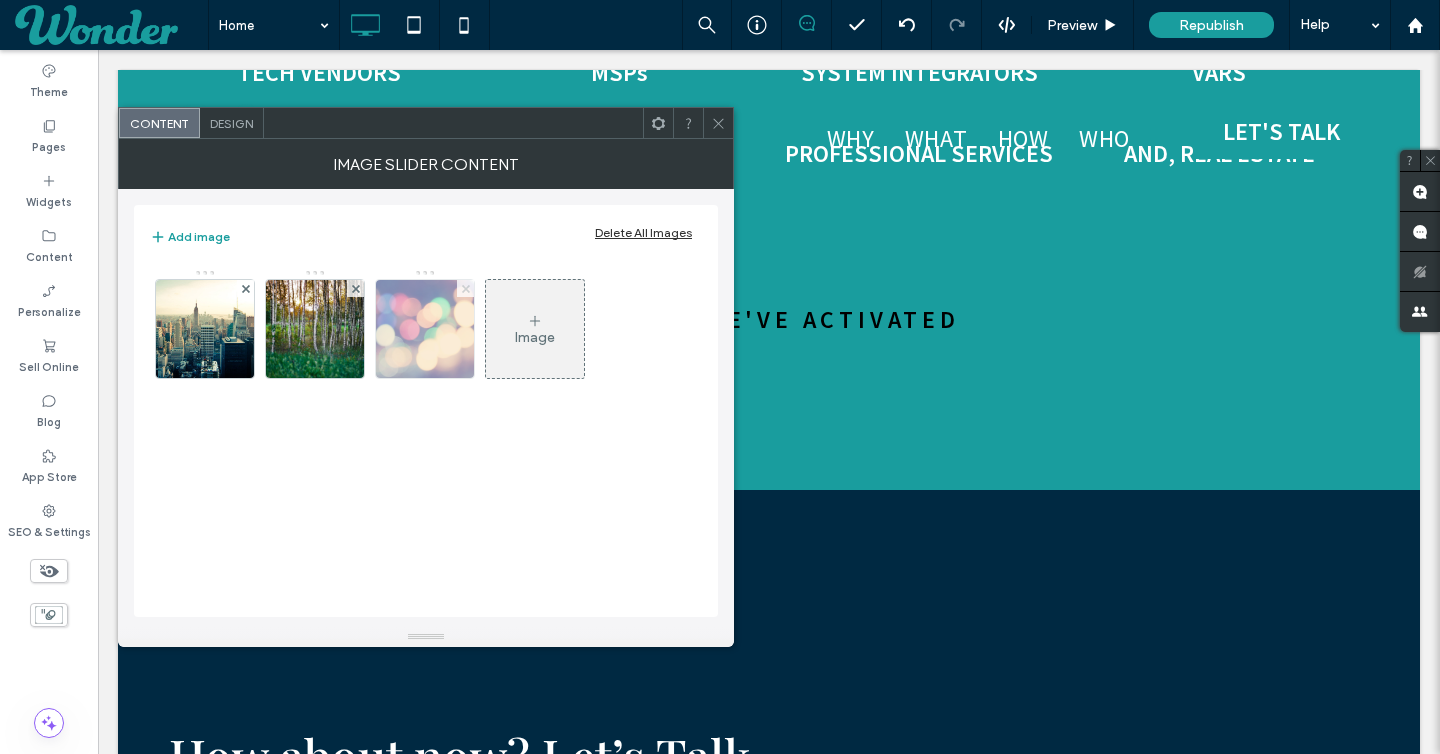 click 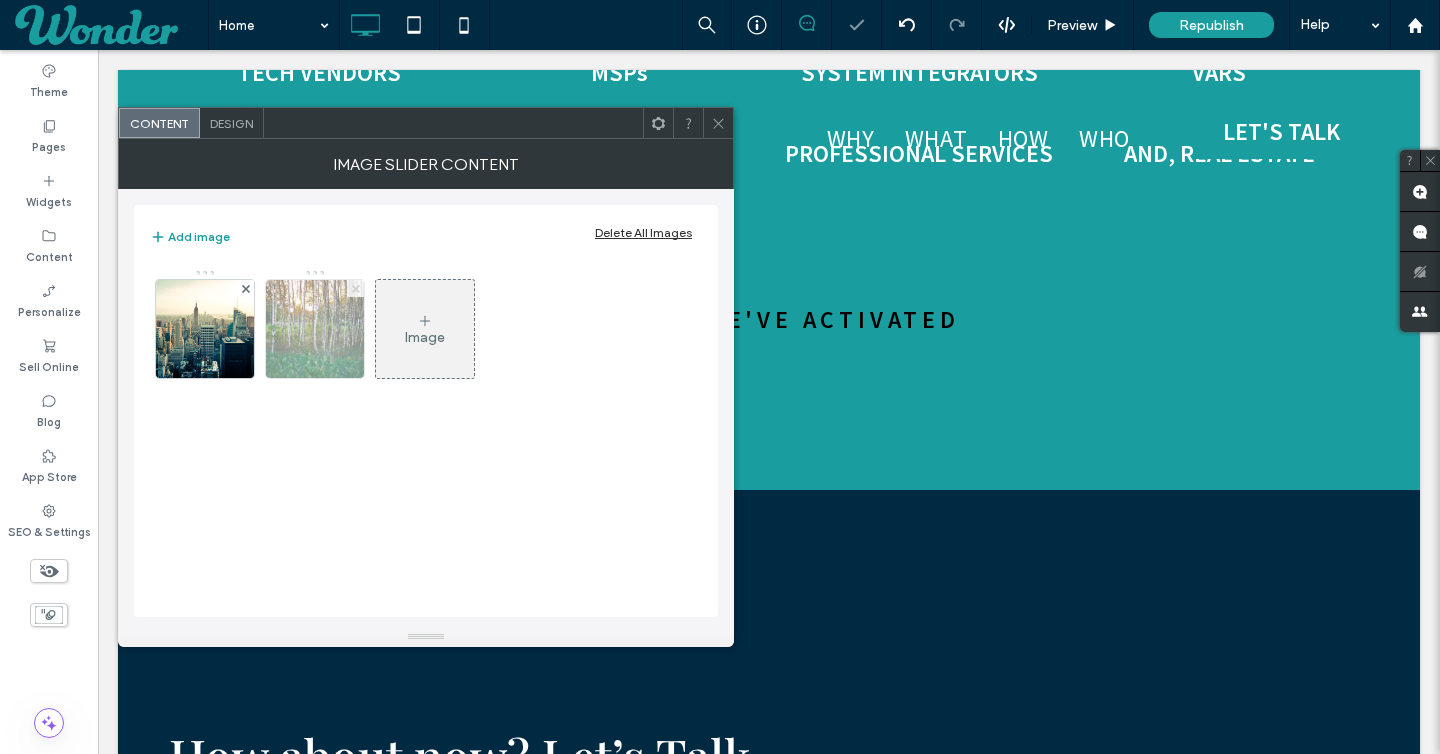 click 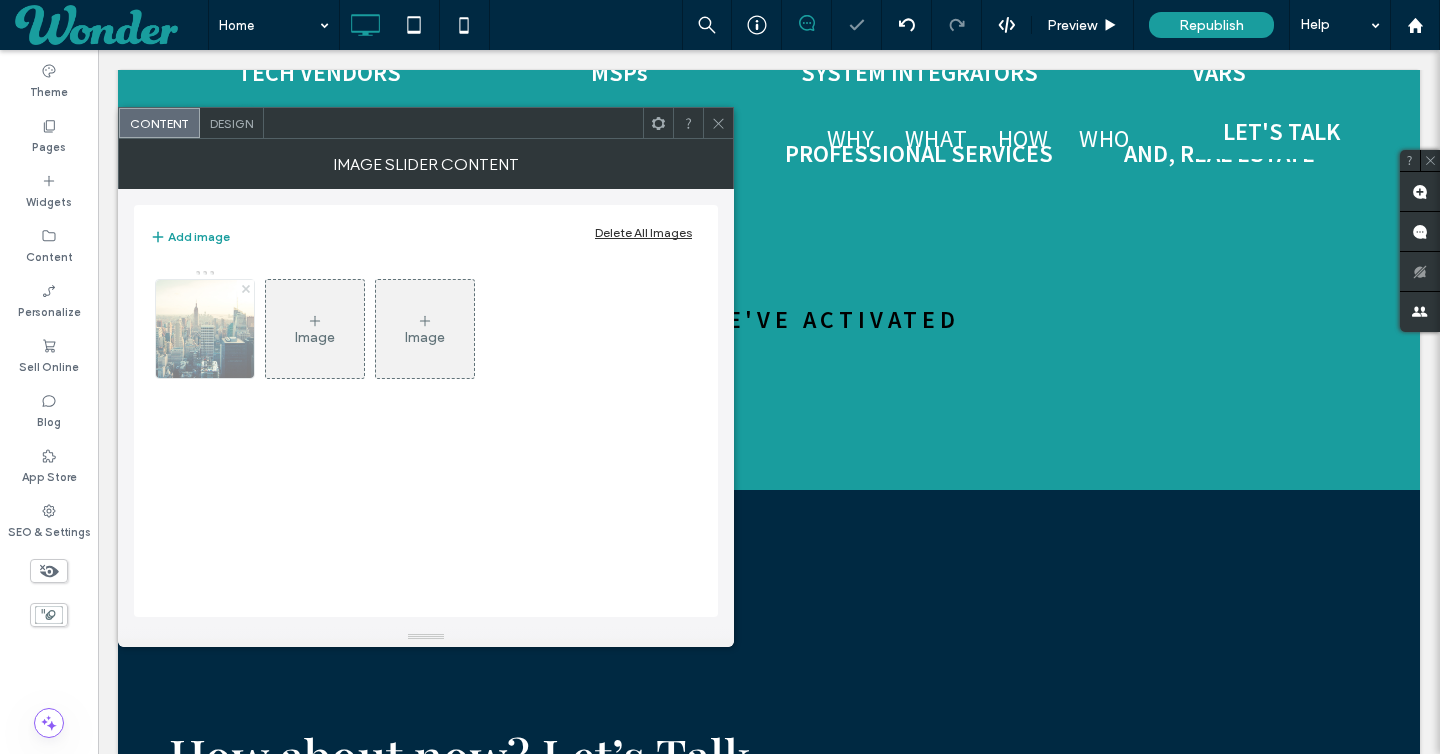 click at bounding box center (246, 288) 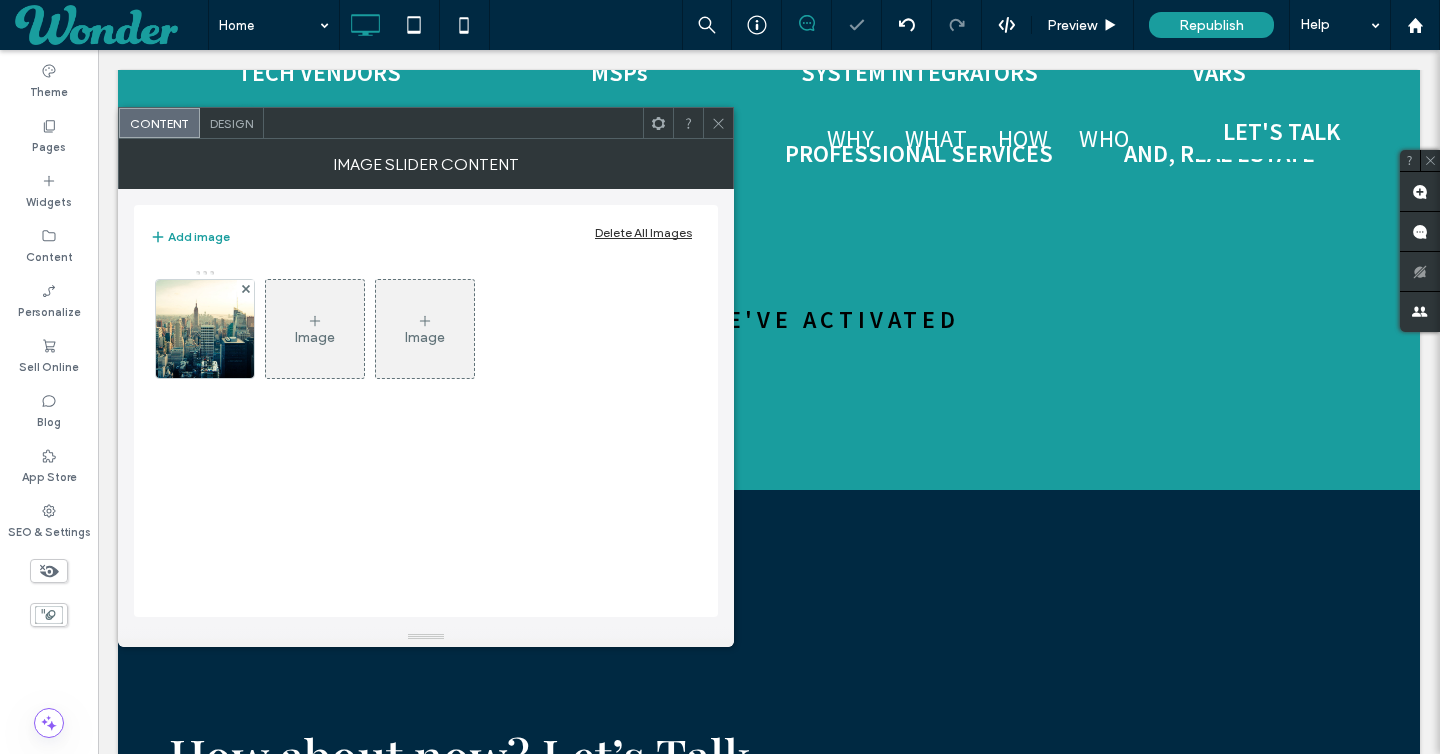 scroll, scrollTop: 4565, scrollLeft: 0, axis: vertical 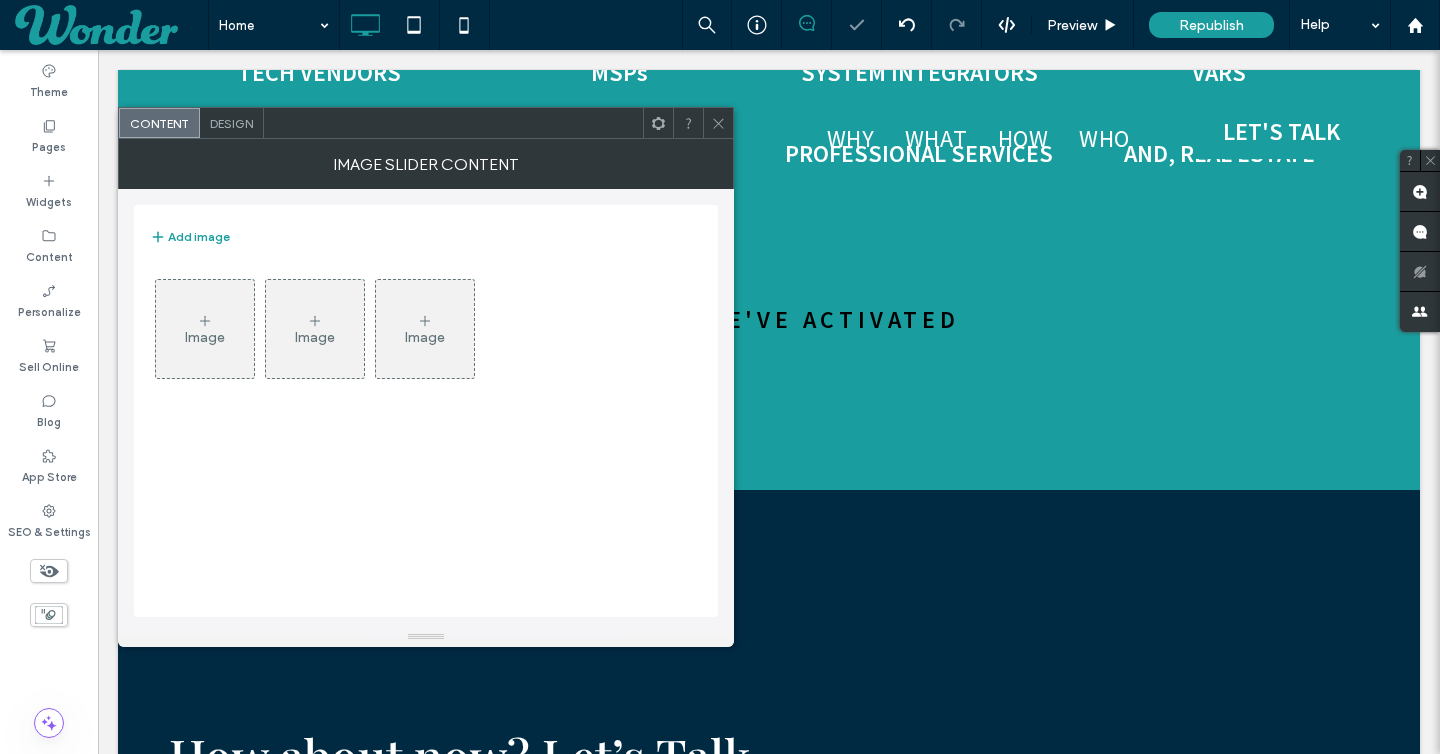 click on "Image" at bounding box center (205, 329) 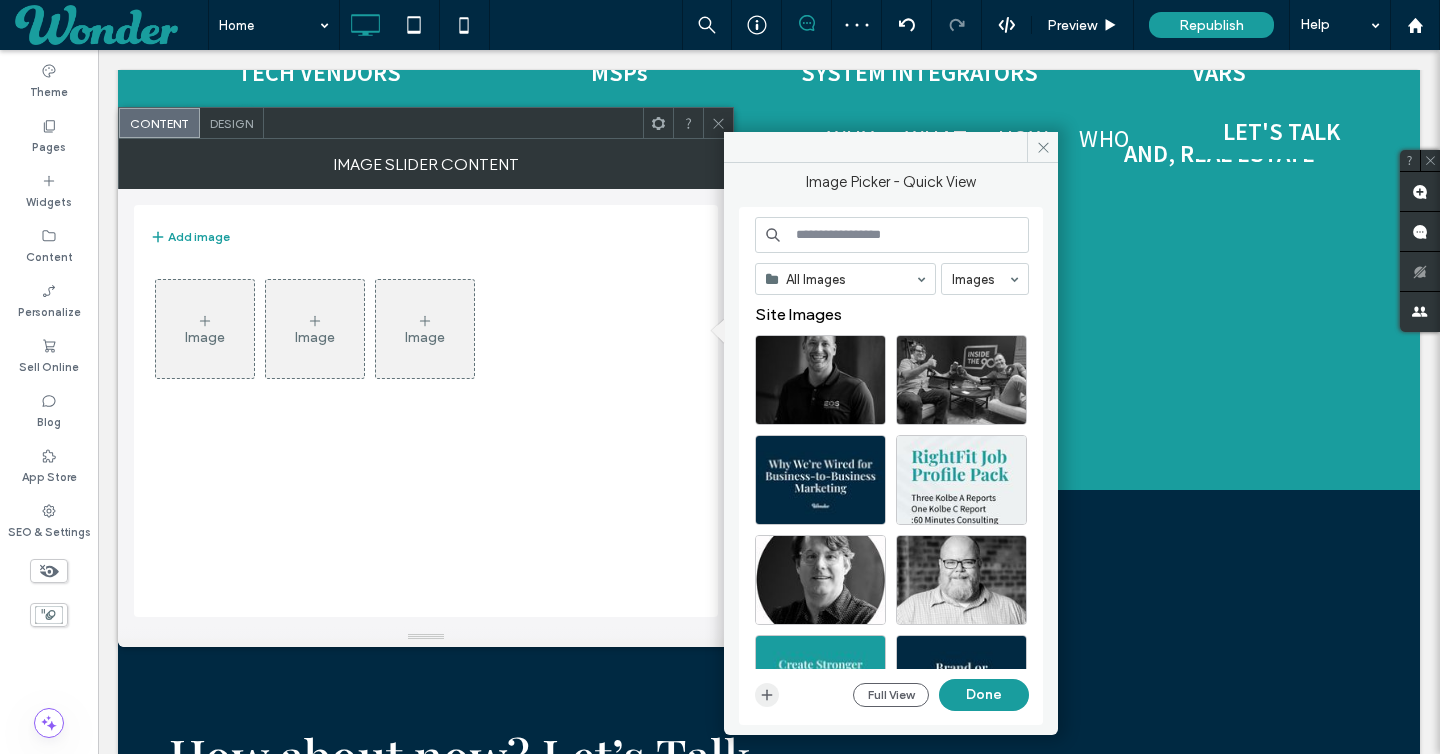 click 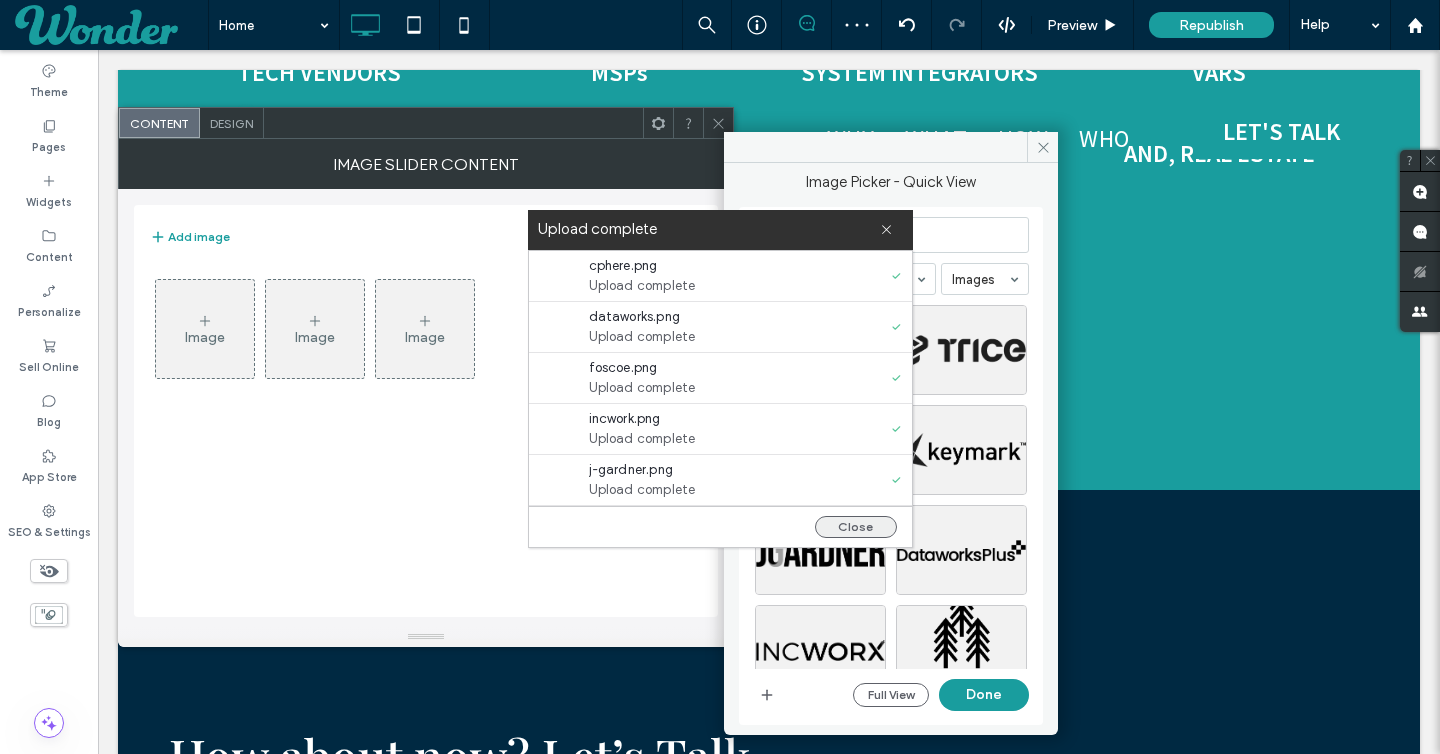 click on "Close" at bounding box center (856, 527) 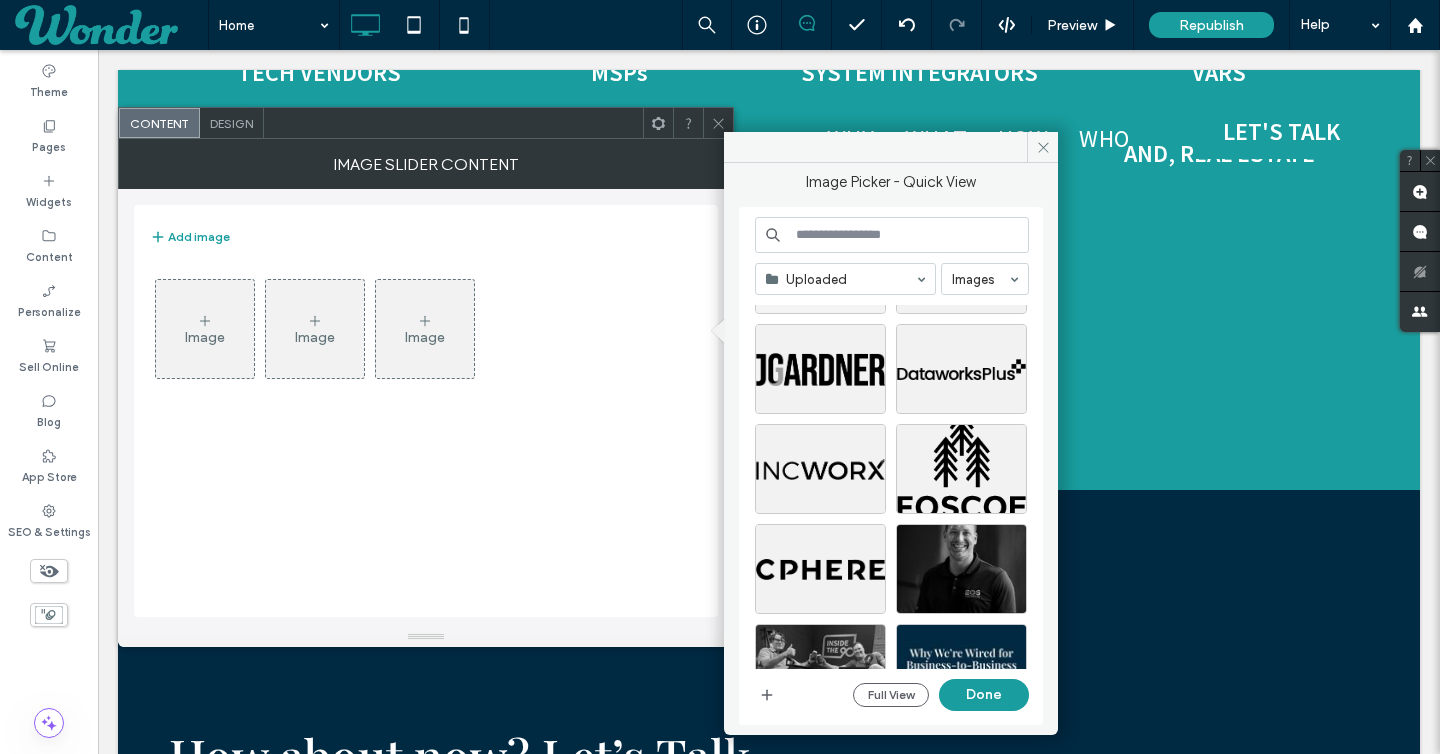 scroll, scrollTop: 188, scrollLeft: 0, axis: vertical 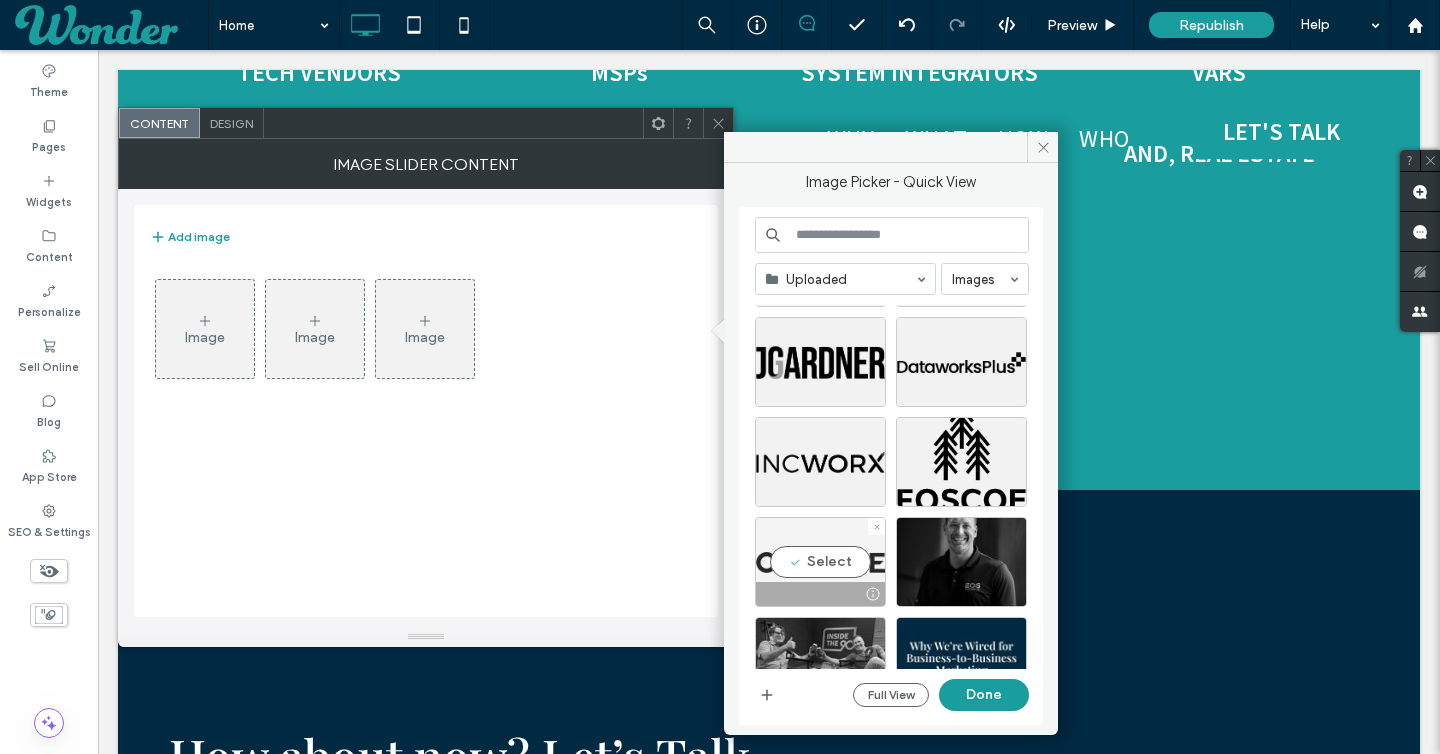 click on "Select" at bounding box center [820, 562] 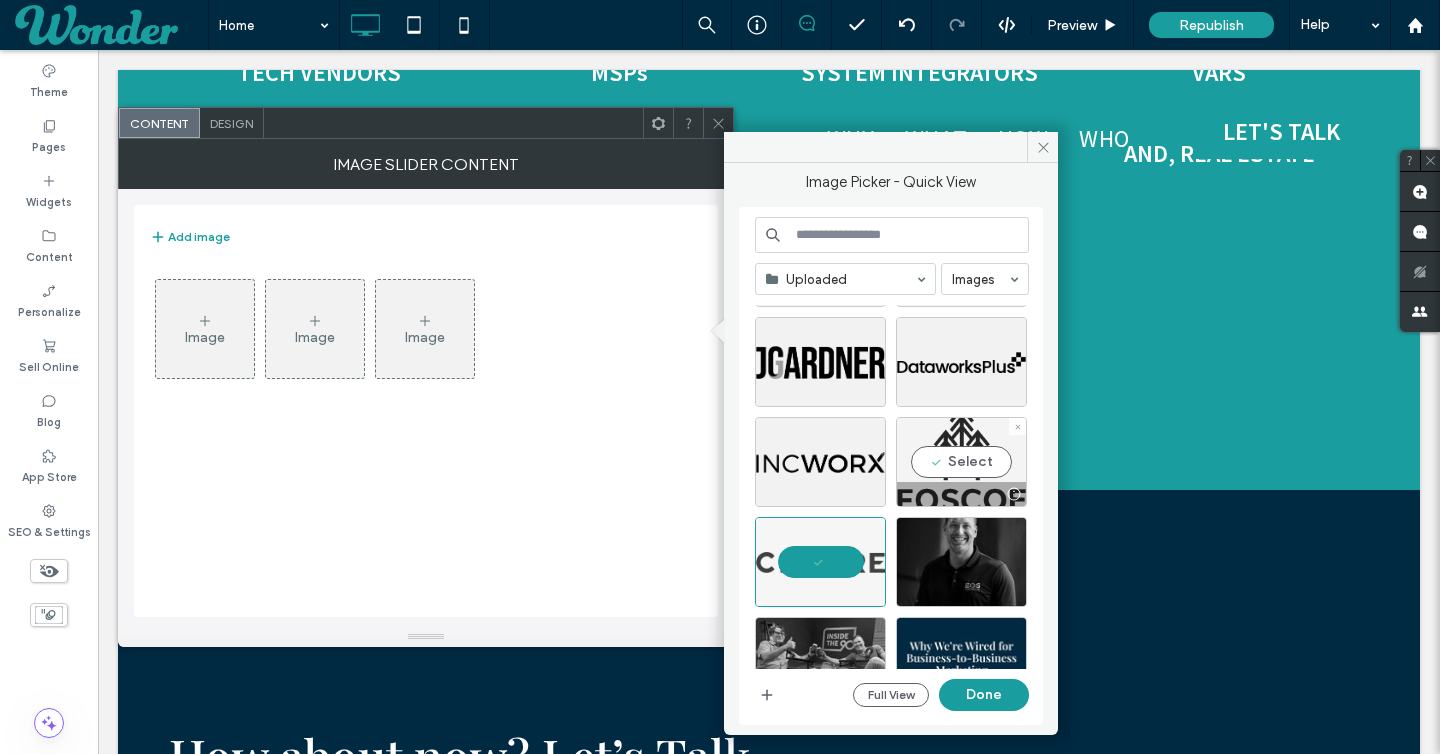 click on "Select" at bounding box center [961, 462] 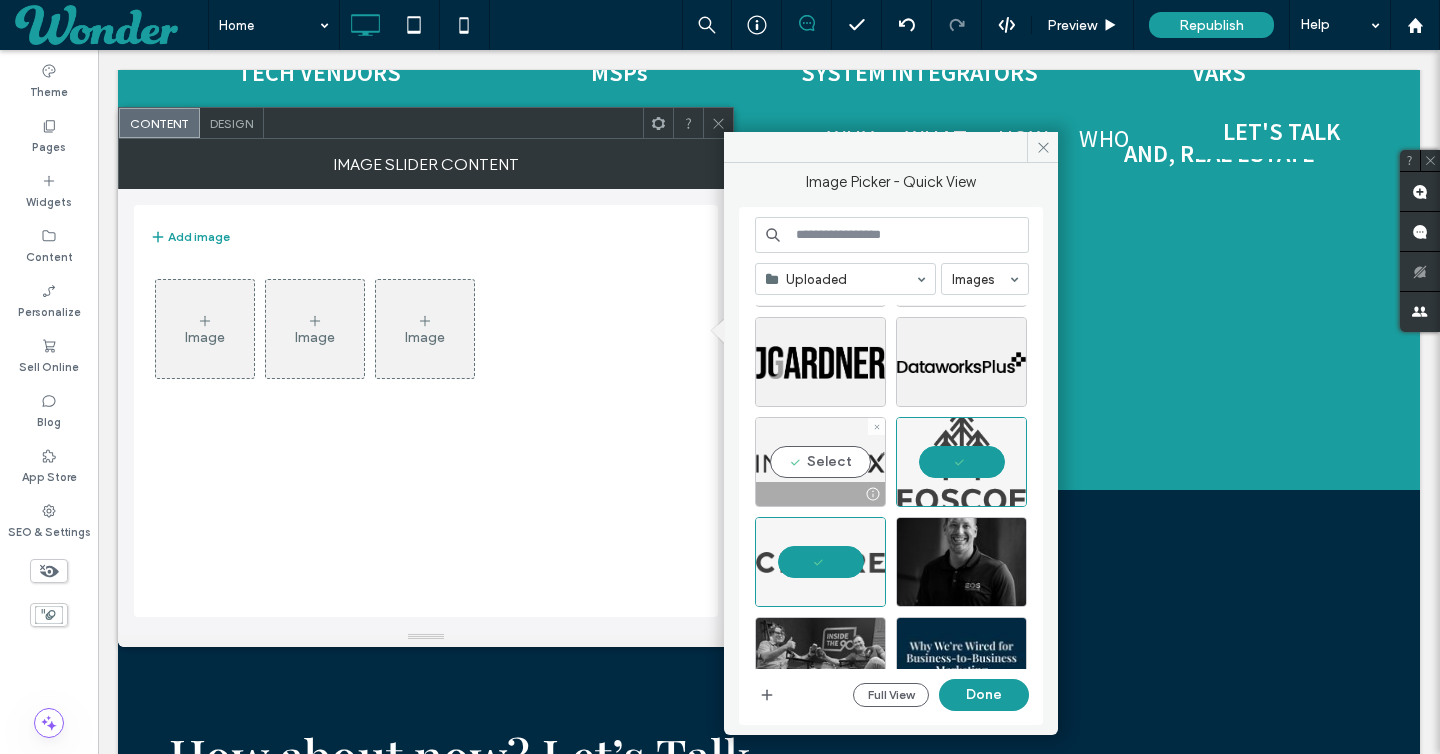 click on "Select" at bounding box center [820, 462] 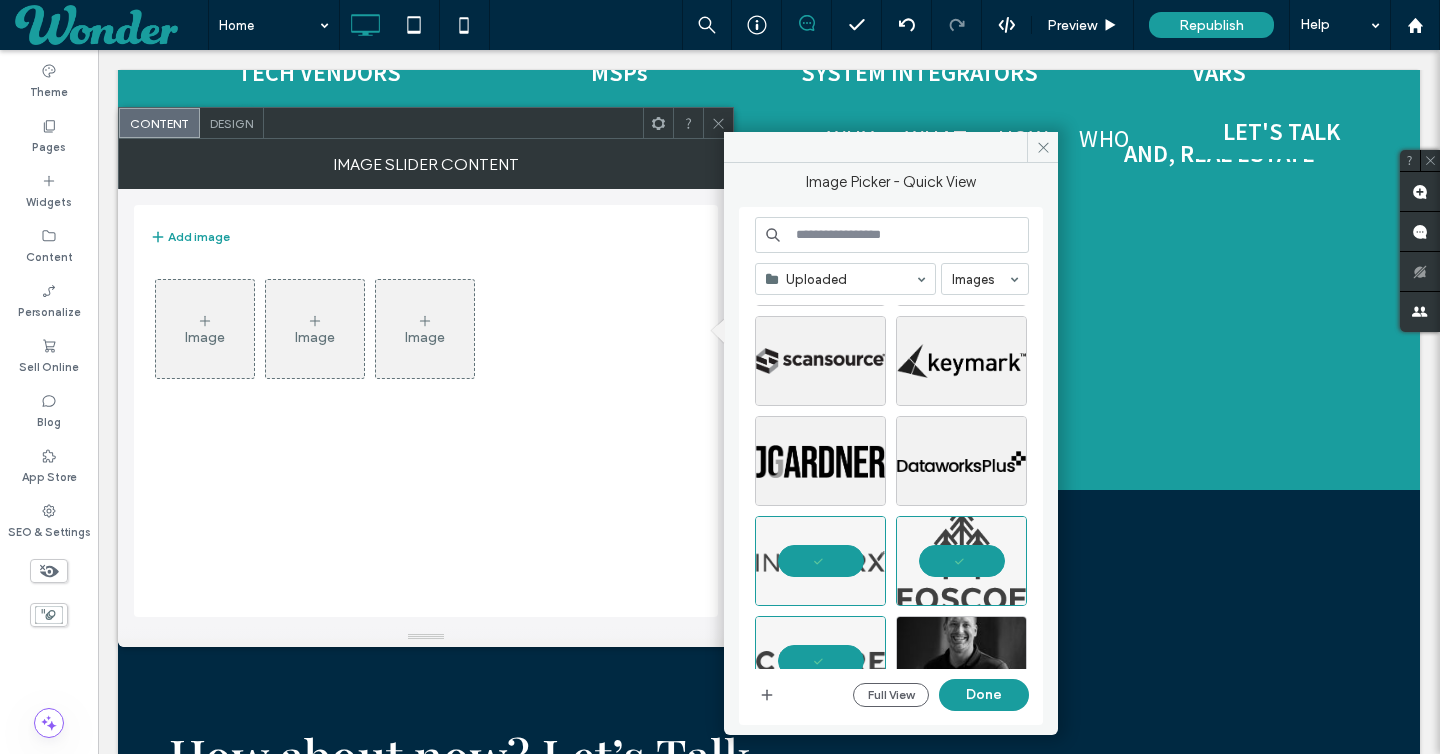 scroll, scrollTop: 77, scrollLeft: 0, axis: vertical 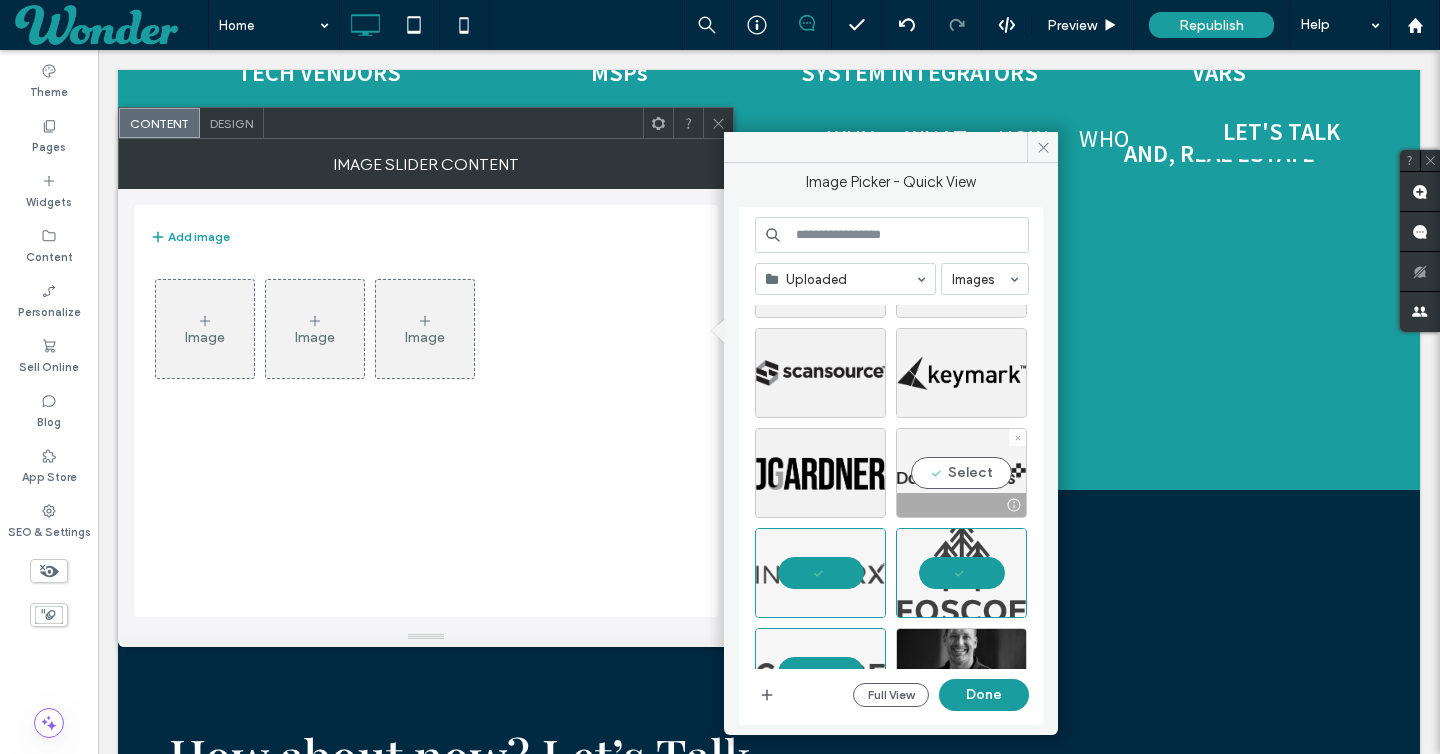 click on "Select" at bounding box center [961, 473] 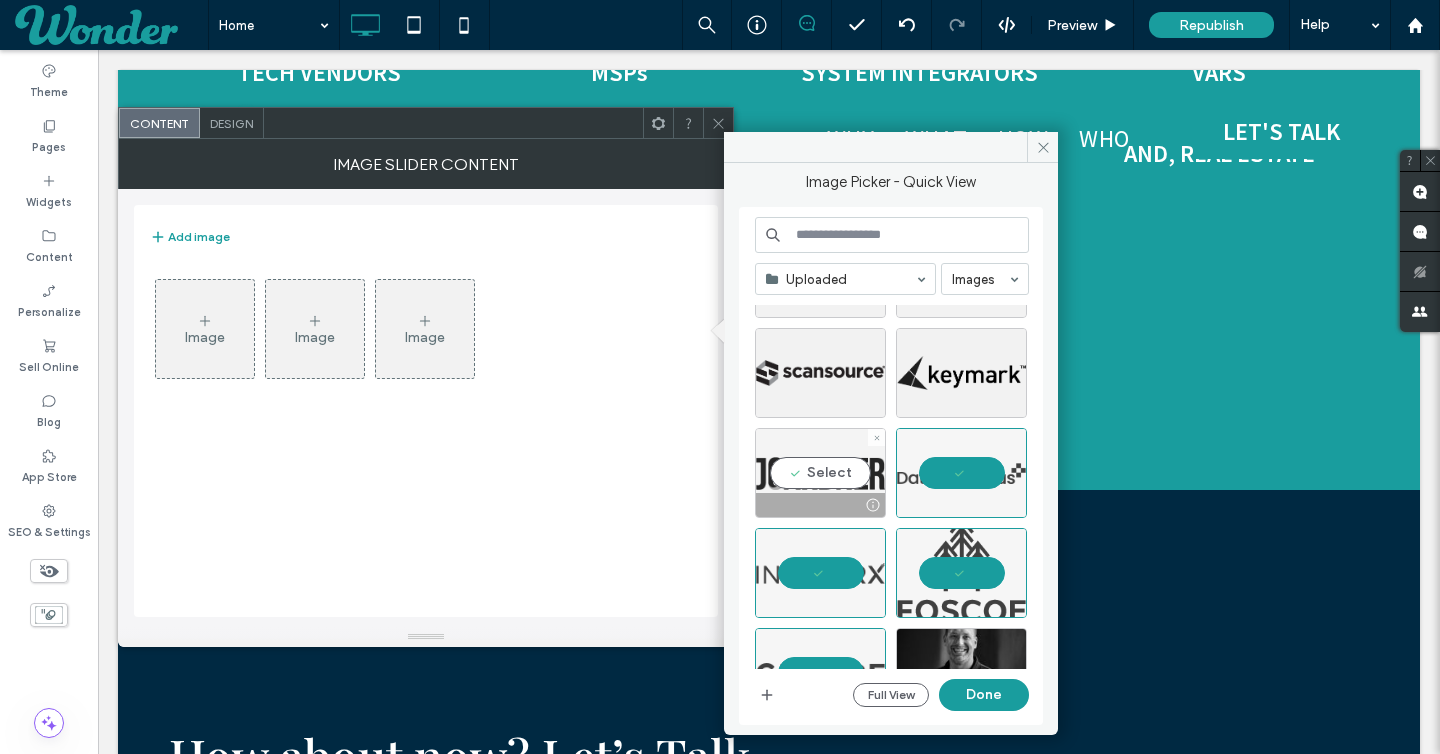 click on "Select" at bounding box center (820, 473) 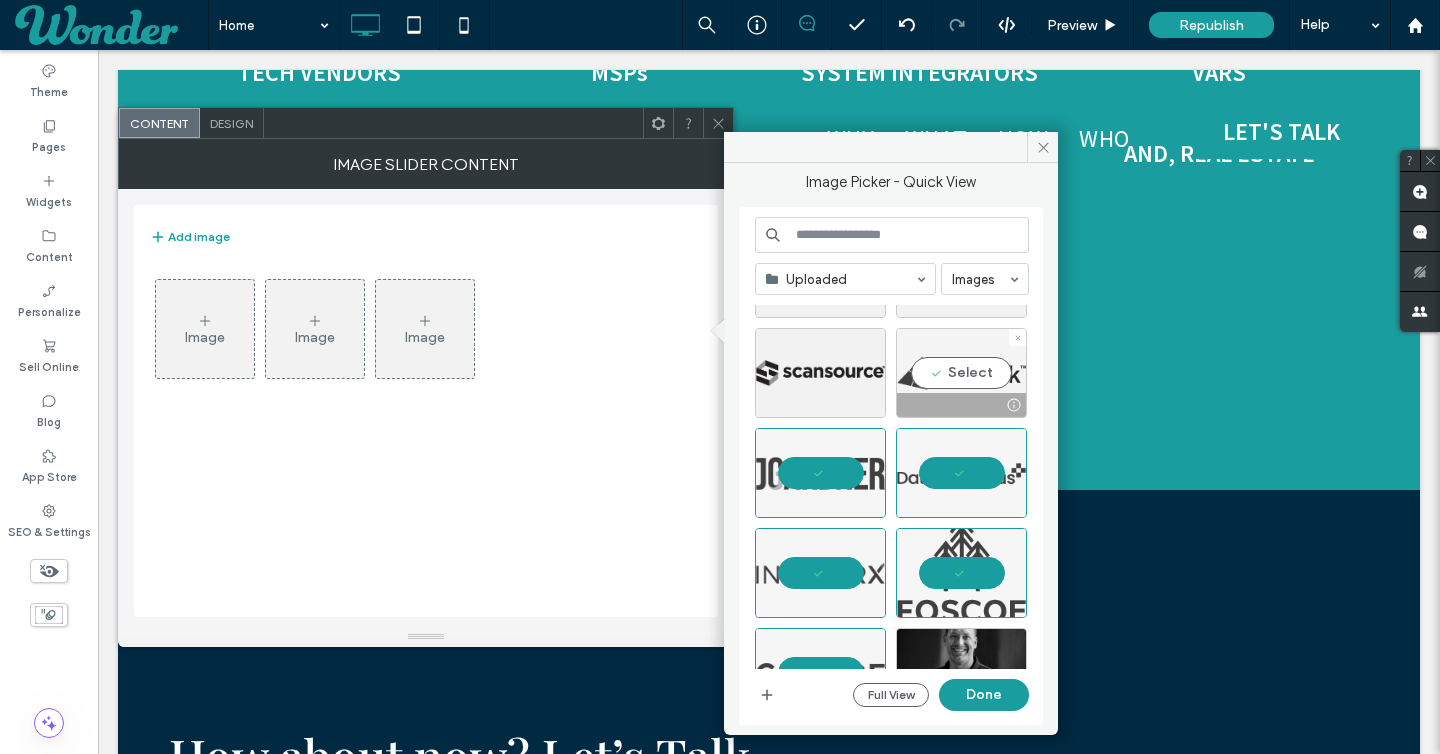 click on "Select" at bounding box center [961, 373] 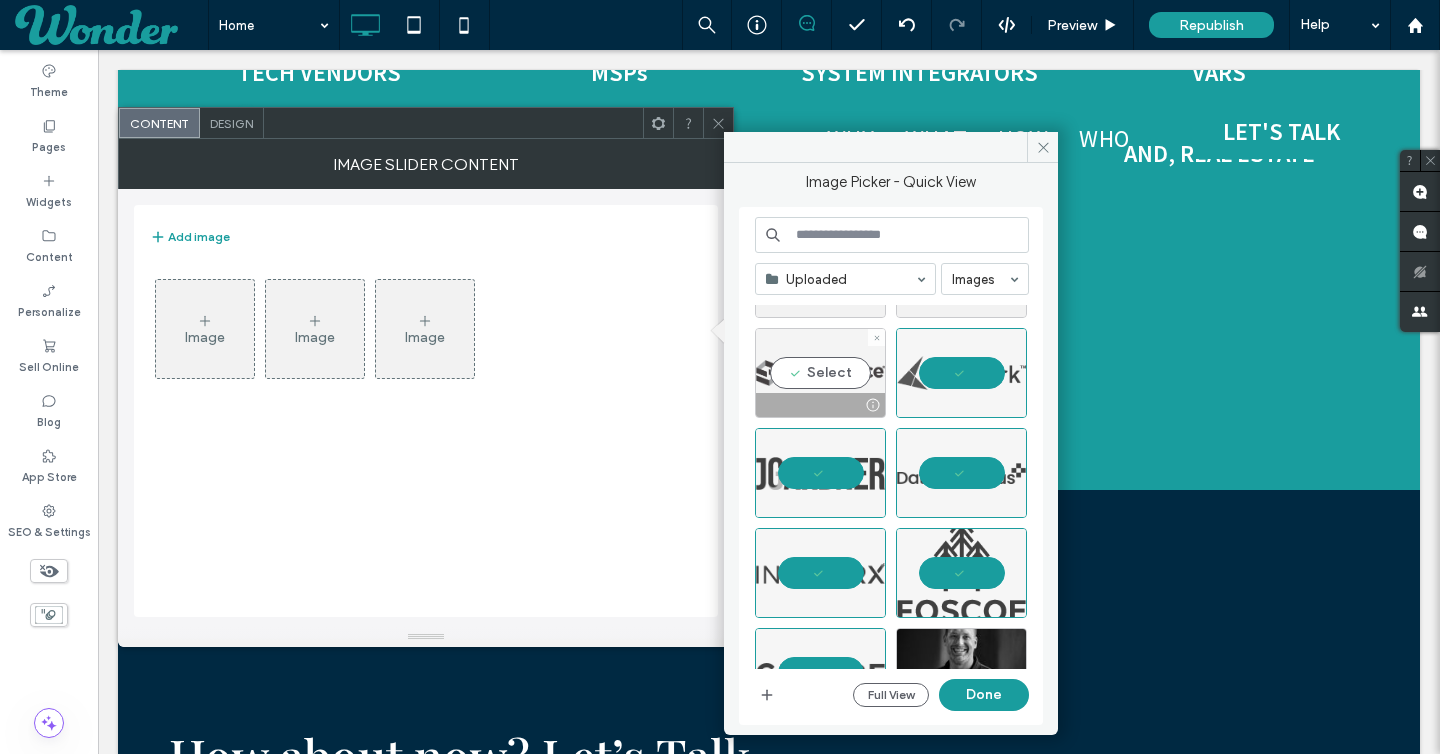 click on "Select" at bounding box center [820, 373] 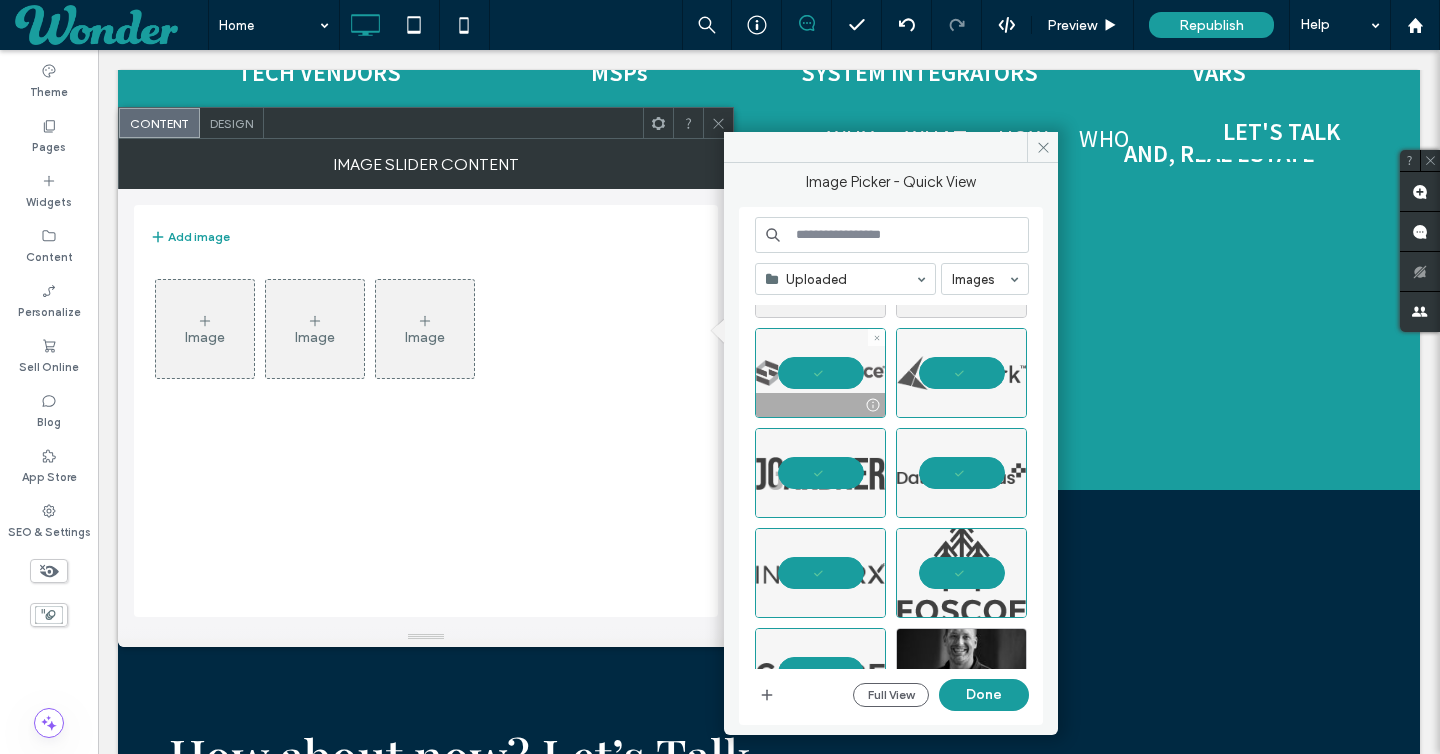 scroll, scrollTop: 0, scrollLeft: 0, axis: both 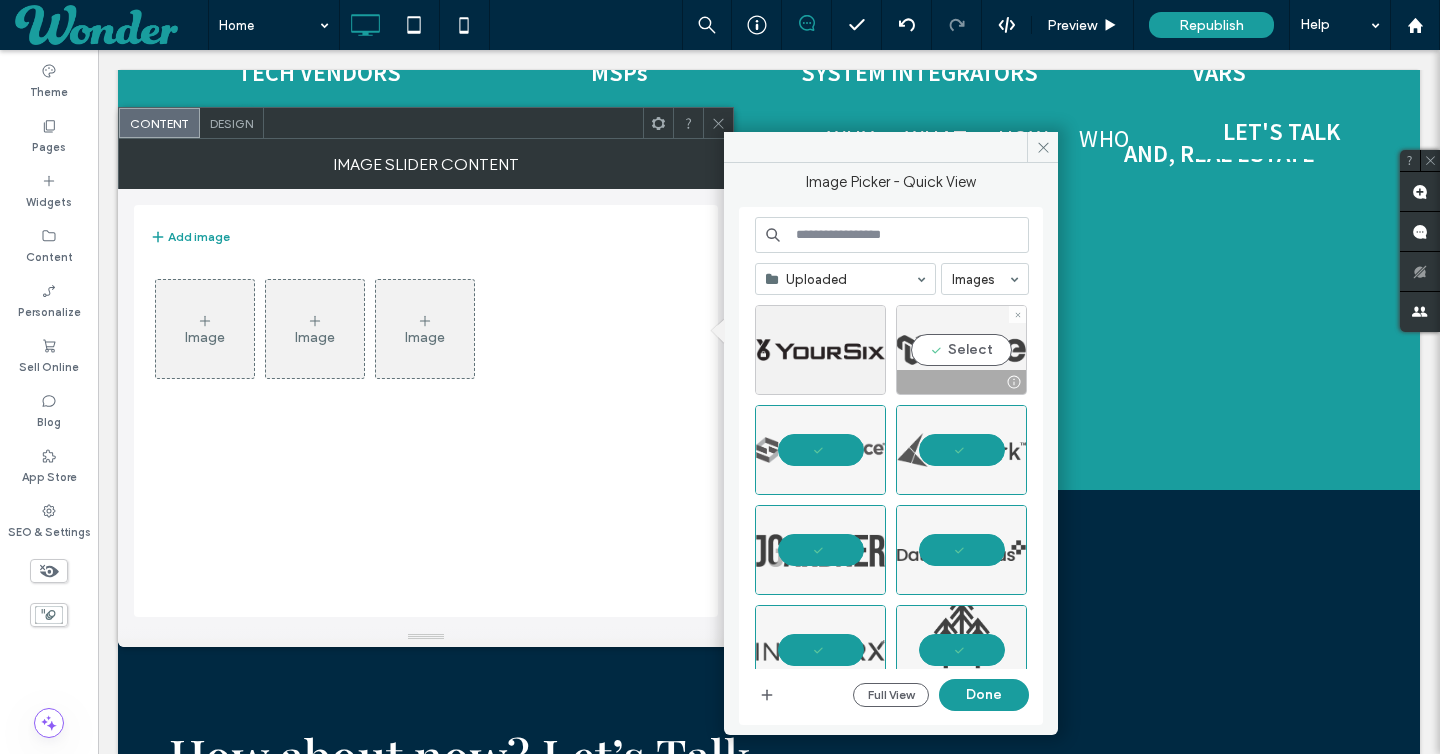 drag, startPoint x: 969, startPoint y: 343, endPoint x: 954, endPoint y: 349, distance: 16.155495 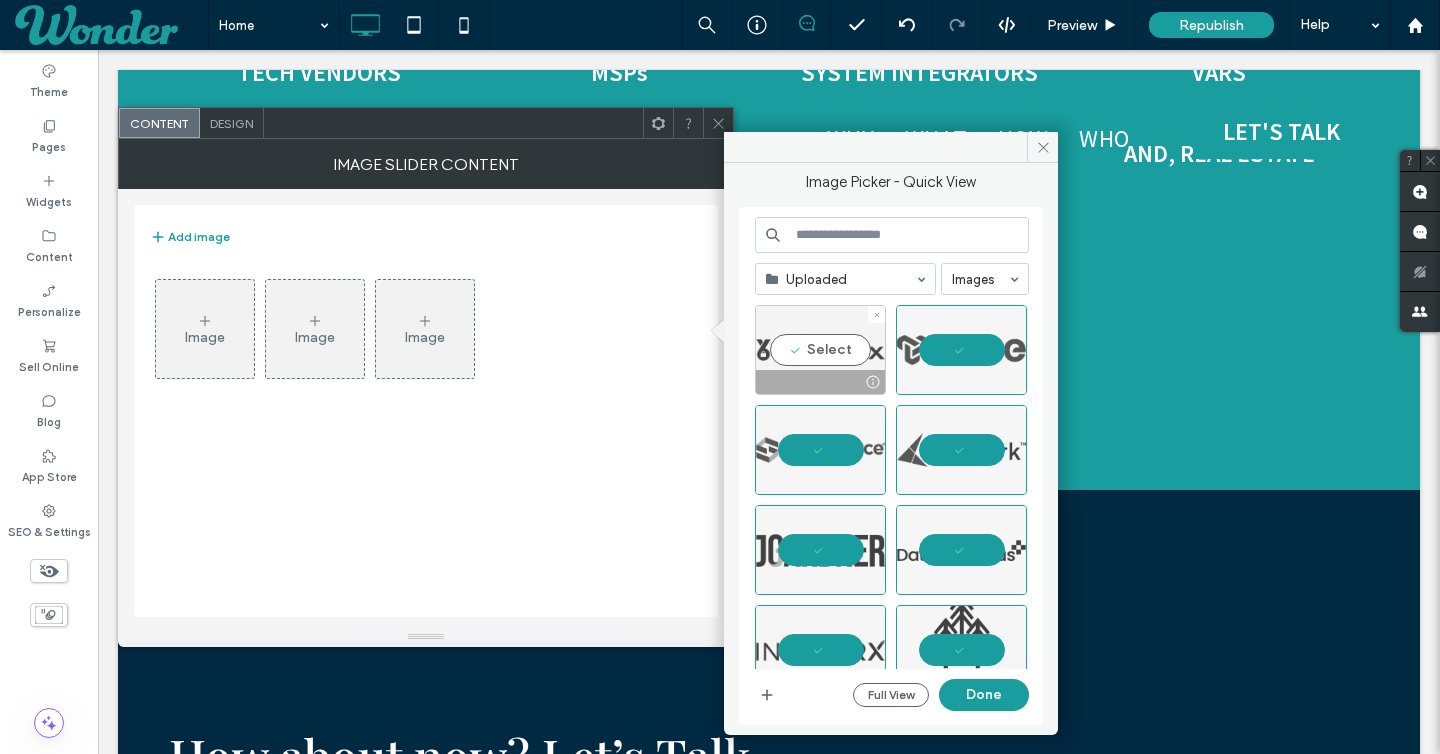 click on "Select" at bounding box center (820, 350) 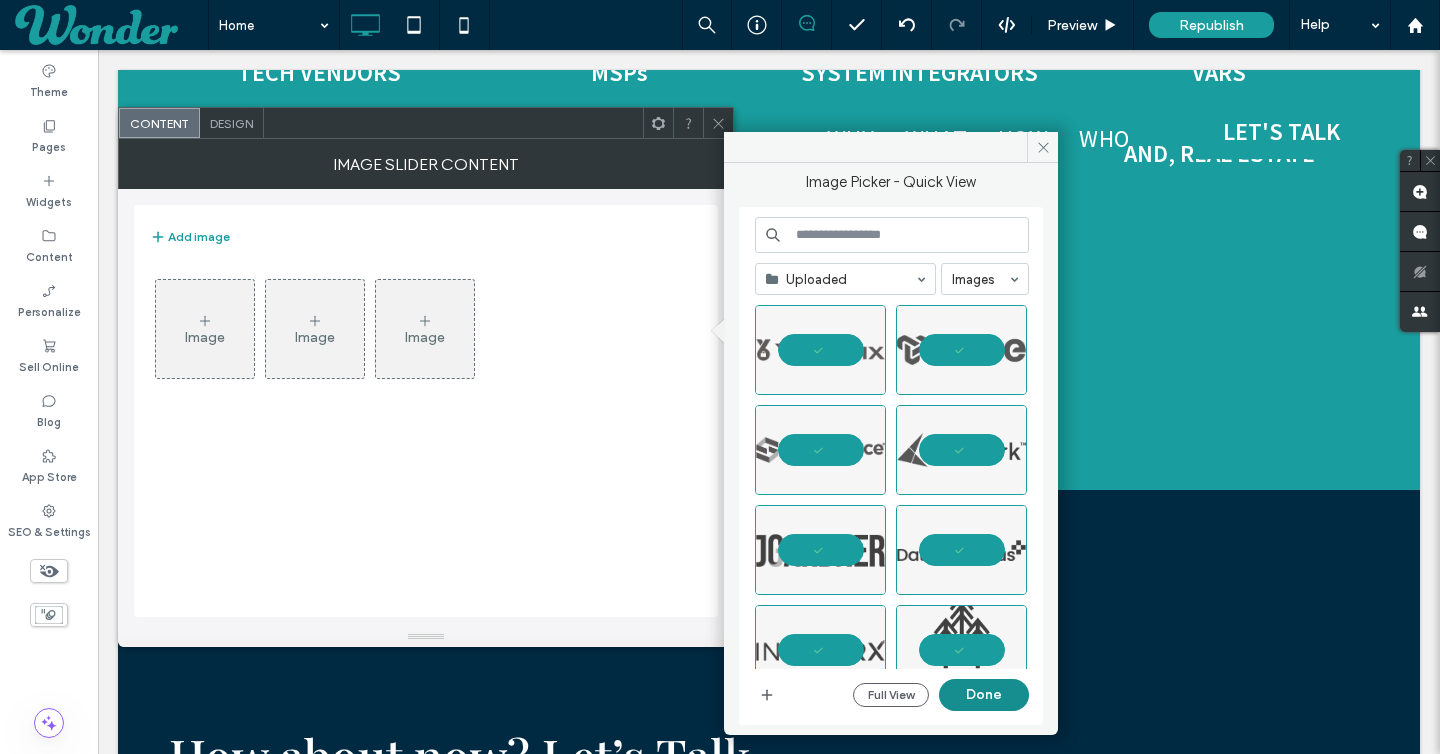 click on "Done" at bounding box center [984, 695] 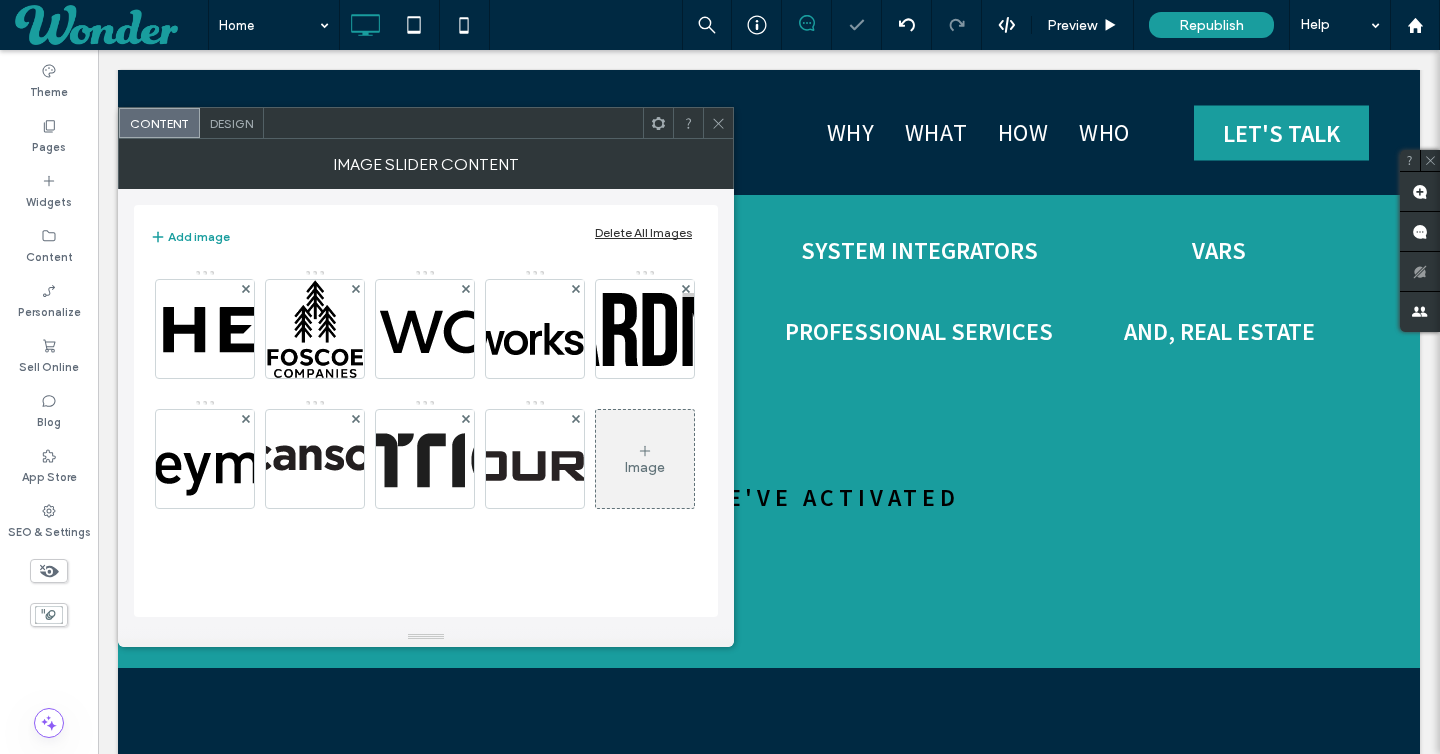 scroll, scrollTop: 4743, scrollLeft: 0, axis: vertical 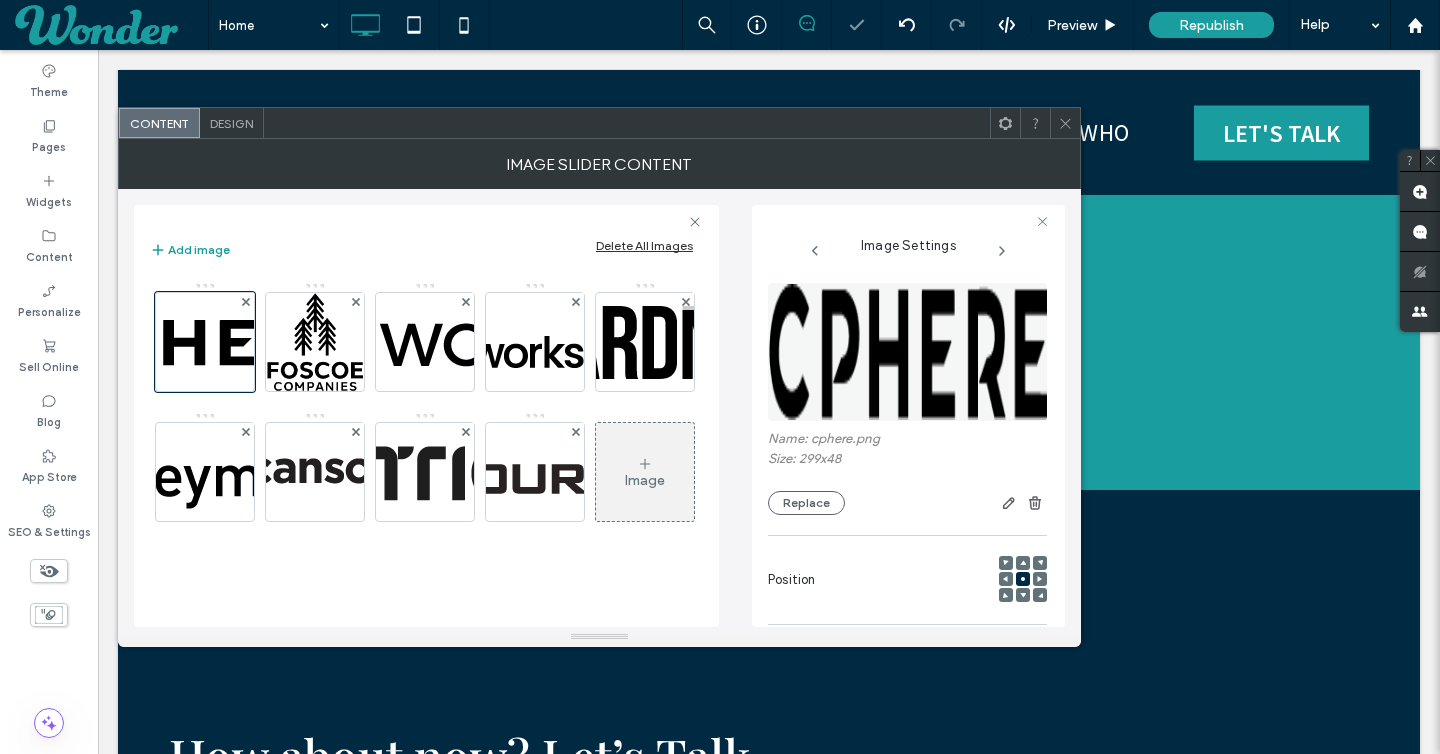click 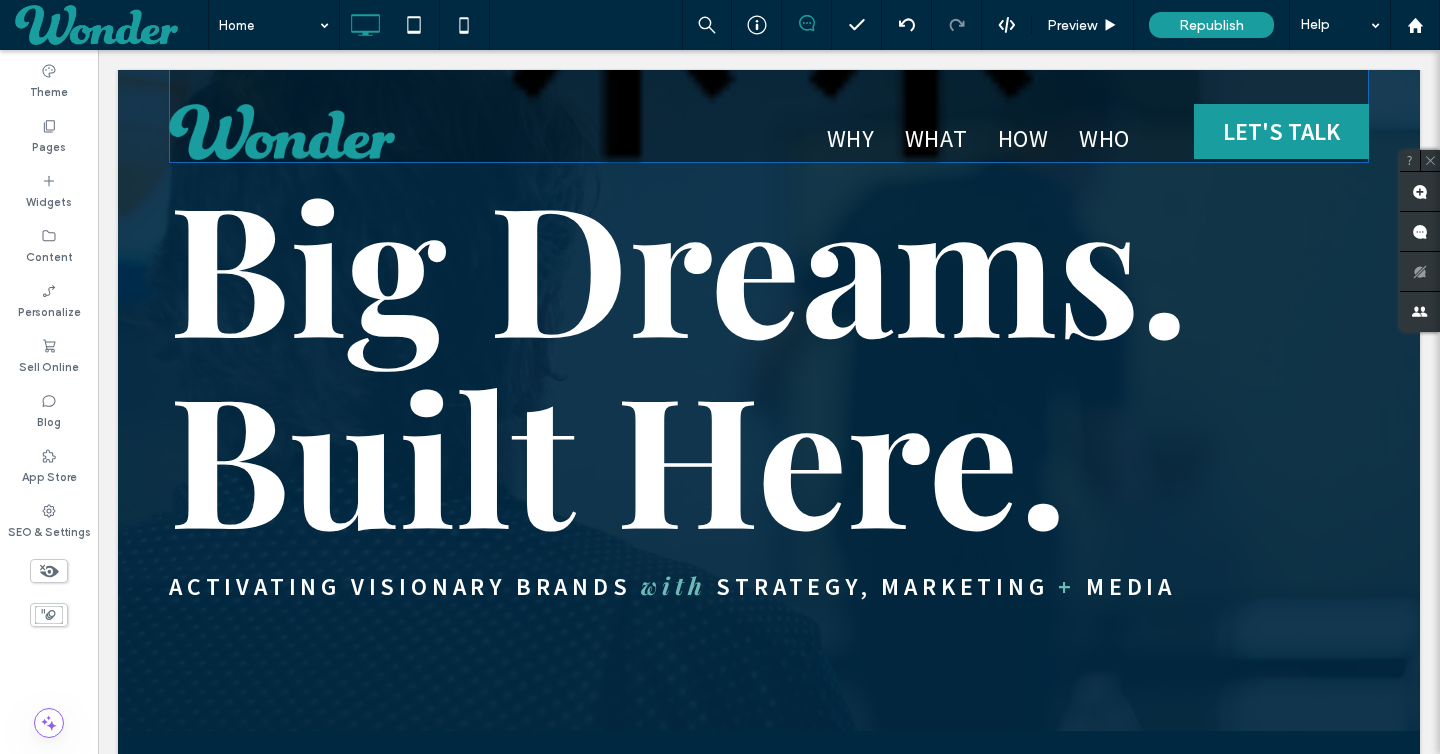 scroll, scrollTop: 0, scrollLeft: 0, axis: both 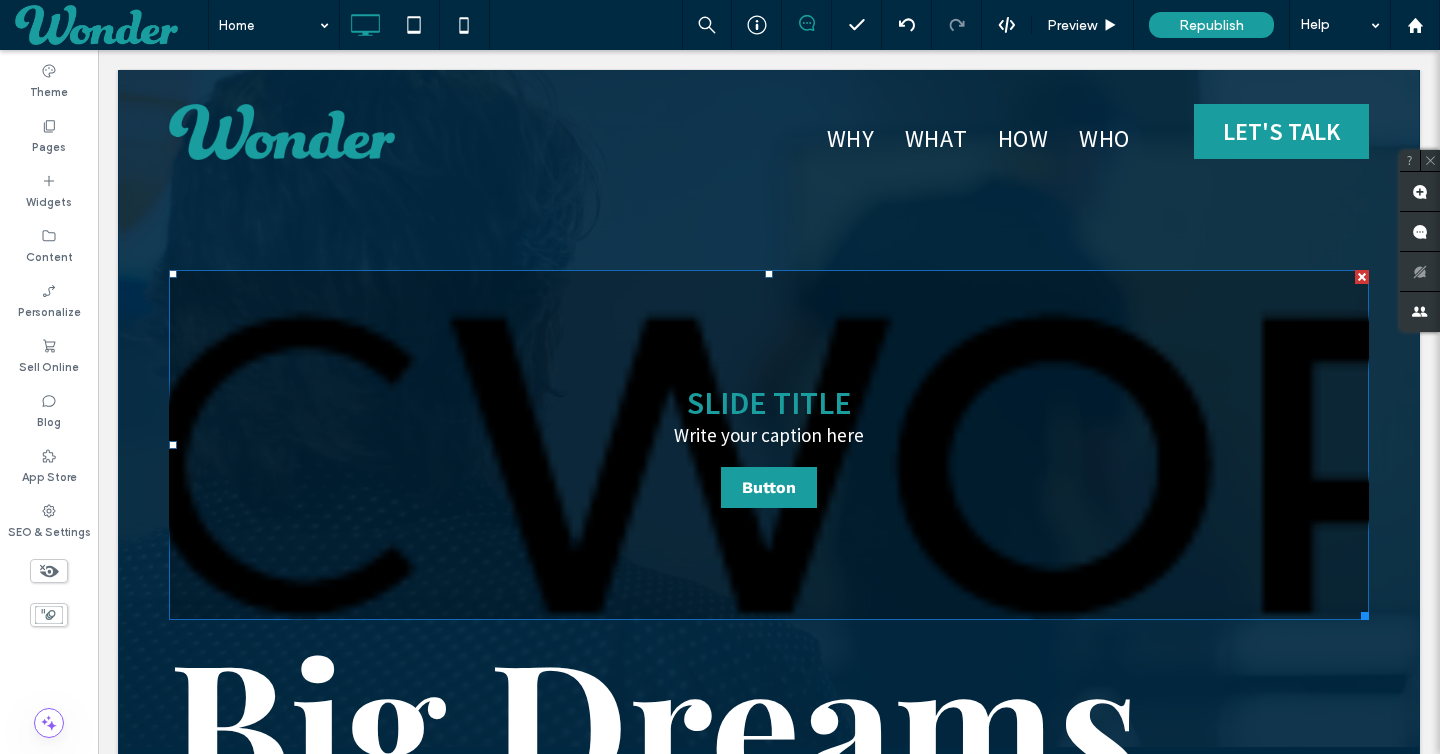 click at bounding box center (1362, 277) 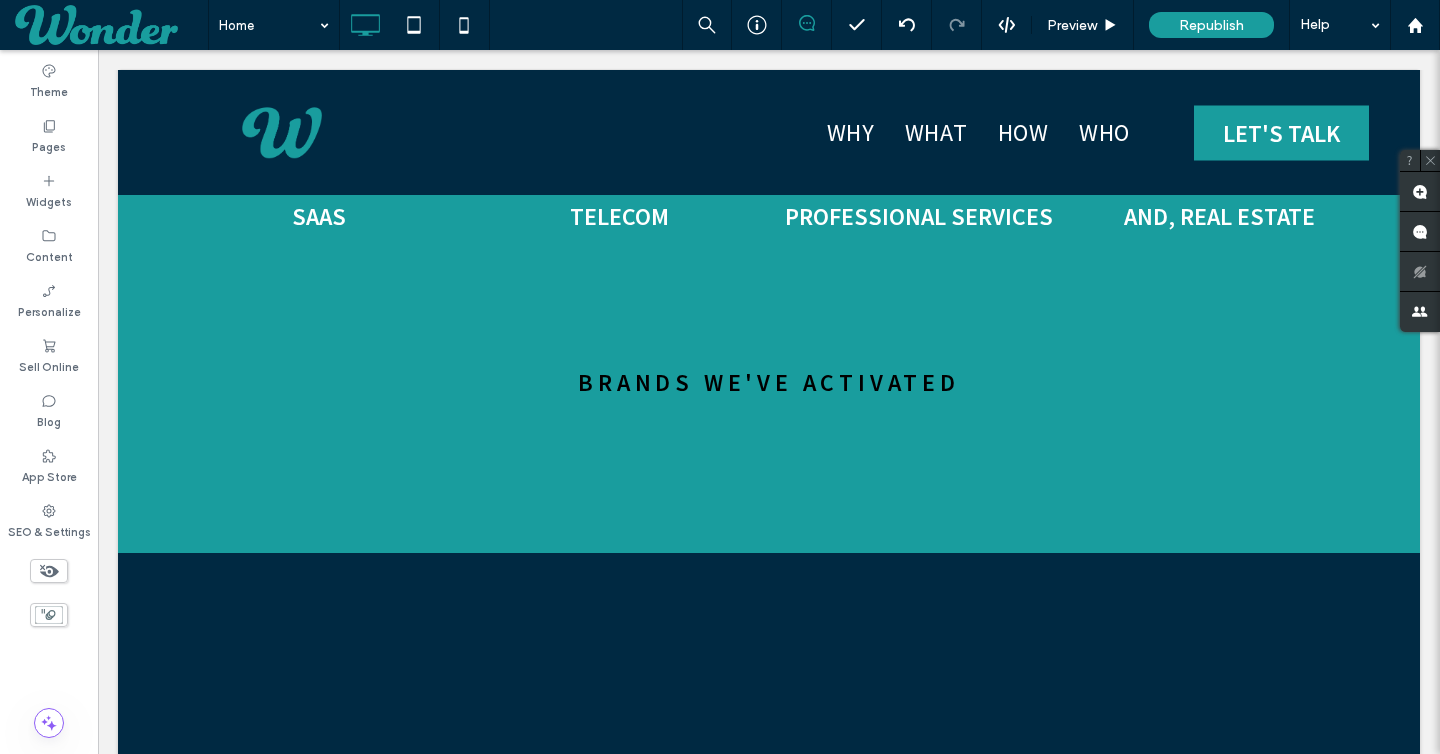 scroll, scrollTop: 4332, scrollLeft: 0, axis: vertical 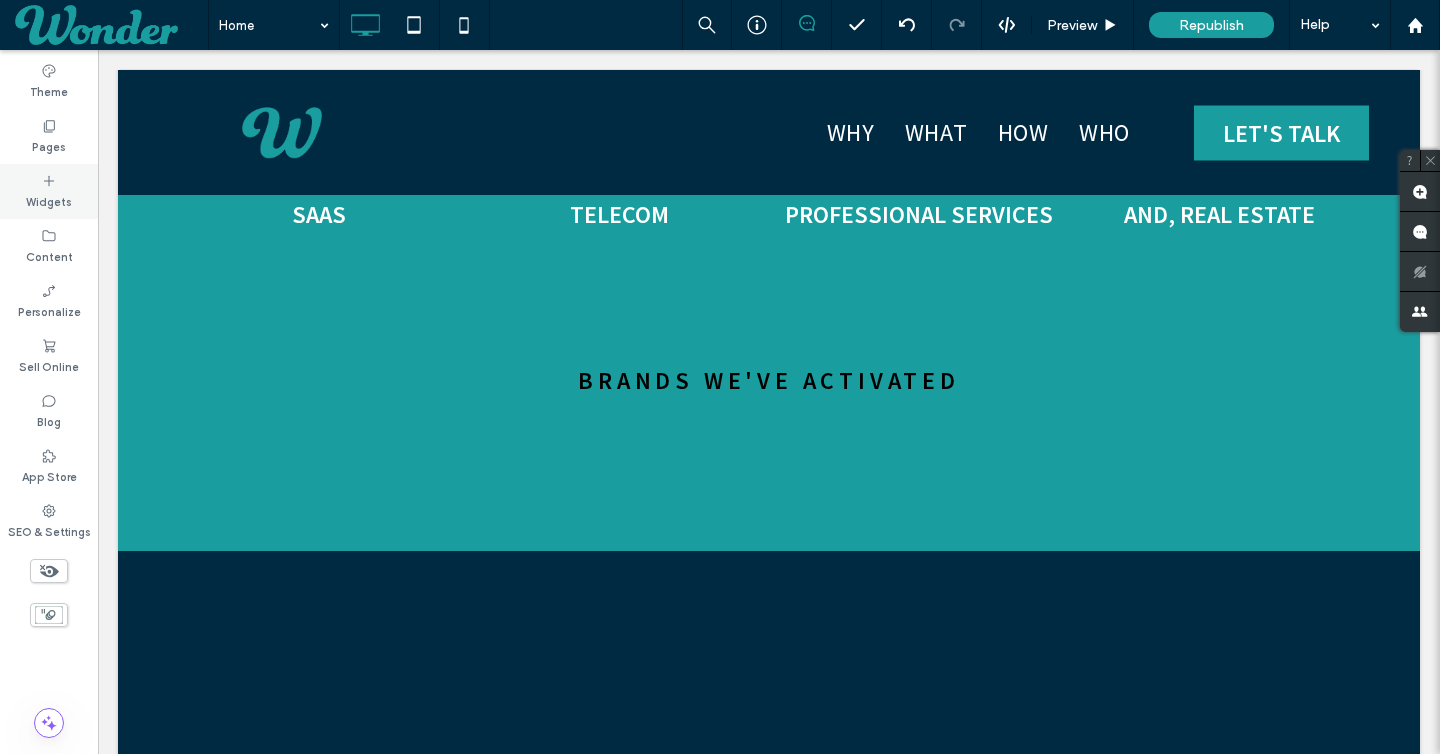 click 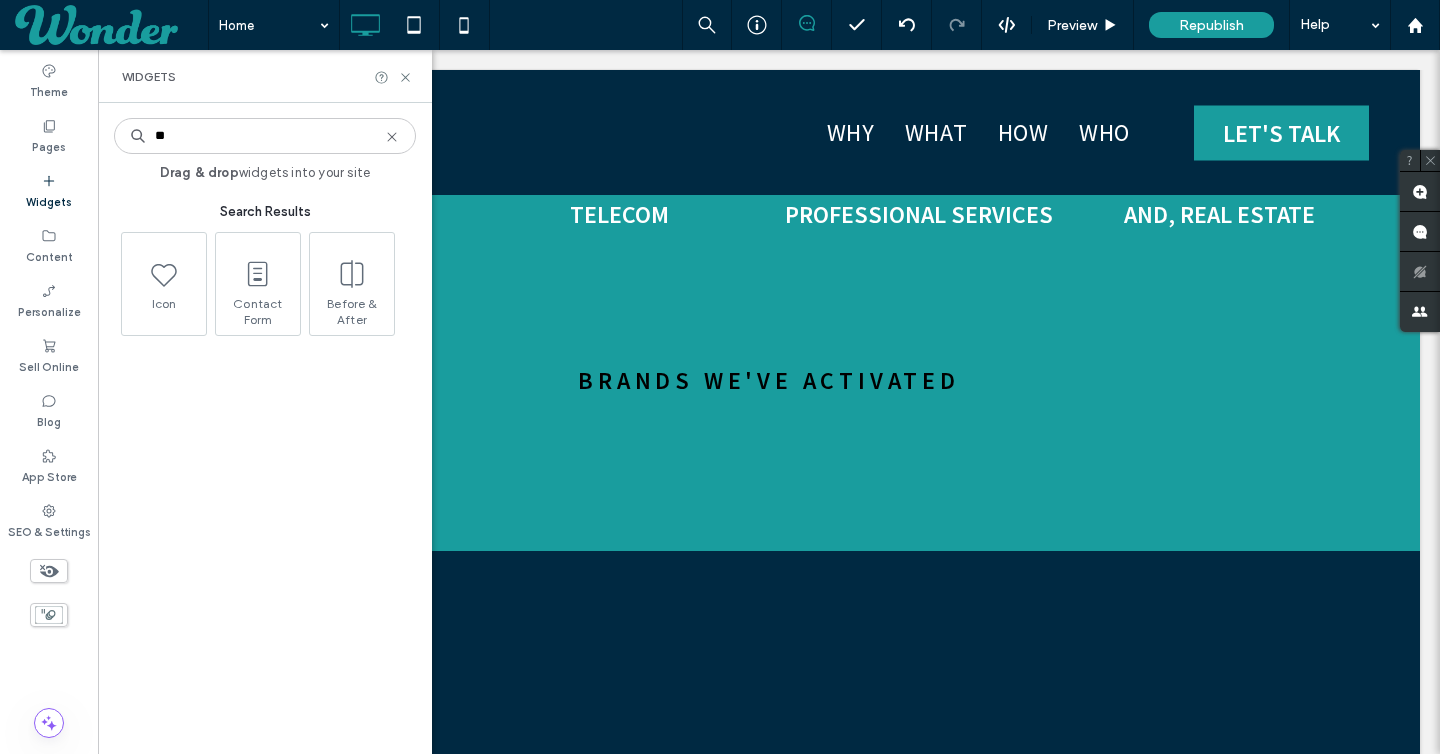 type on "*" 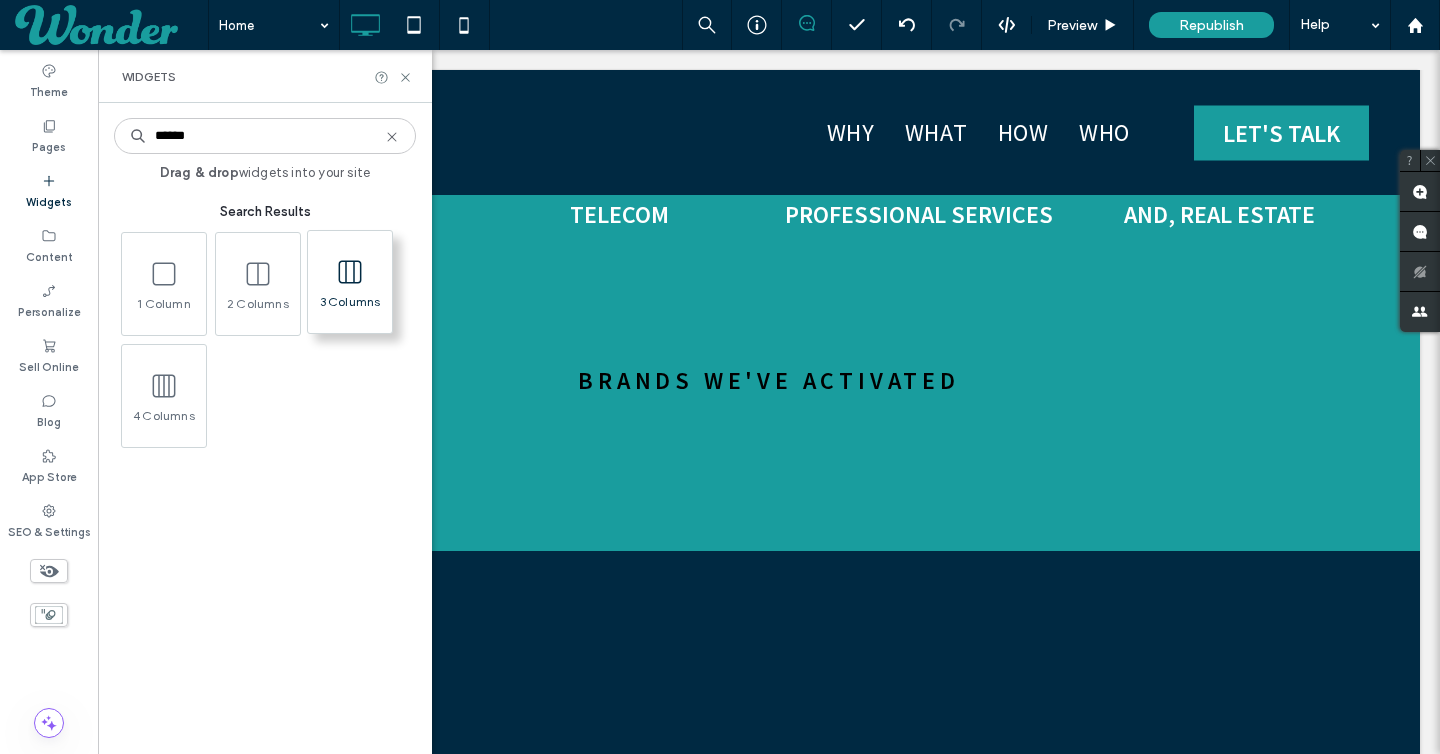type on "******" 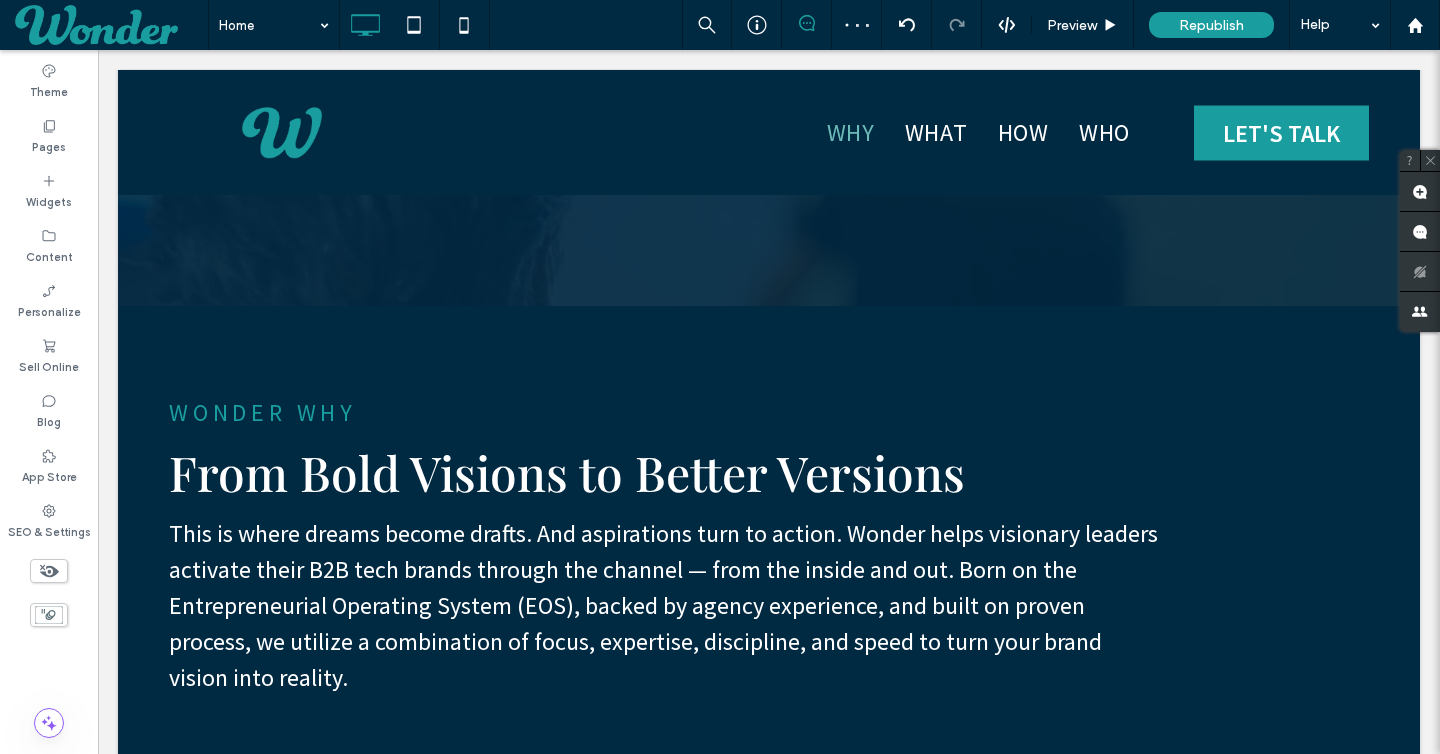 scroll, scrollTop: 748, scrollLeft: 0, axis: vertical 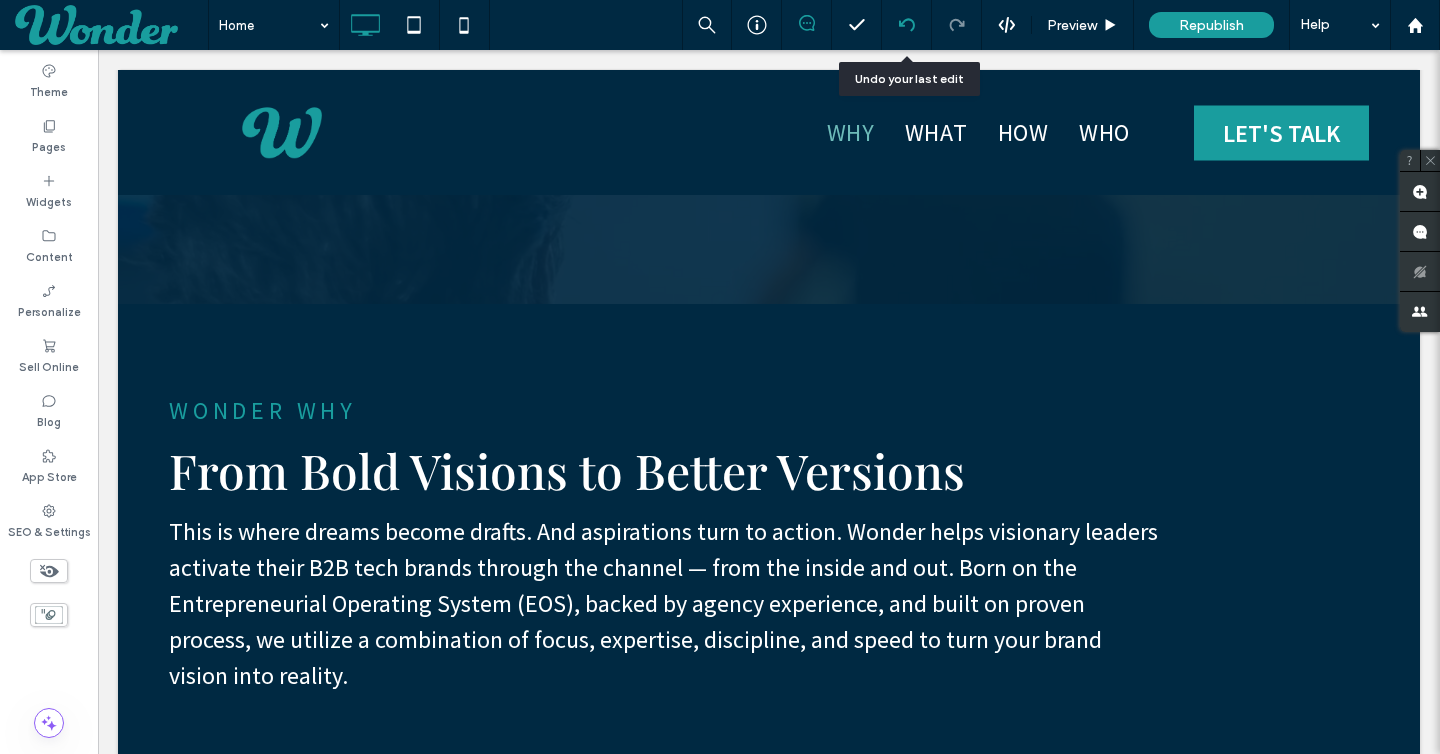 click 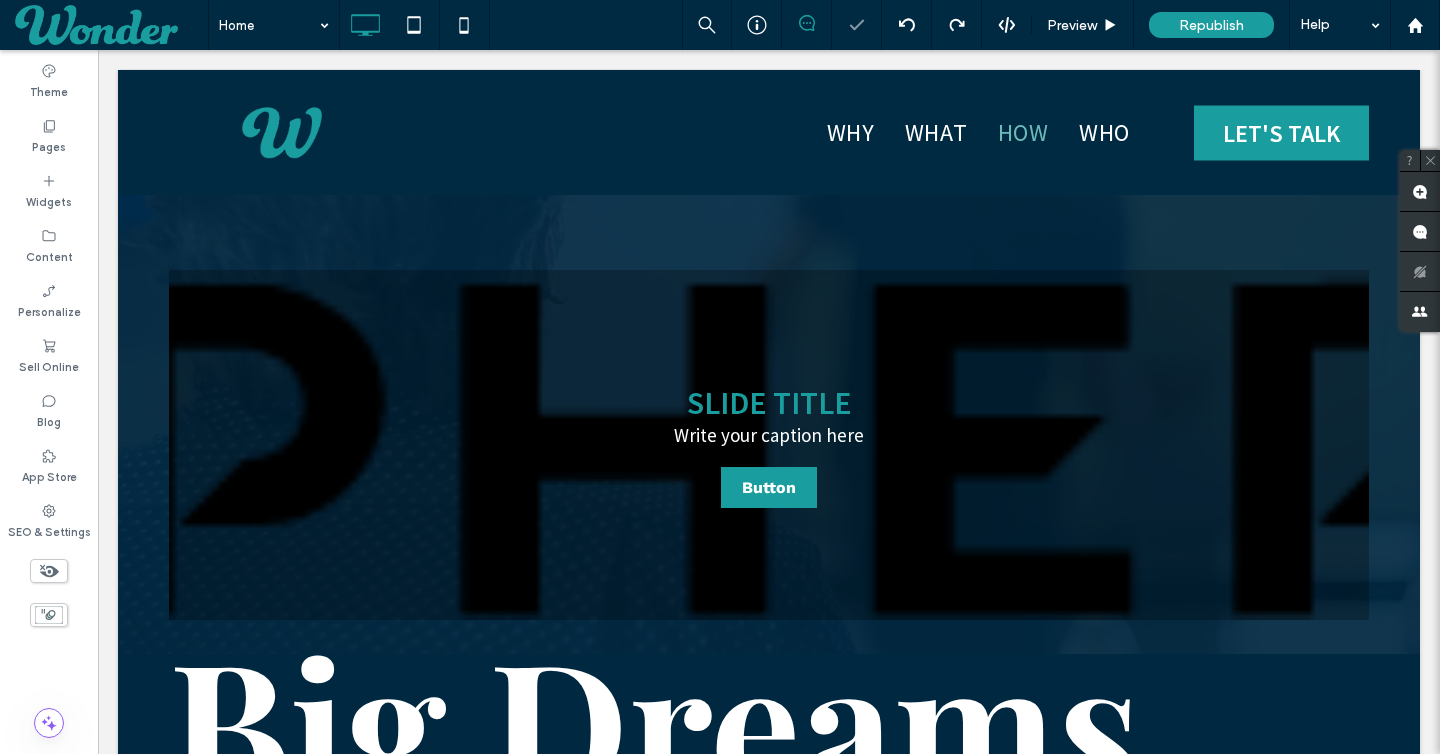 scroll, scrollTop: 2647, scrollLeft: 0, axis: vertical 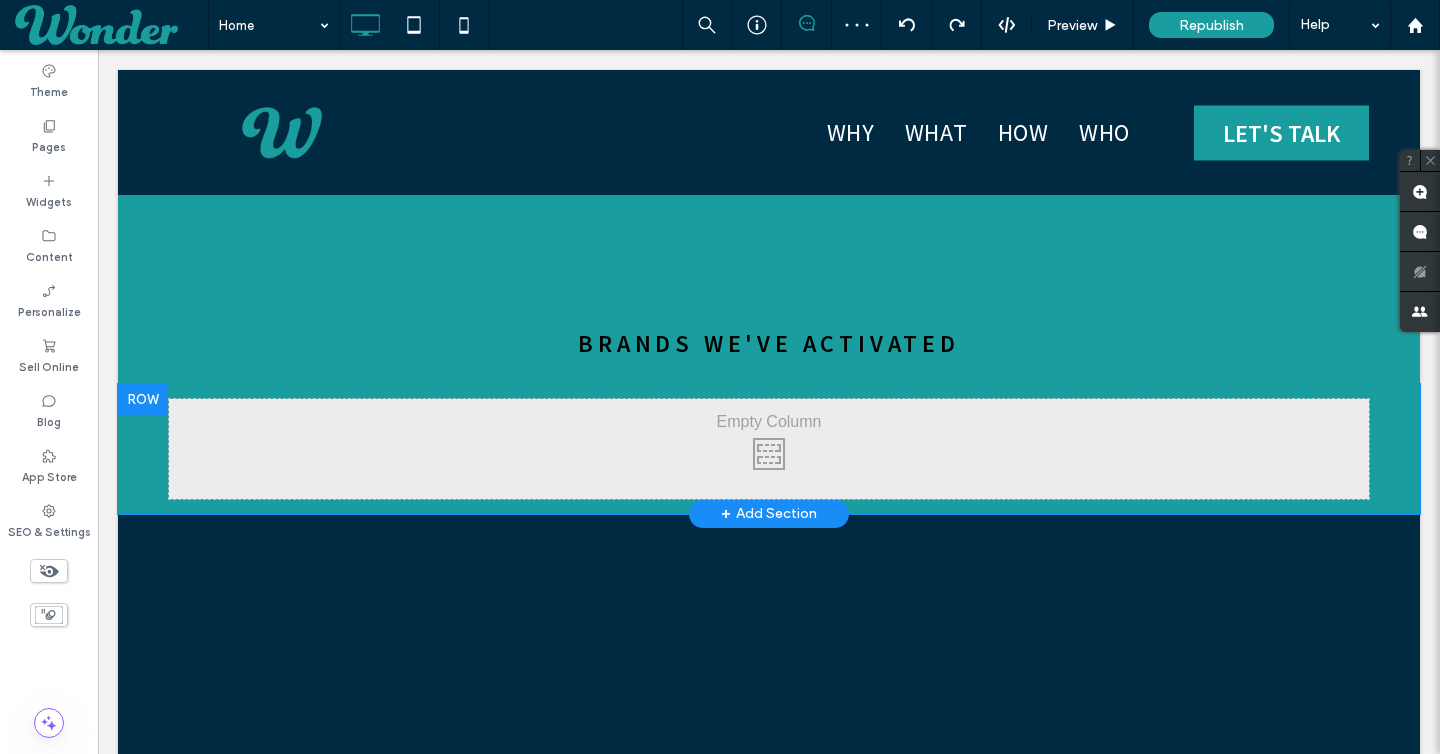 click on "Click To Paste" at bounding box center [769, 449] 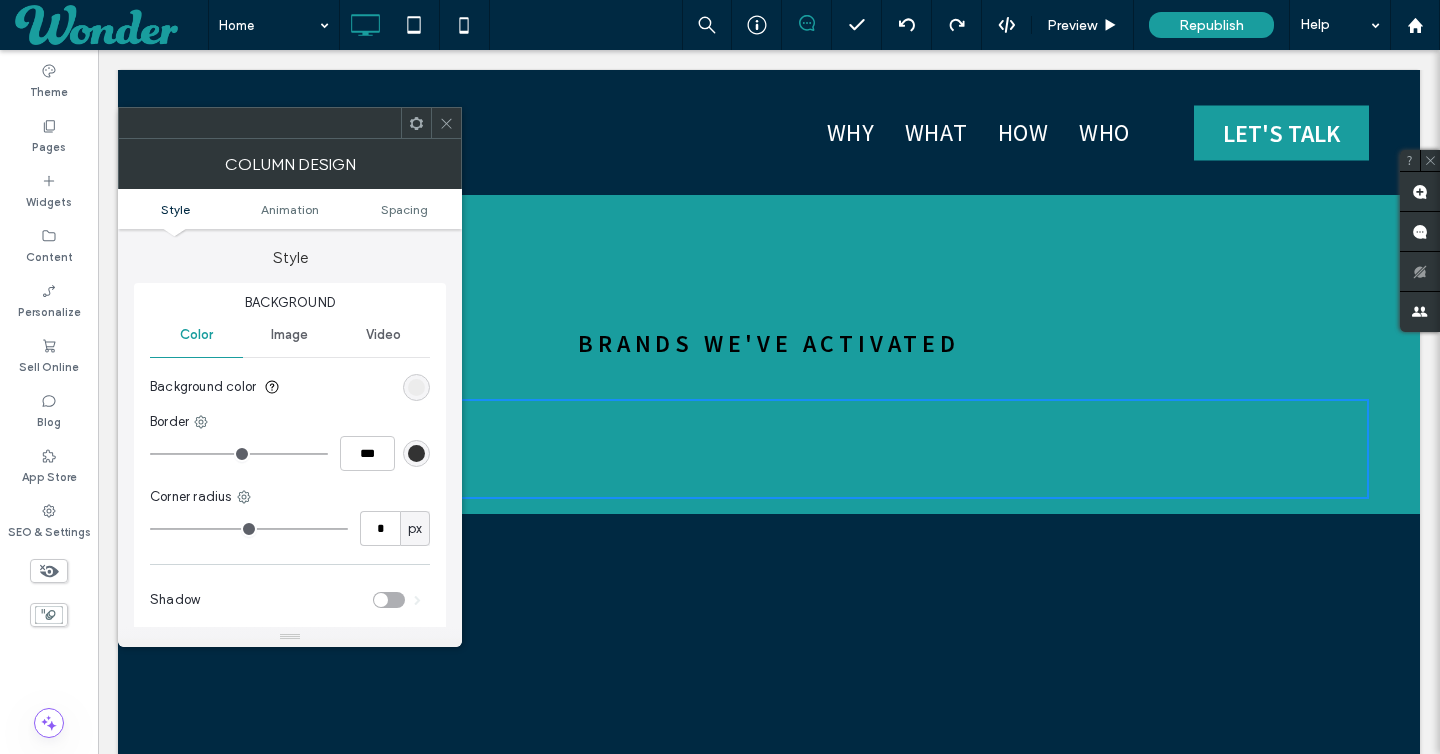 click 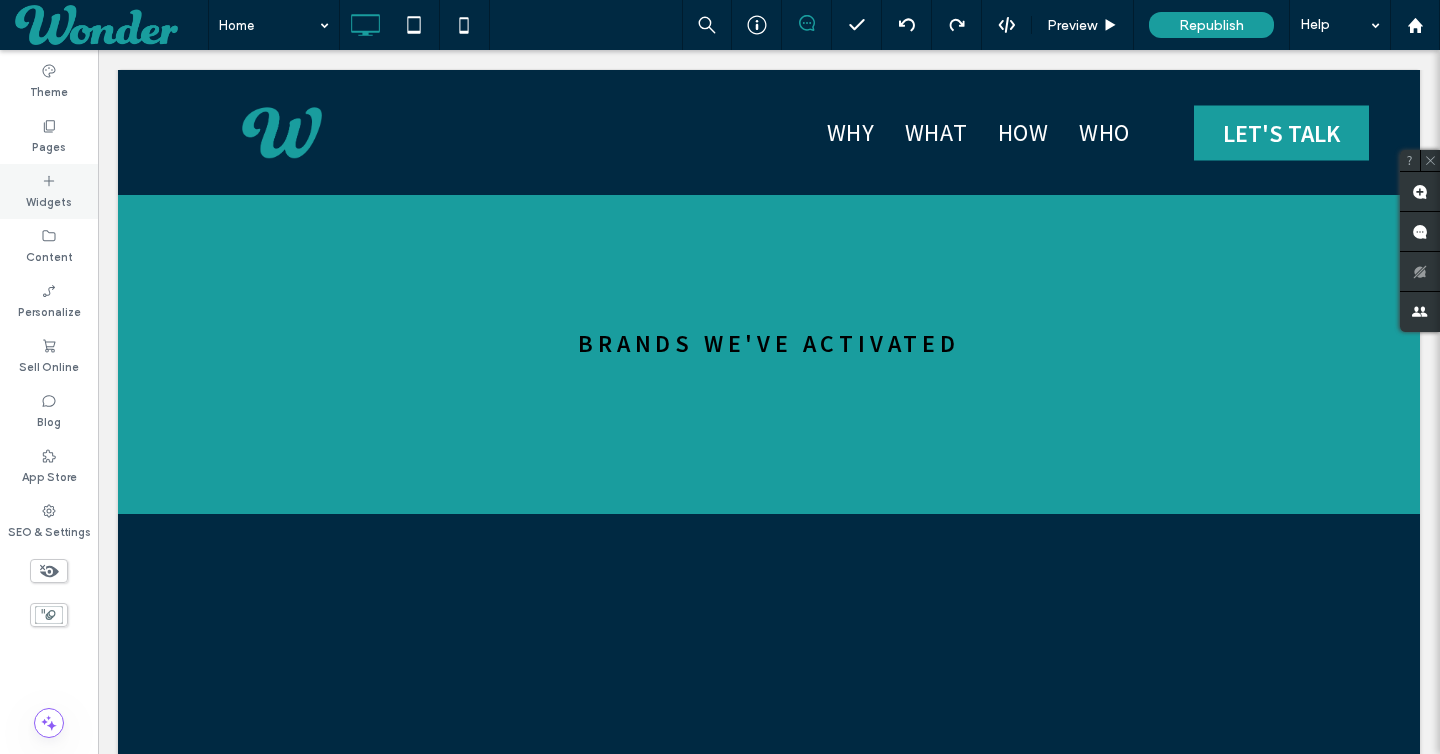 click on "Widgets" at bounding box center (49, 200) 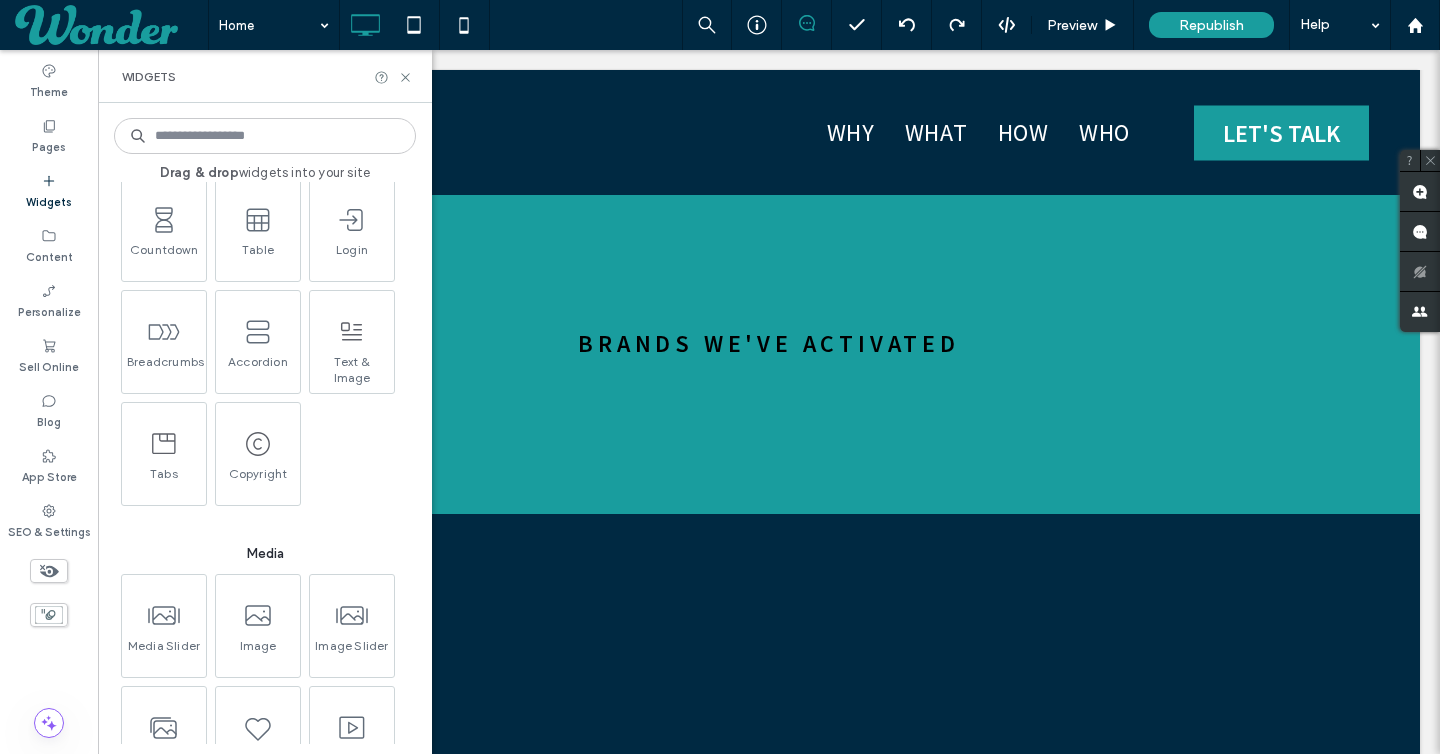 scroll, scrollTop: 1297, scrollLeft: 0, axis: vertical 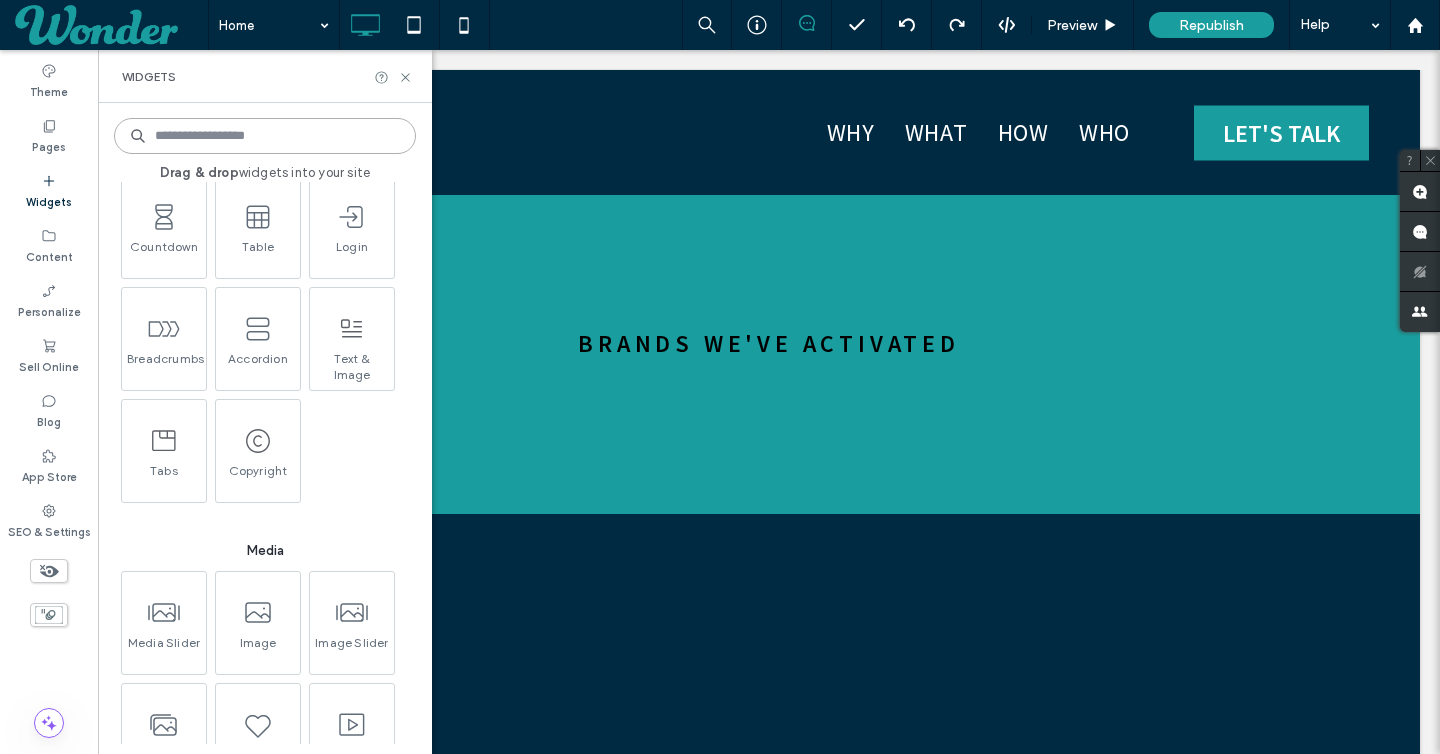click at bounding box center (265, 136) 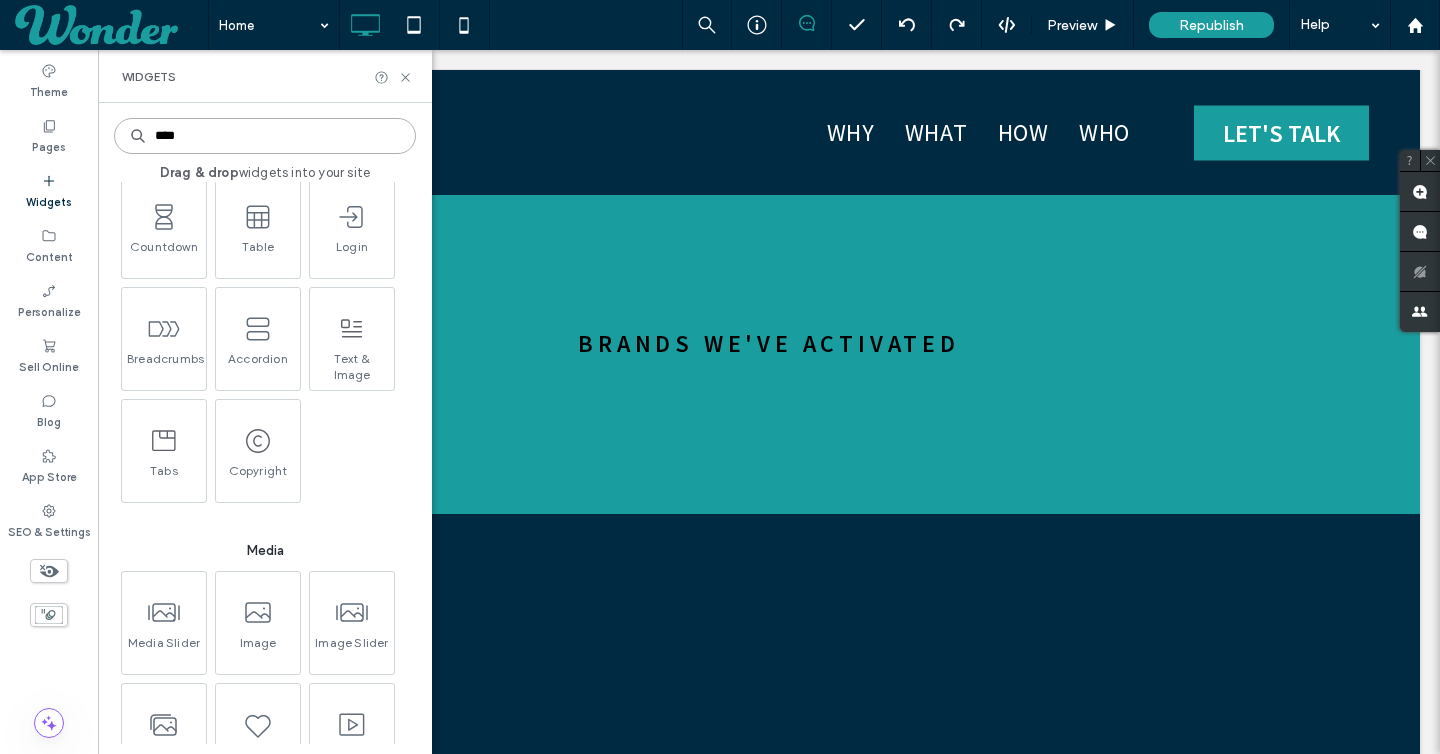 scroll, scrollTop: 0, scrollLeft: 0, axis: both 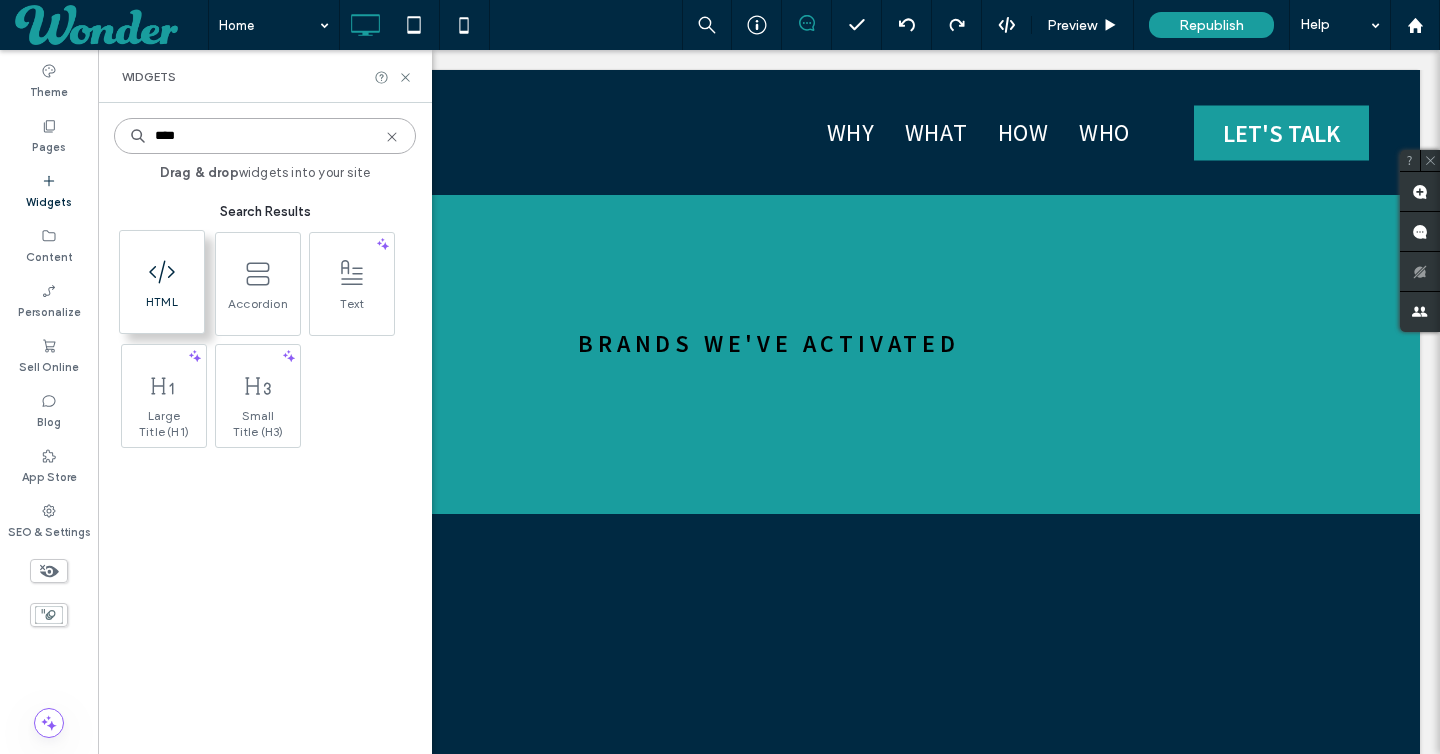 type on "****" 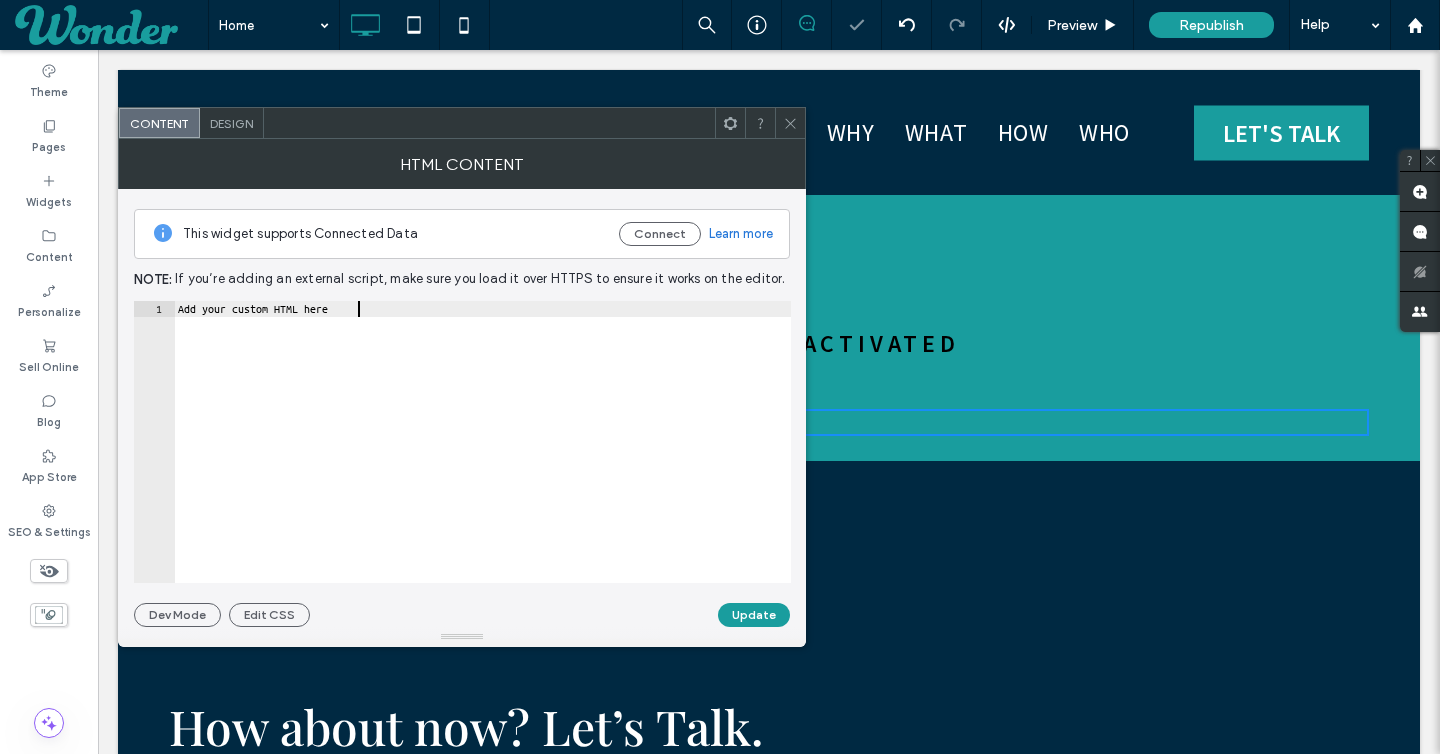 click on "Add your custom HTML here" at bounding box center (482, 458) 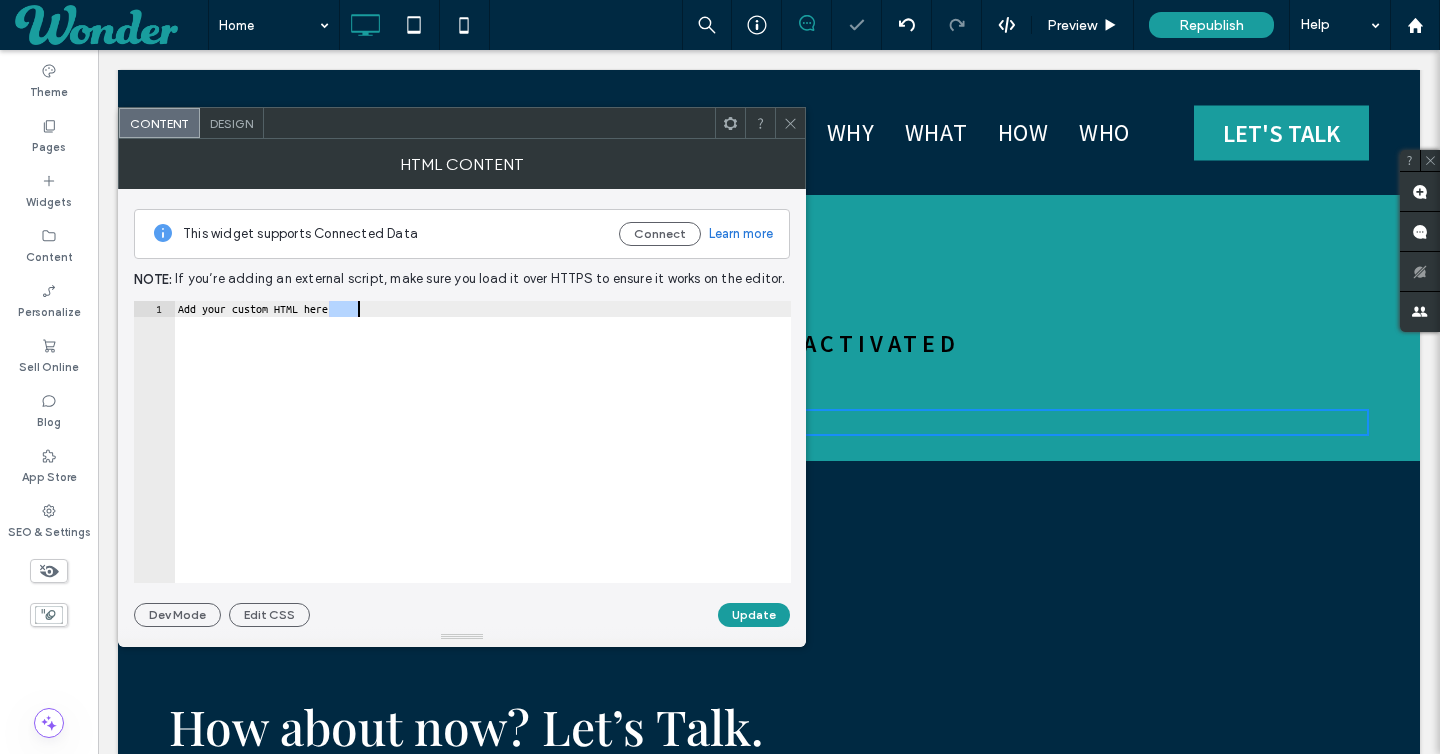 click on "Add your custom HTML here" at bounding box center [482, 458] 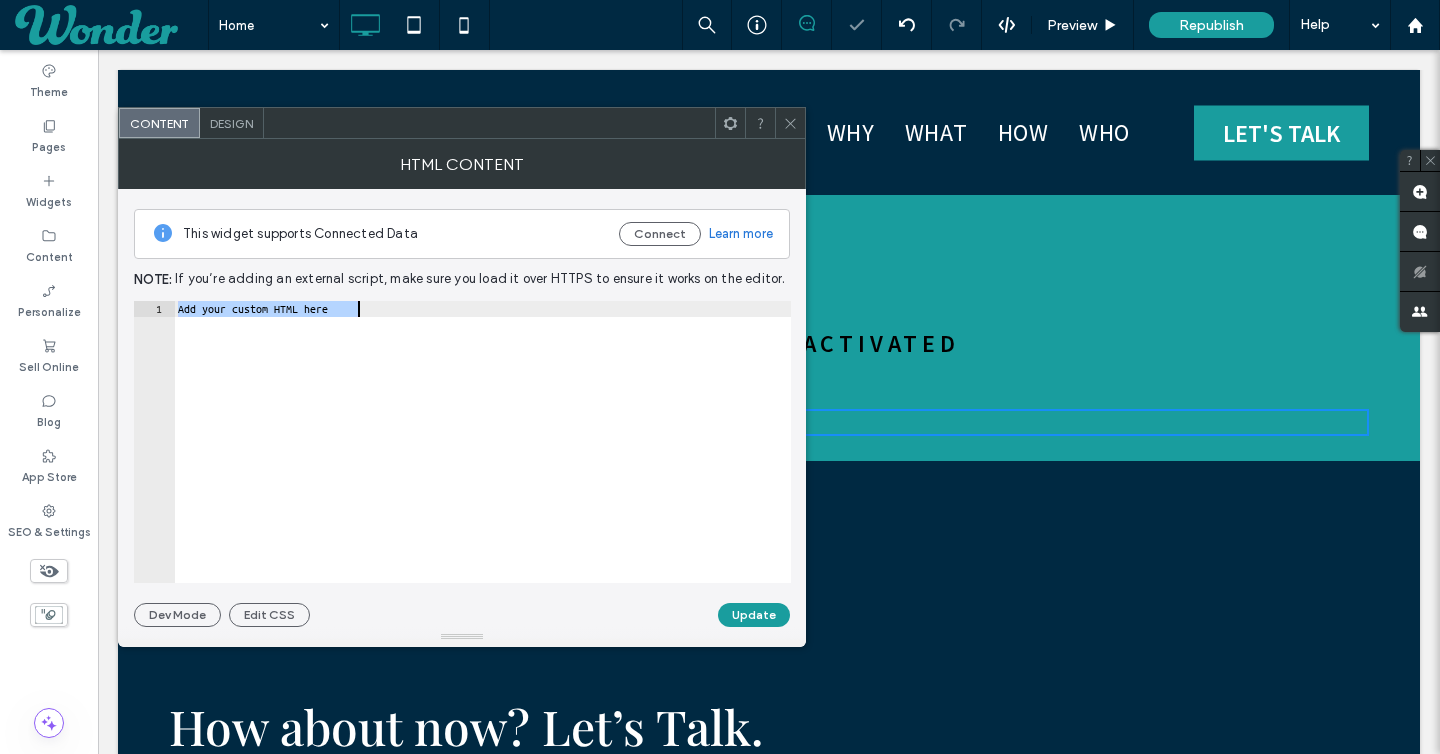 click on "Add your custom HTML here" at bounding box center (482, 458) 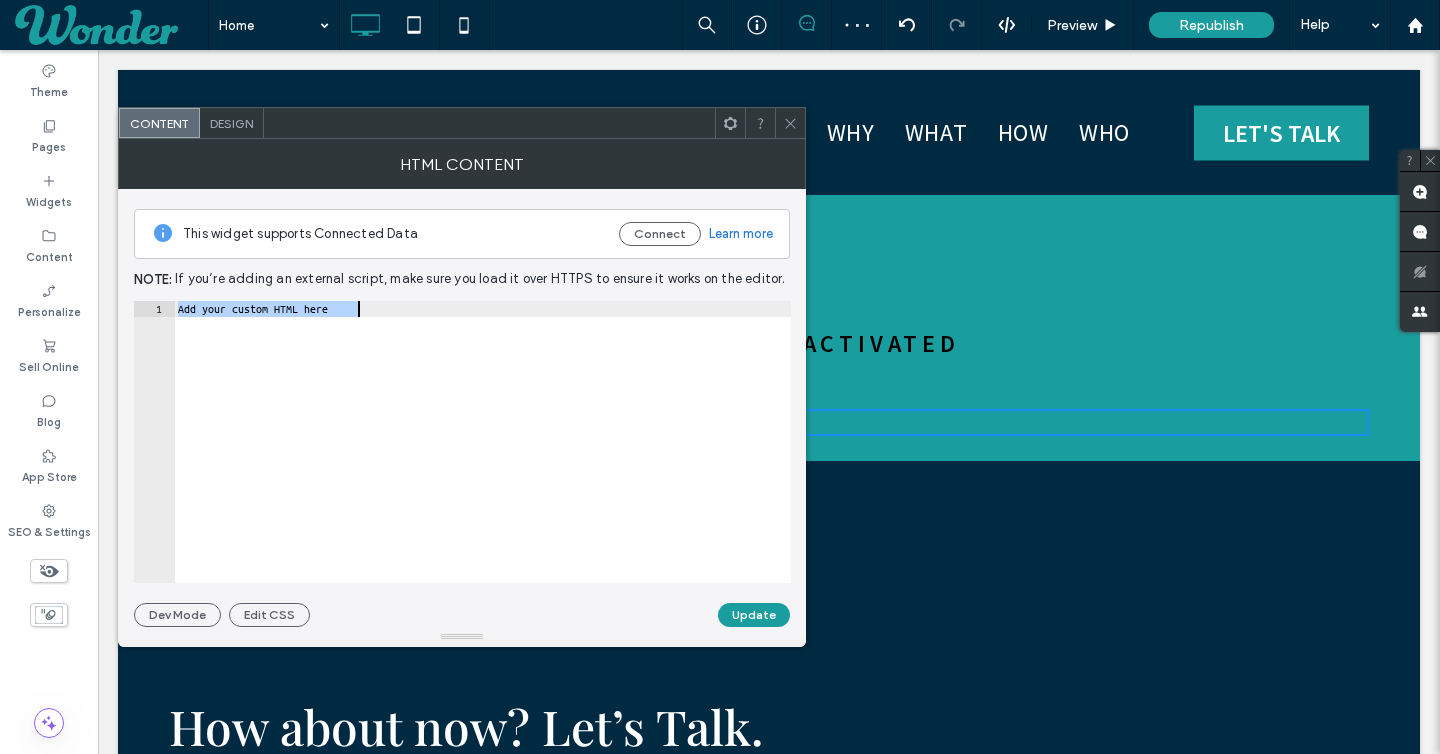 paste on "**********" 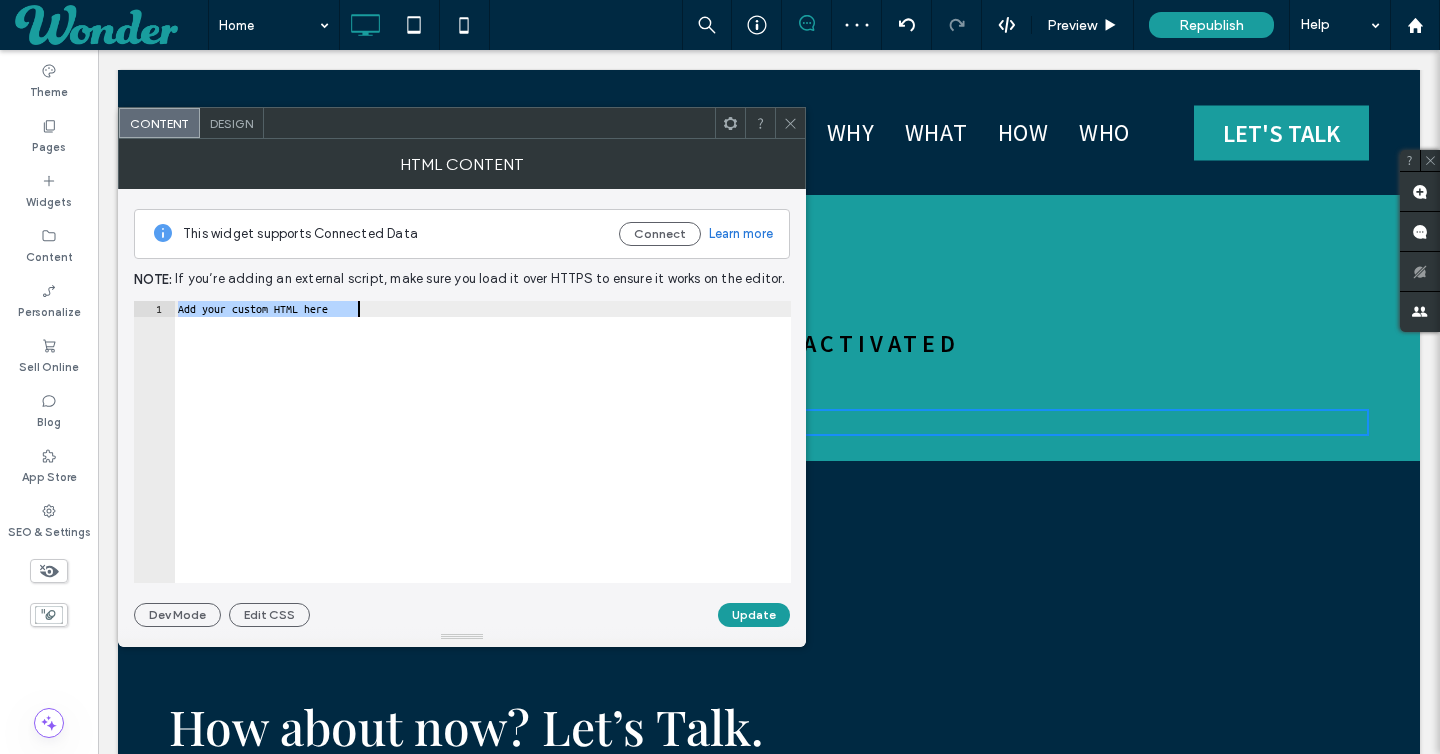 type on "**********" 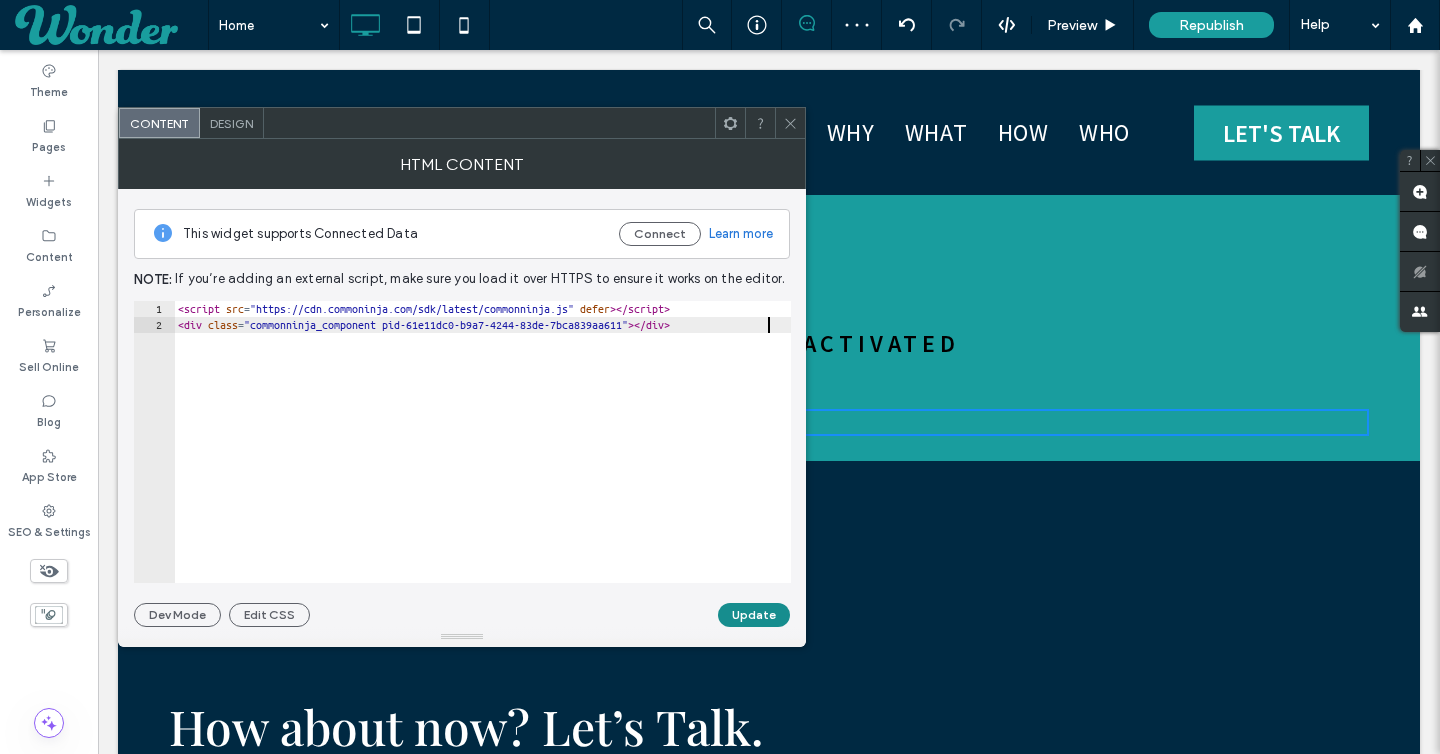 click on "Update" at bounding box center [754, 615] 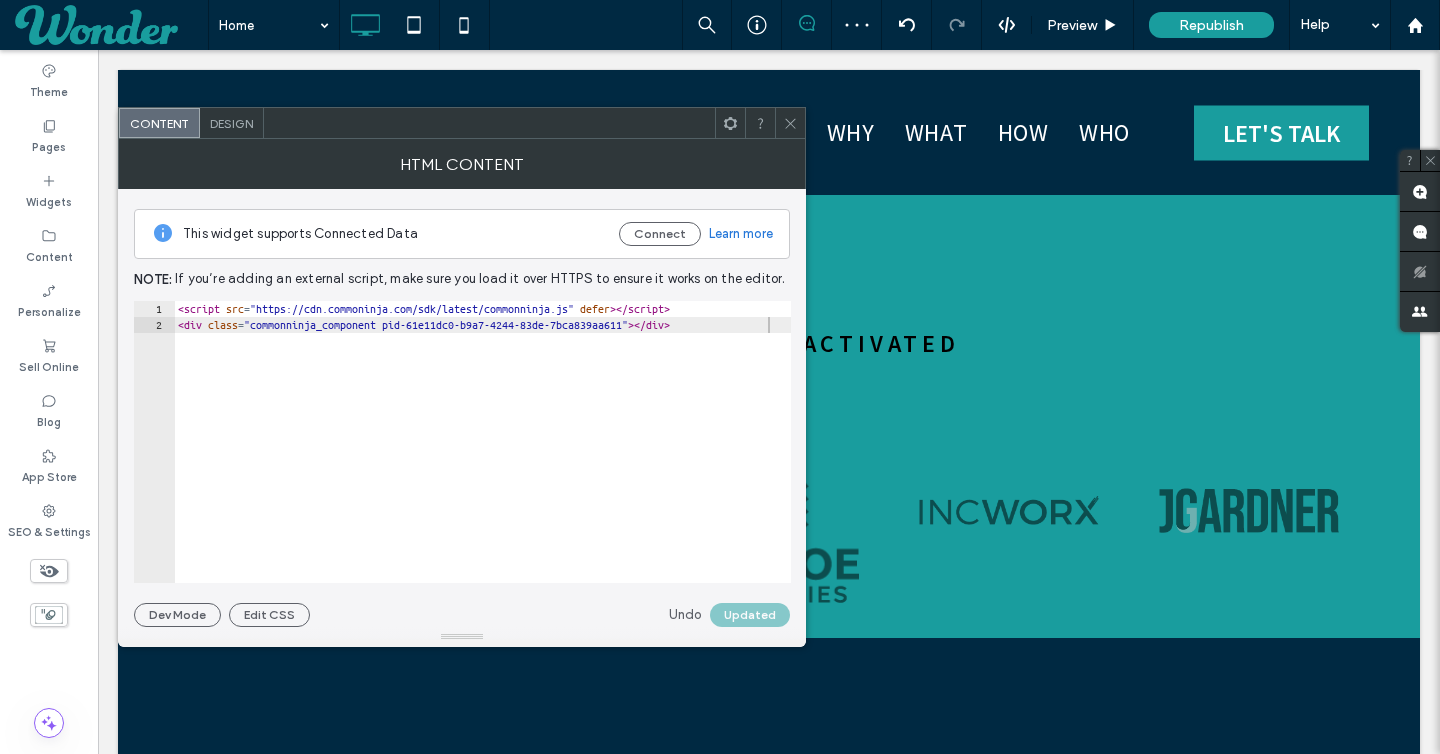 click 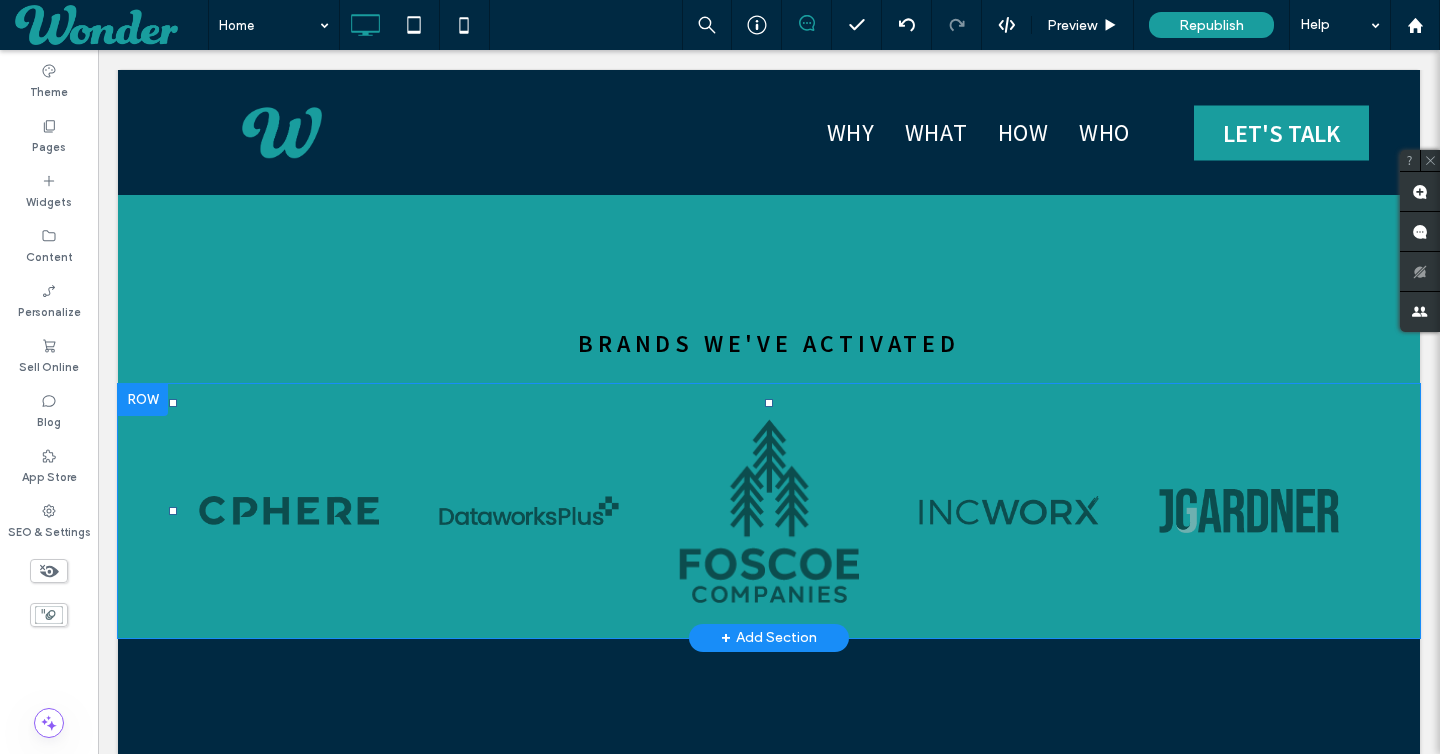 click at bounding box center [2329, 511] 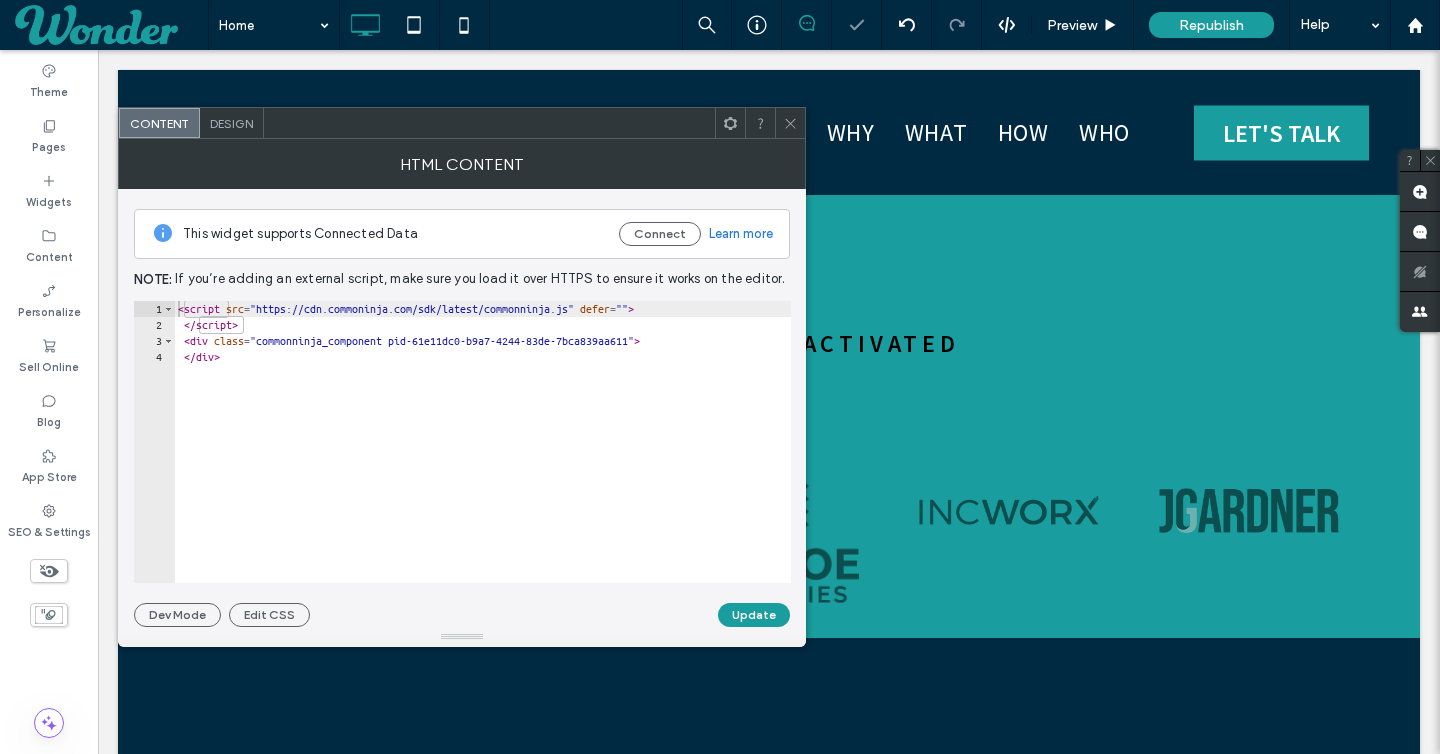 click on "Design" at bounding box center (231, 123) 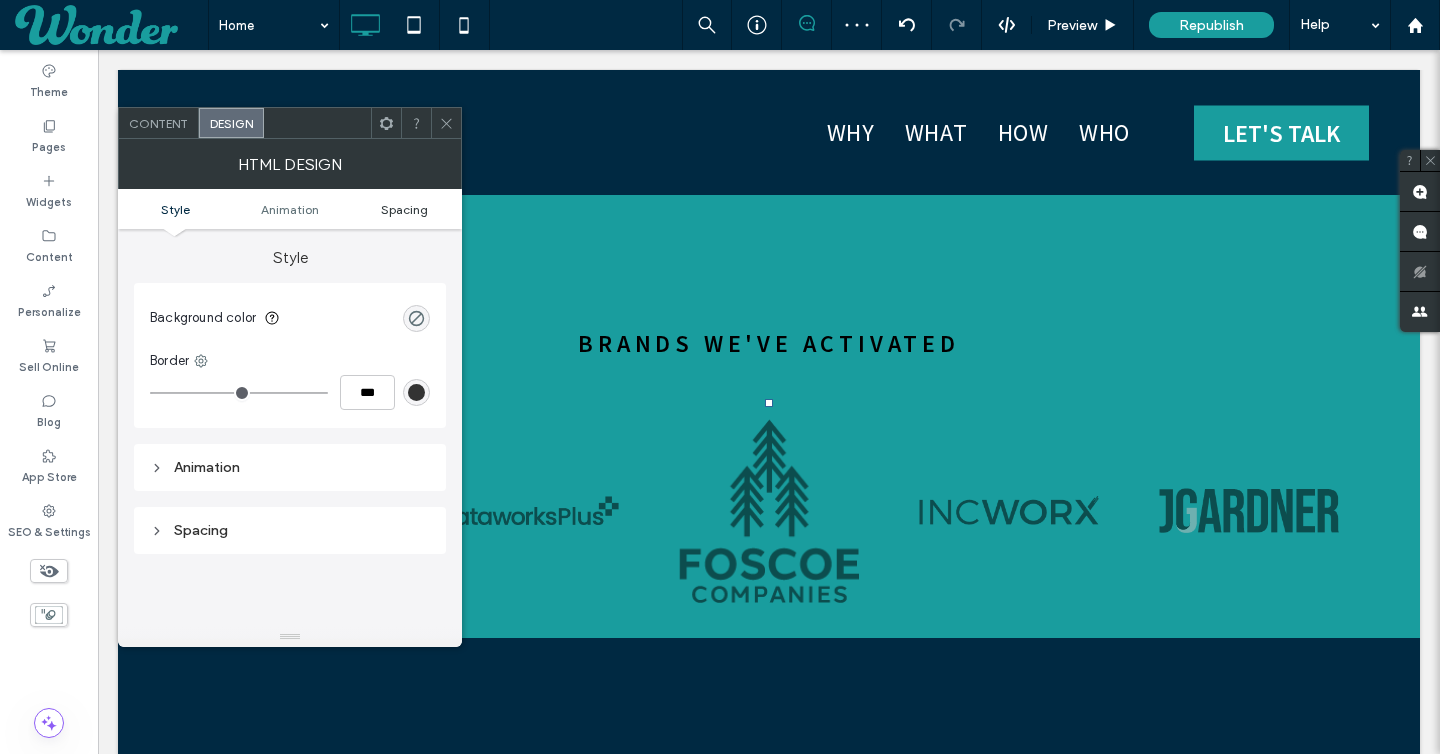 click on "Spacing" at bounding box center (404, 209) 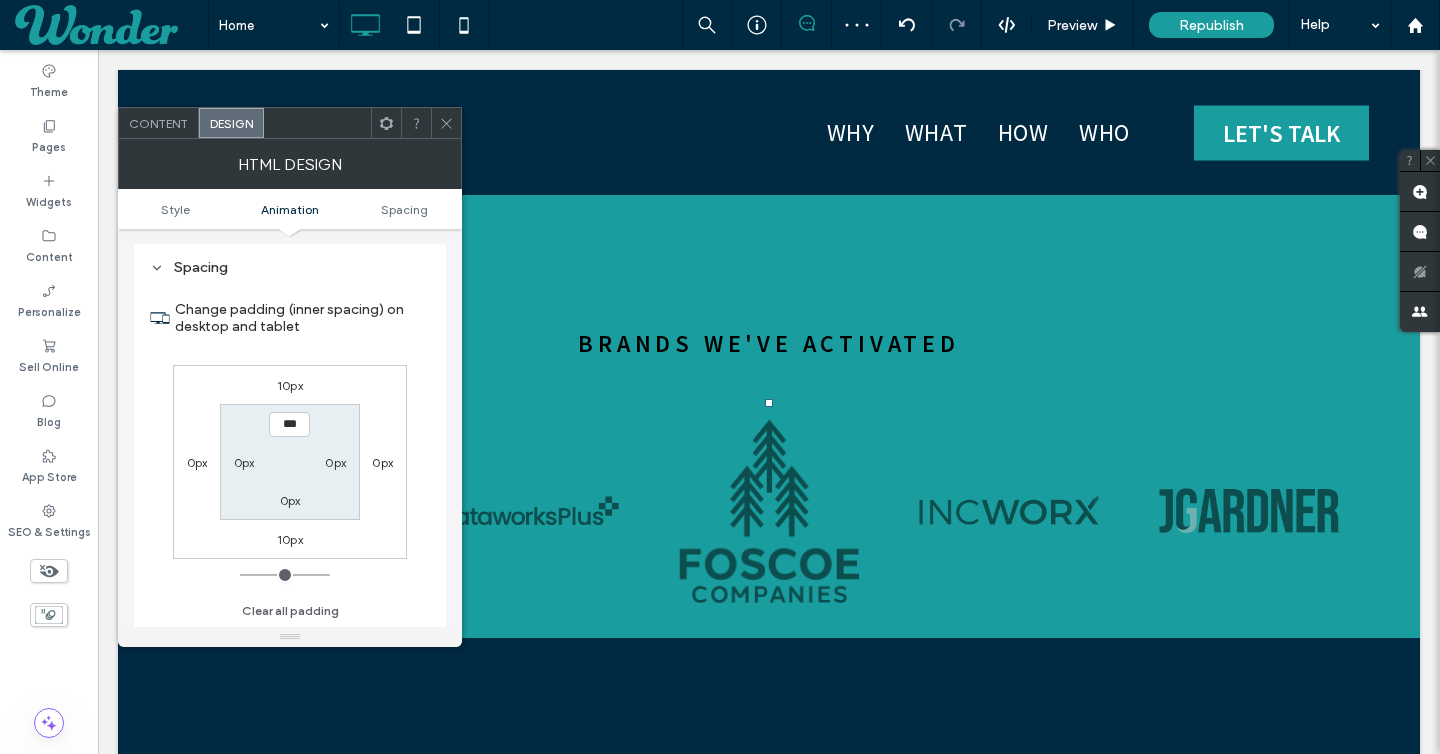 scroll, scrollTop: 263, scrollLeft: 0, axis: vertical 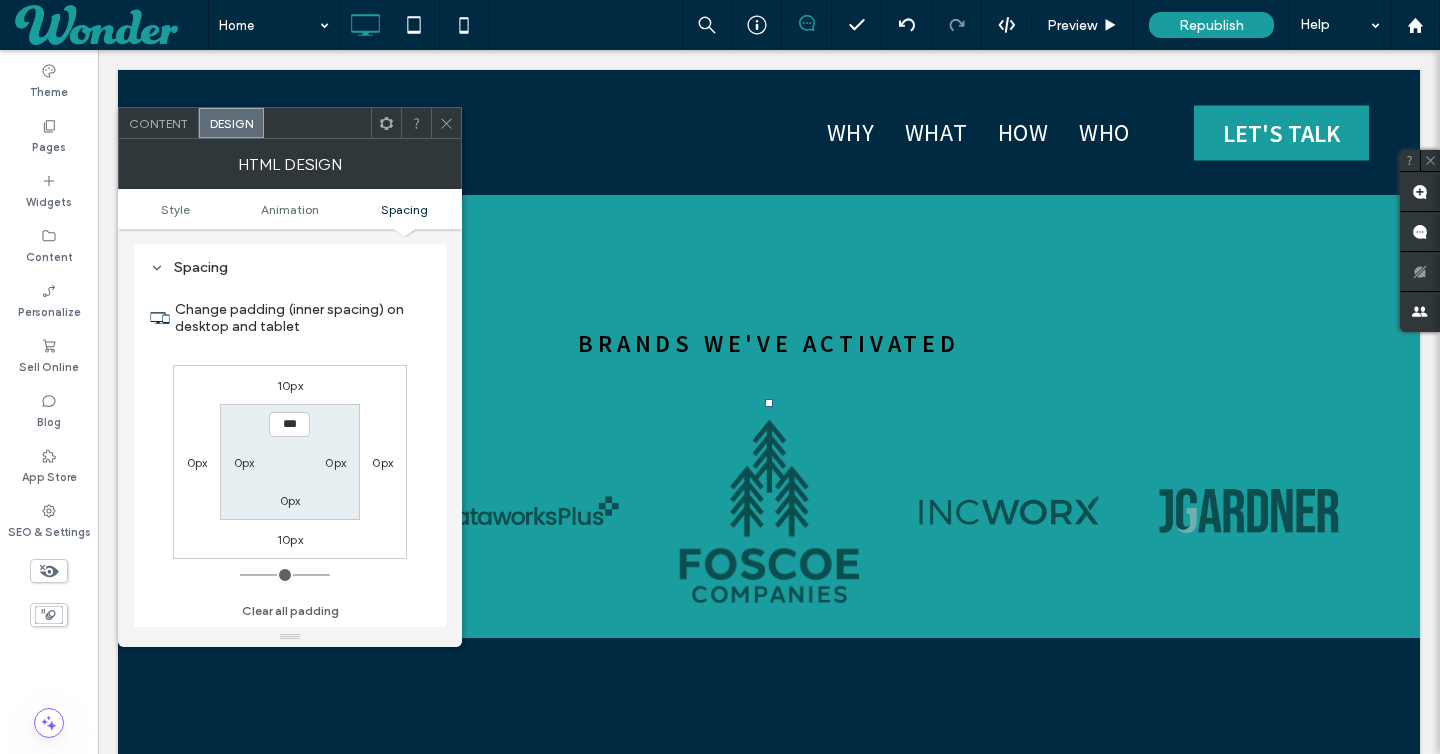 click on "10px" at bounding box center [290, 539] 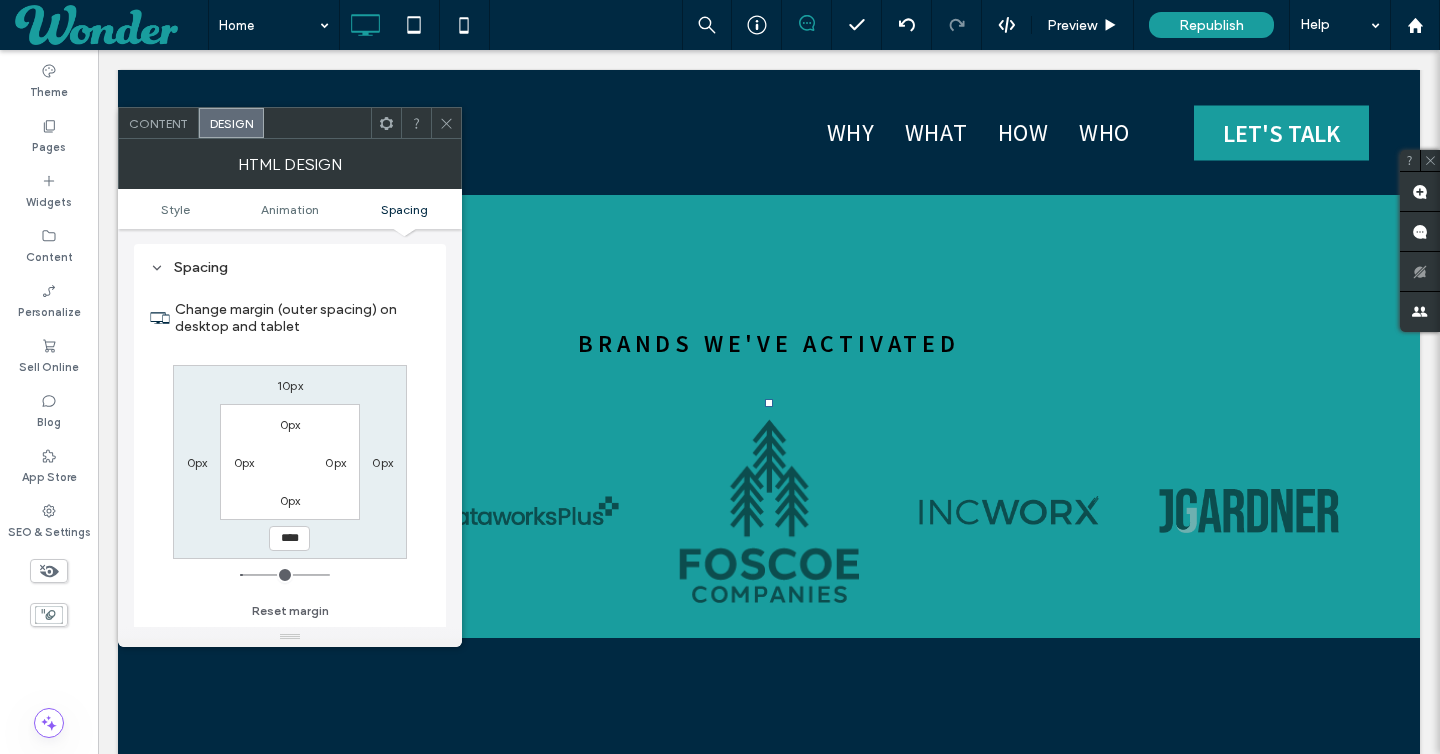 click on "****" at bounding box center [289, 538] 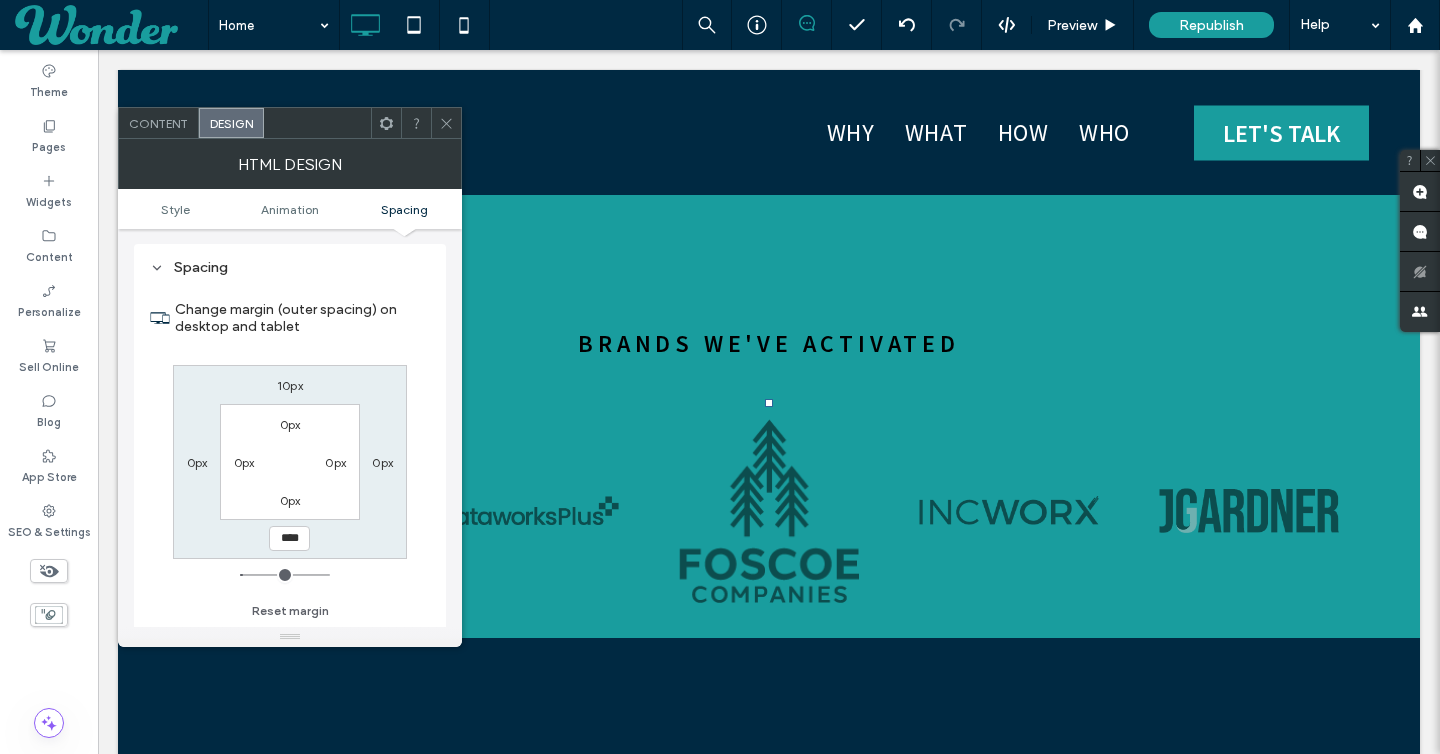 type on "****" 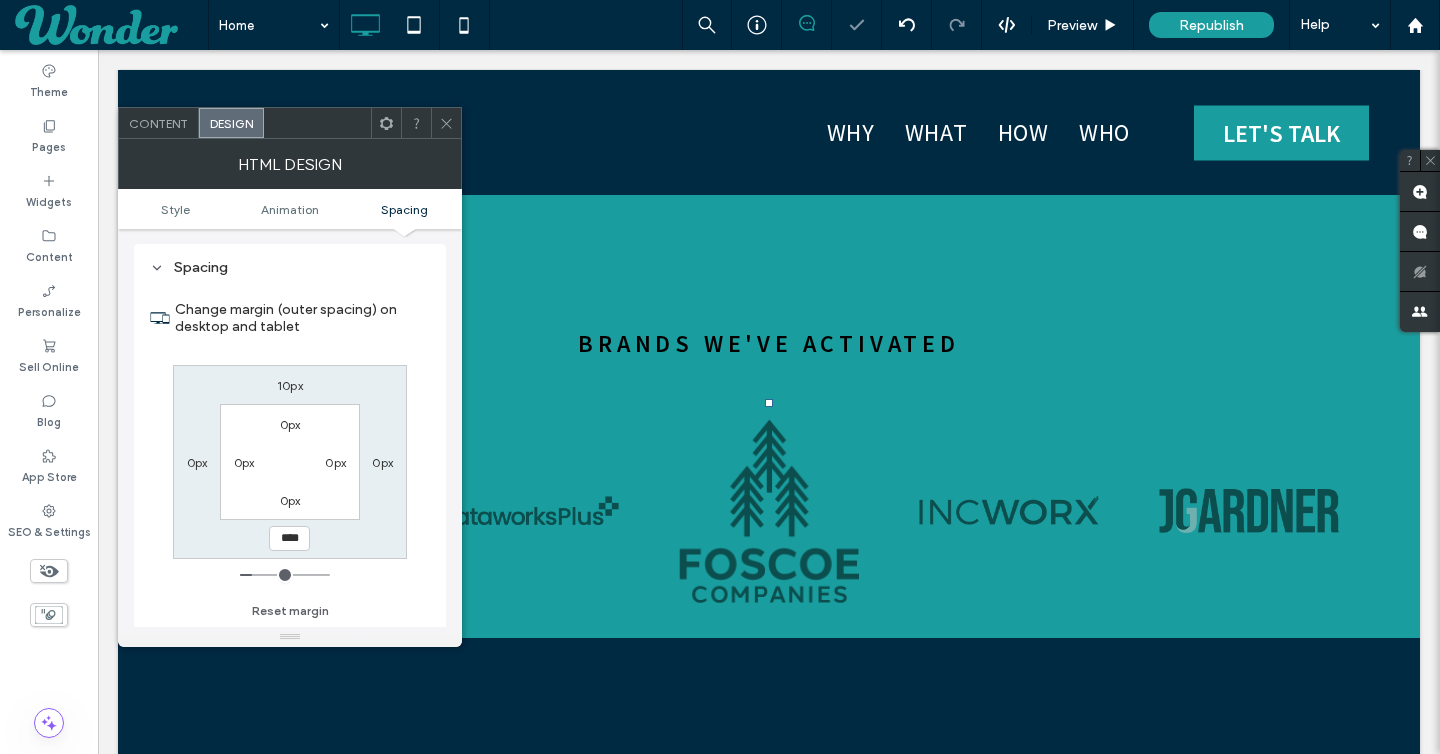 click on "10px" at bounding box center [290, 385] 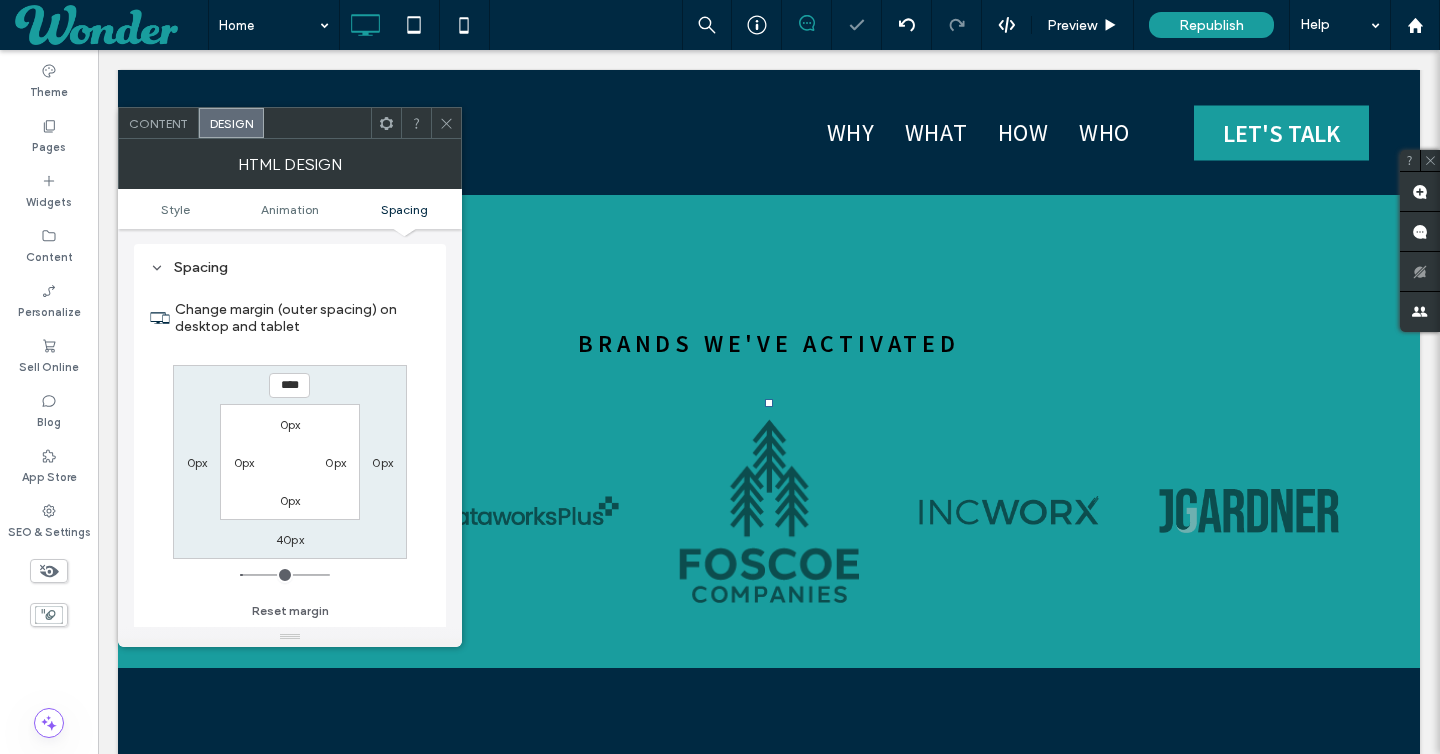 click on "****" at bounding box center (289, 385) 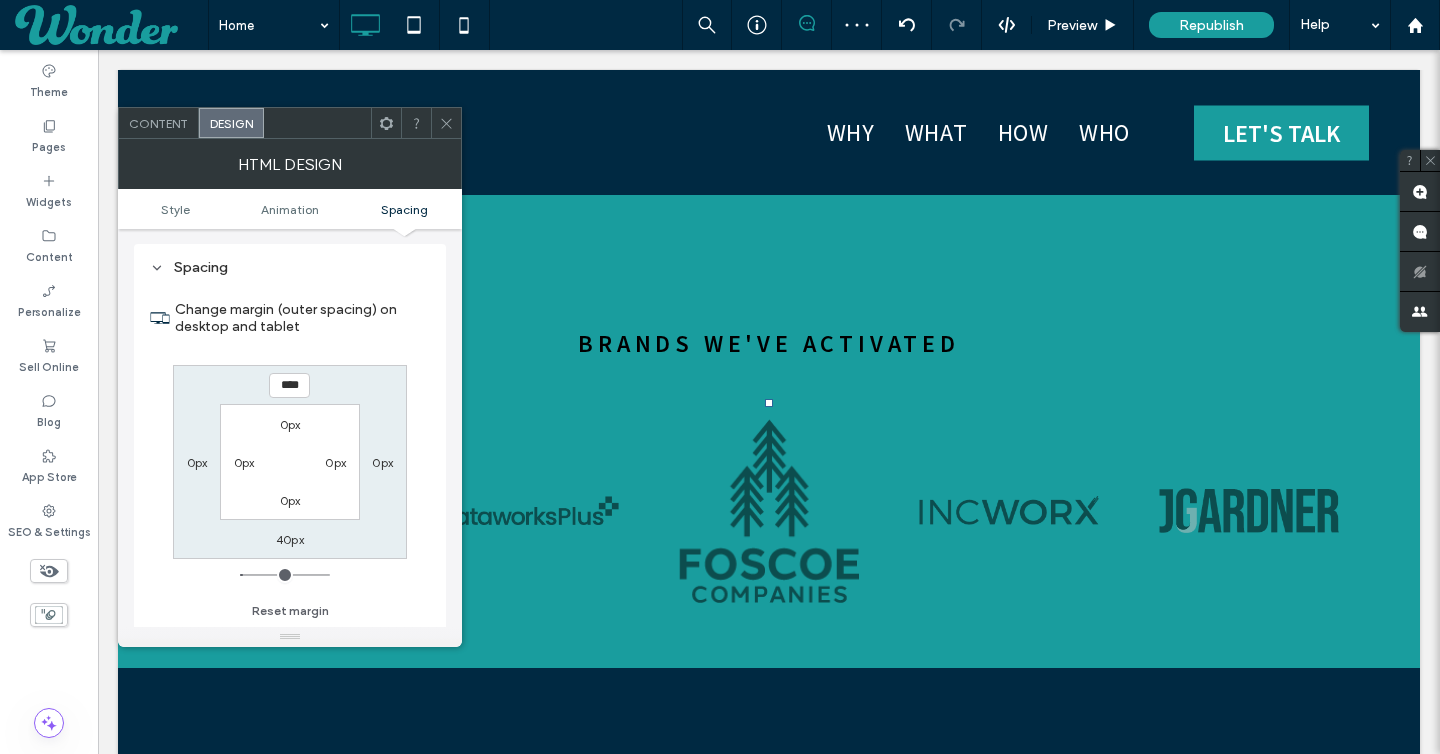 type on "****" 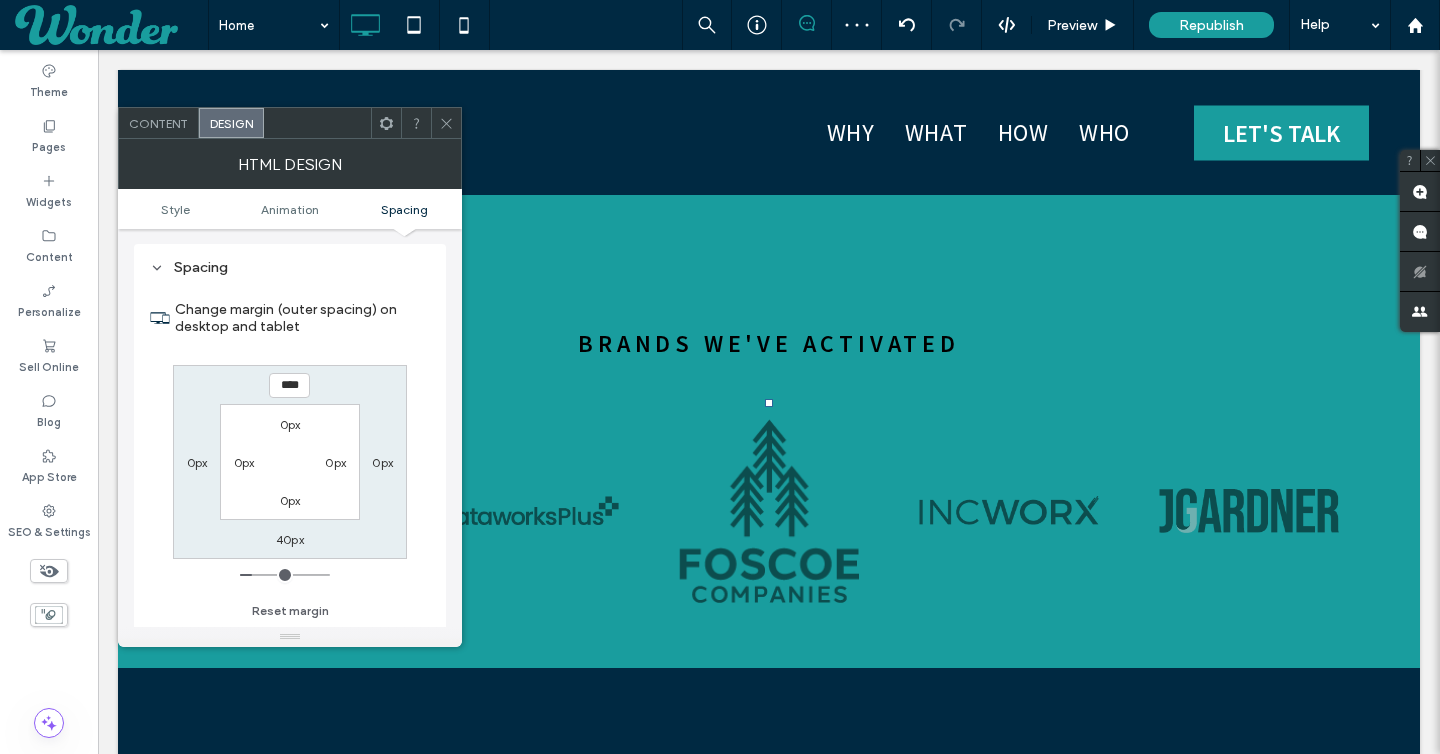 click on "Change margin (outer spacing) on desktop and tablet" at bounding box center (302, 318) 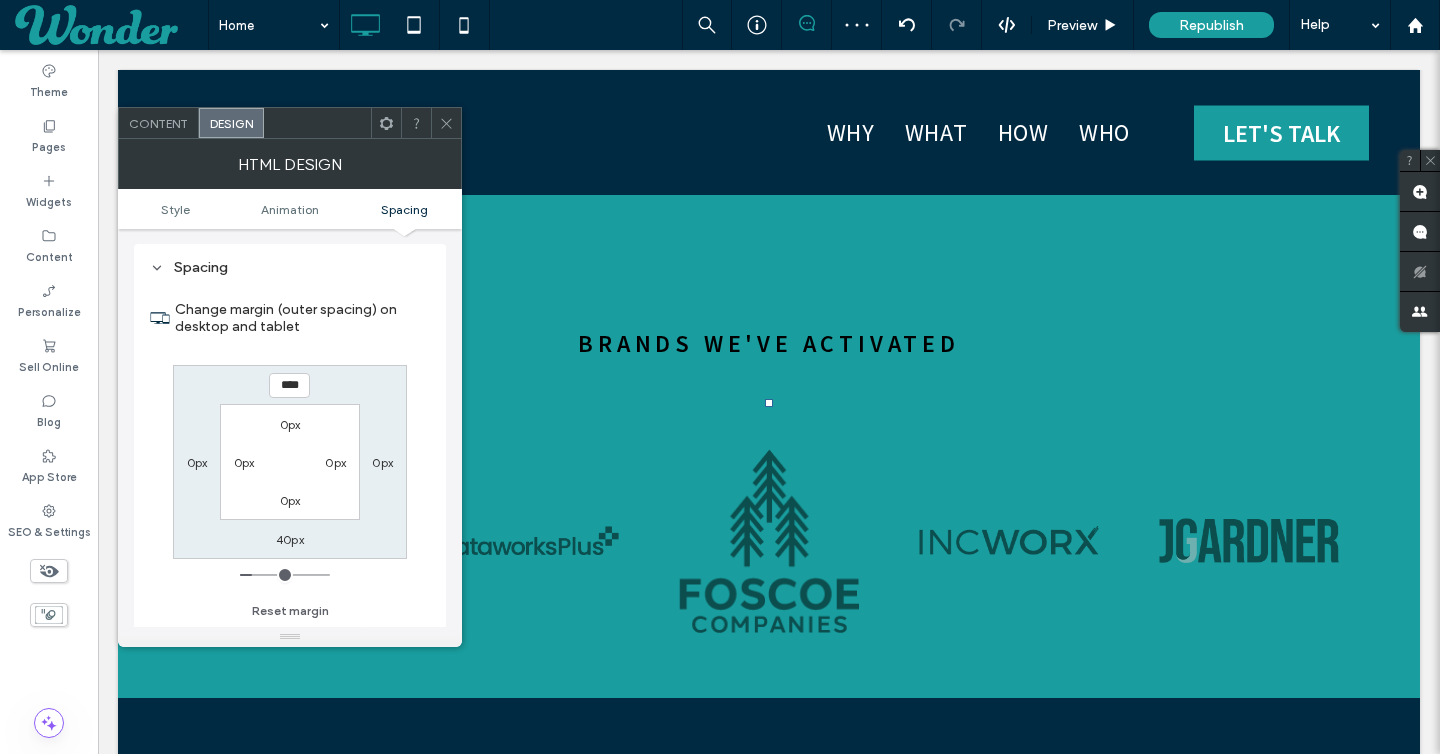 click on "40px" at bounding box center (290, 539) 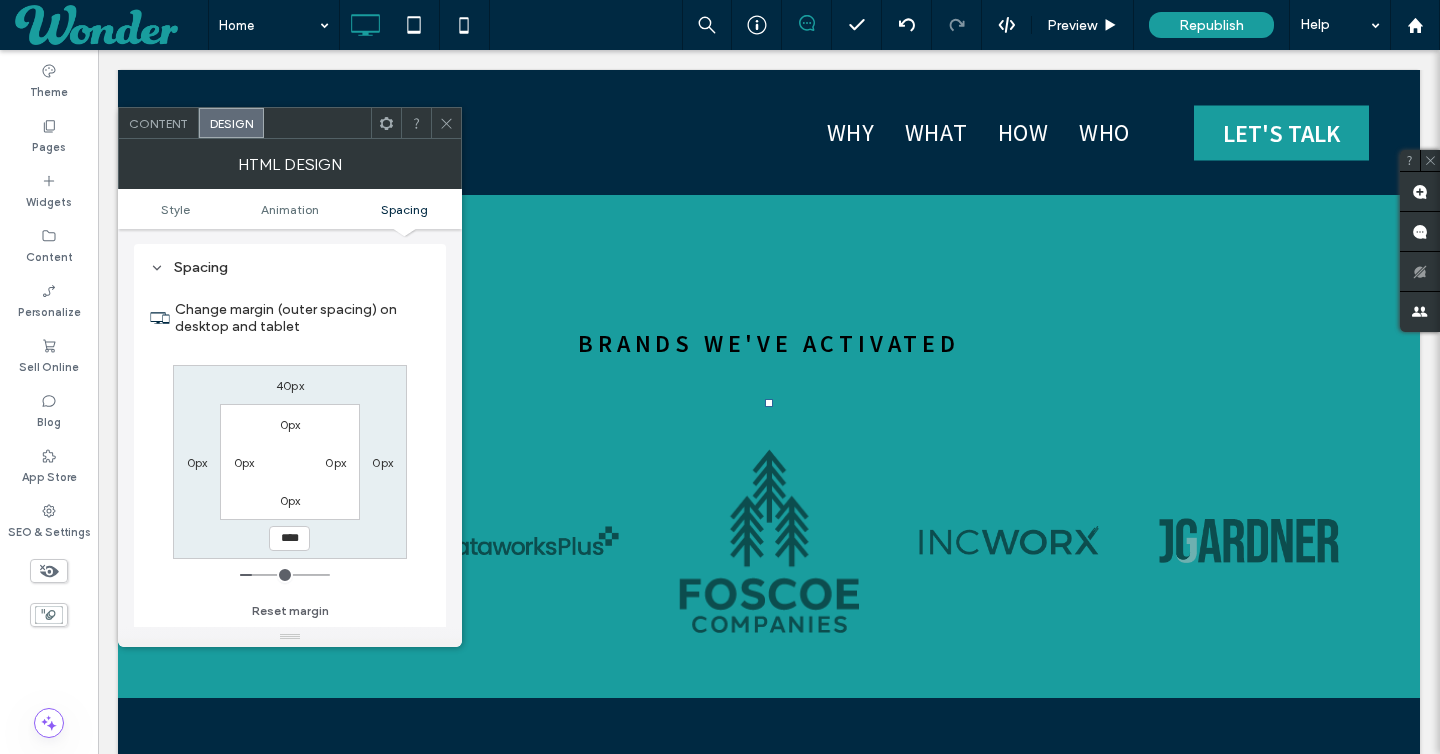 click on "****" at bounding box center (289, 538) 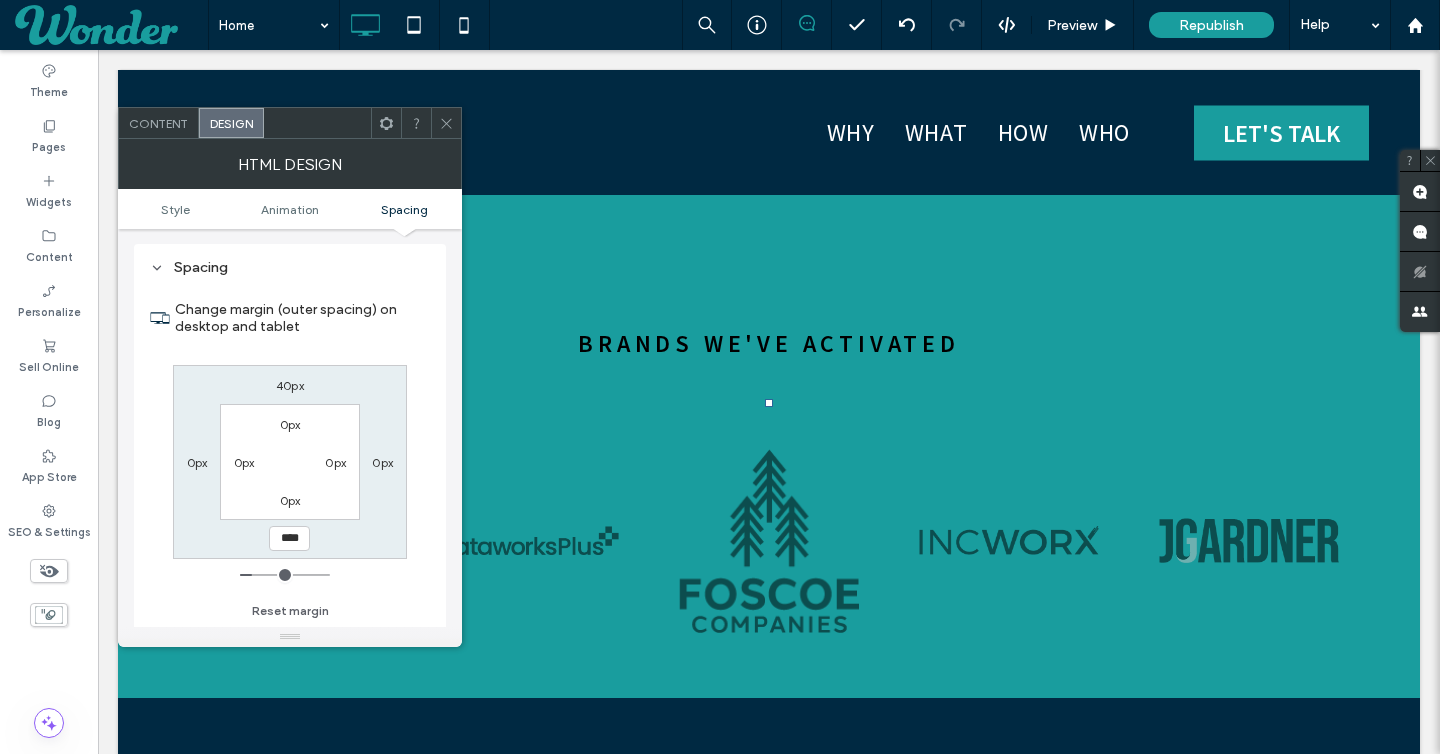type on "****" 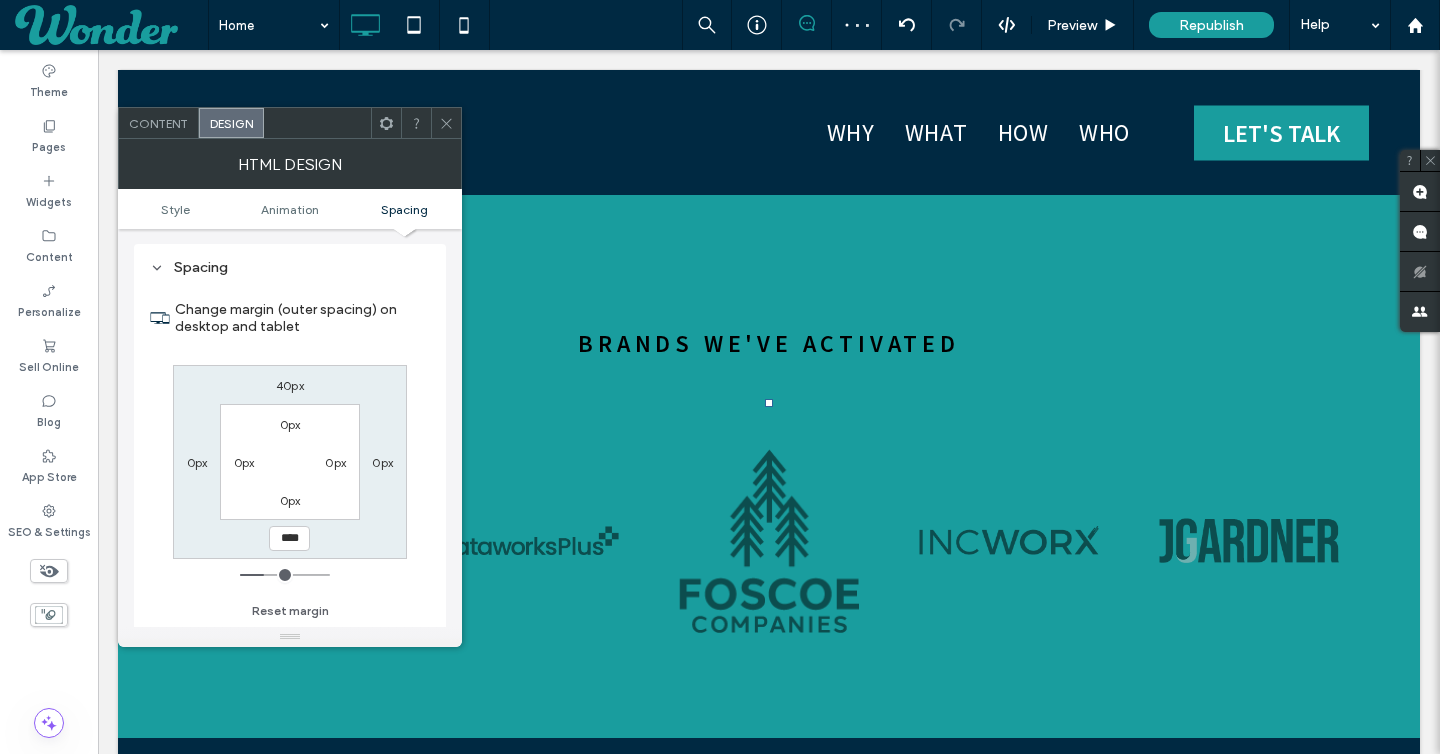 click 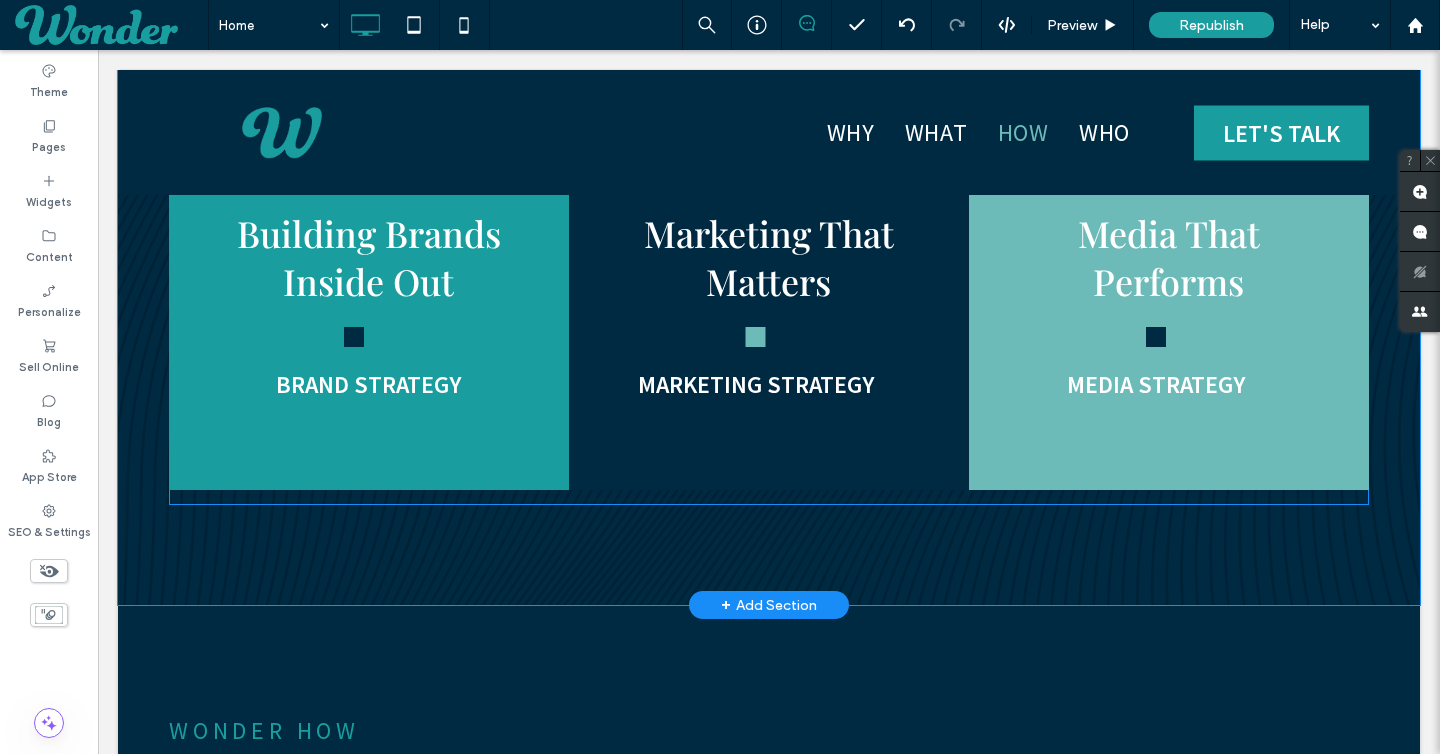 scroll, scrollTop: 1795, scrollLeft: 0, axis: vertical 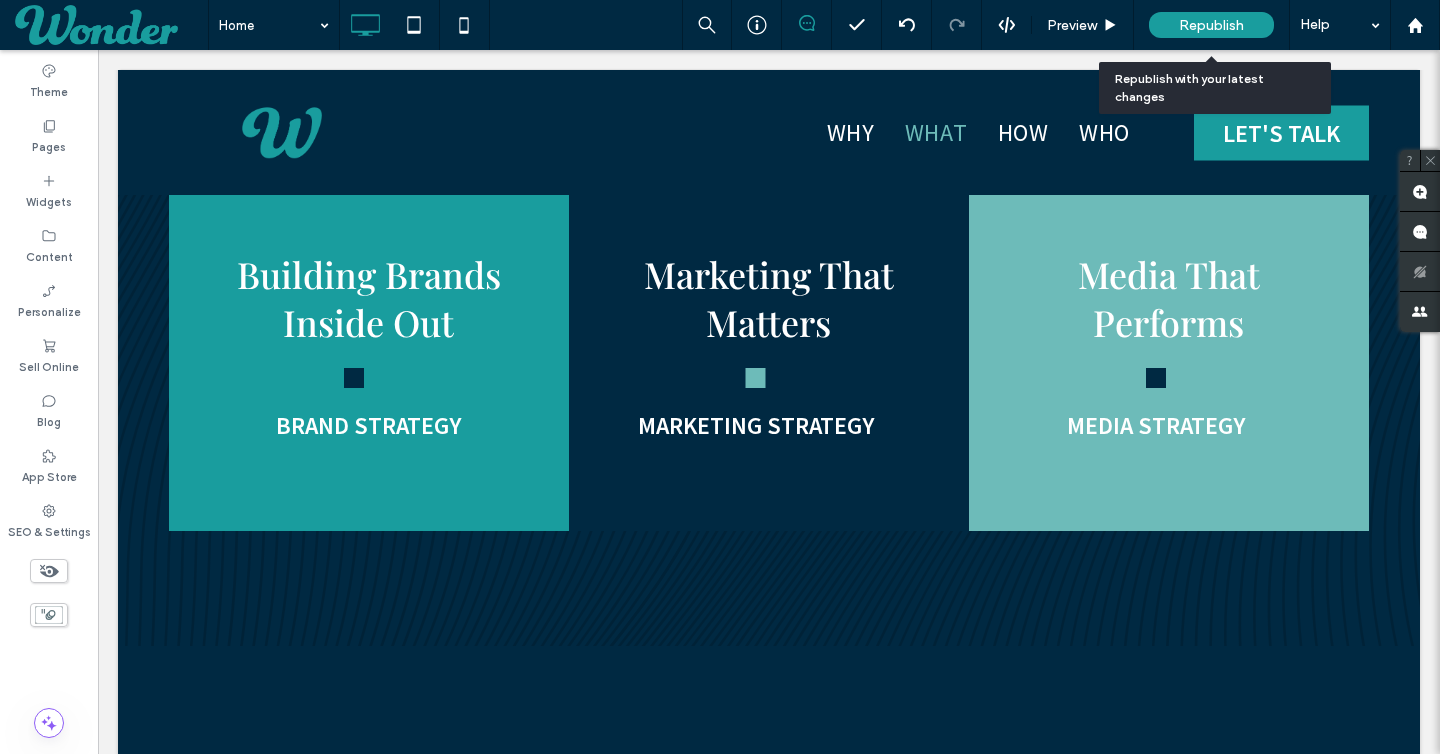 click on "Republish" at bounding box center (1211, 25) 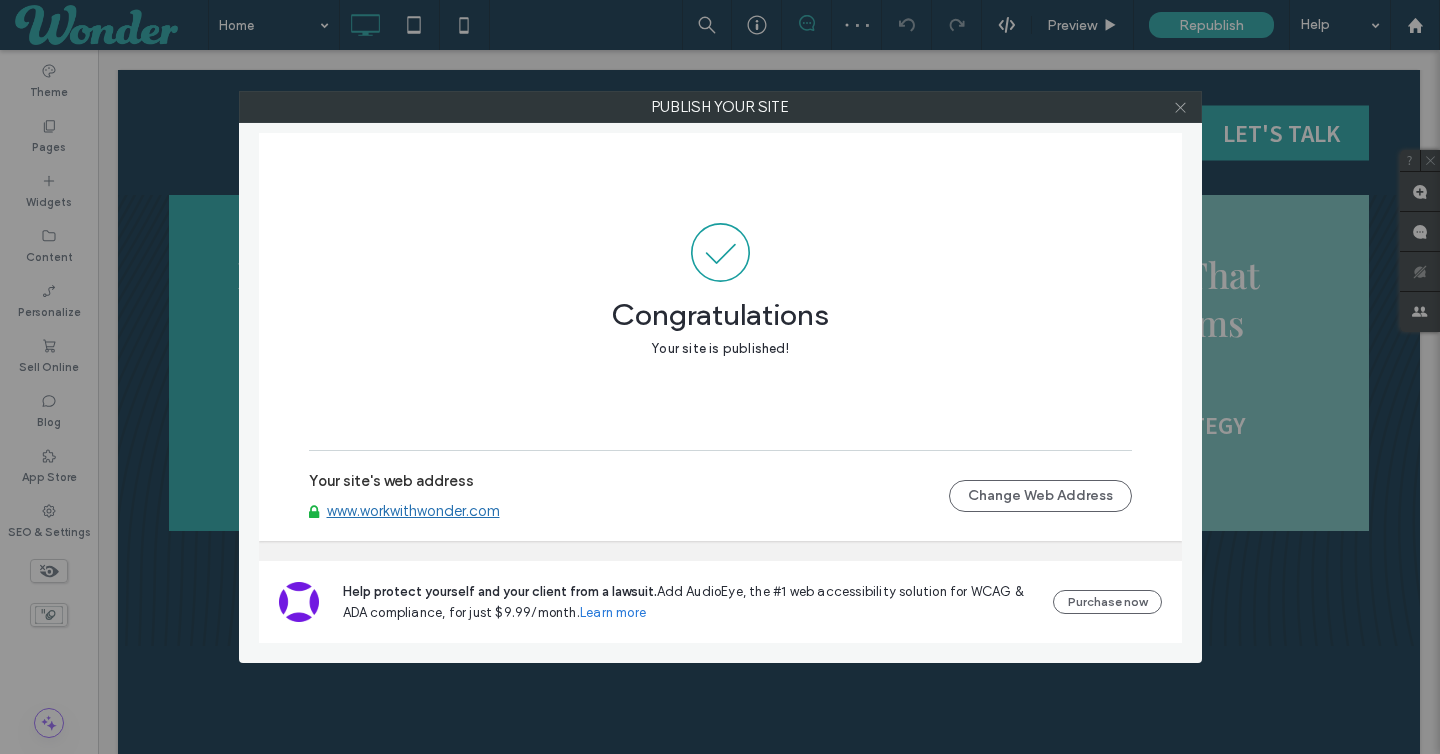 click 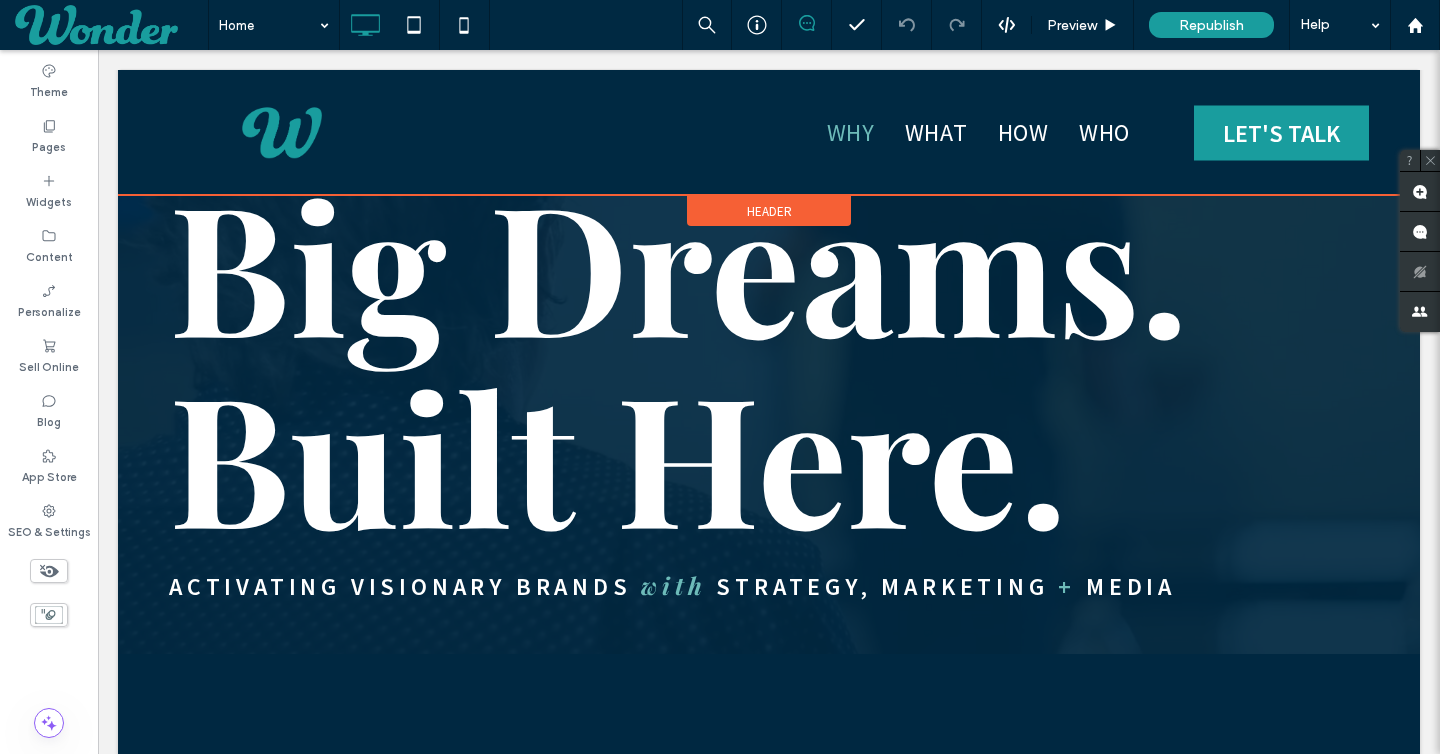 scroll, scrollTop: 0, scrollLeft: 0, axis: both 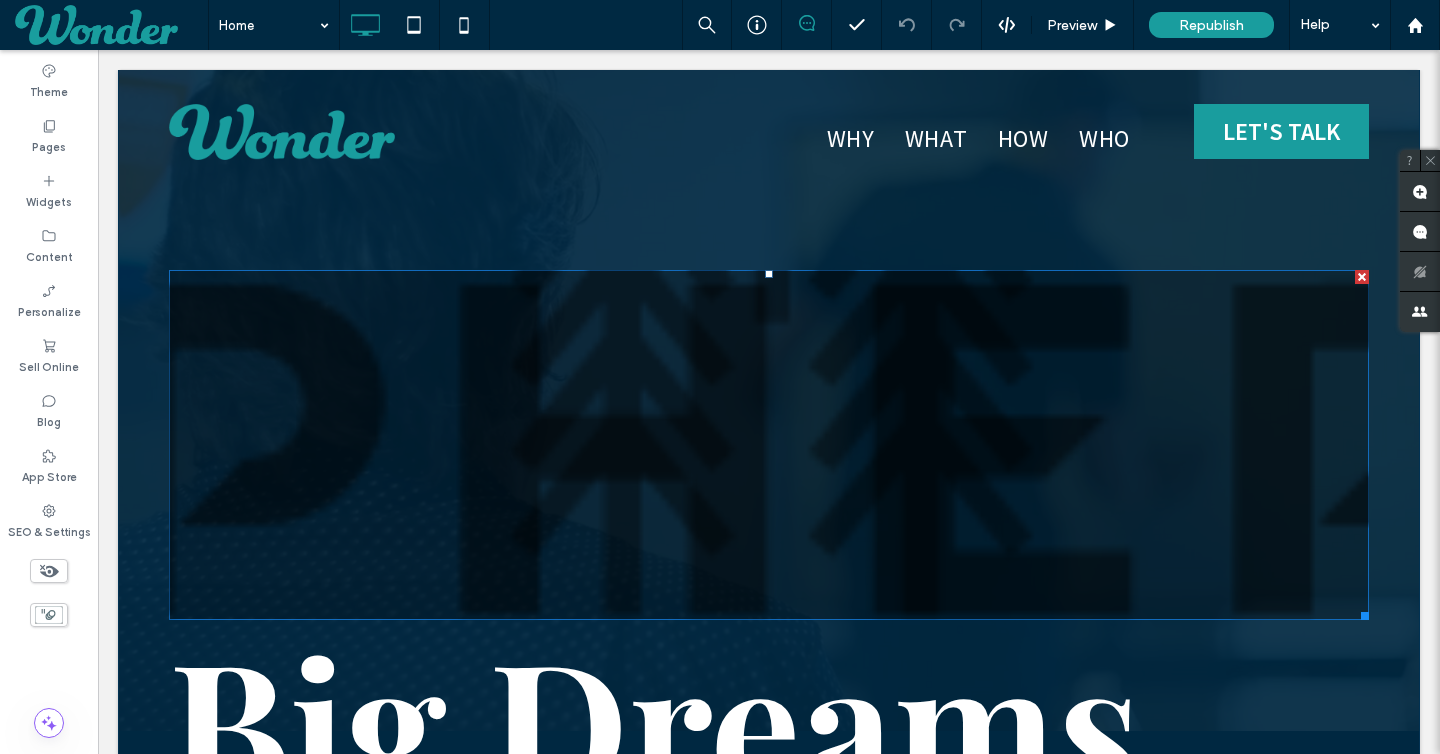 click at bounding box center (1362, 277) 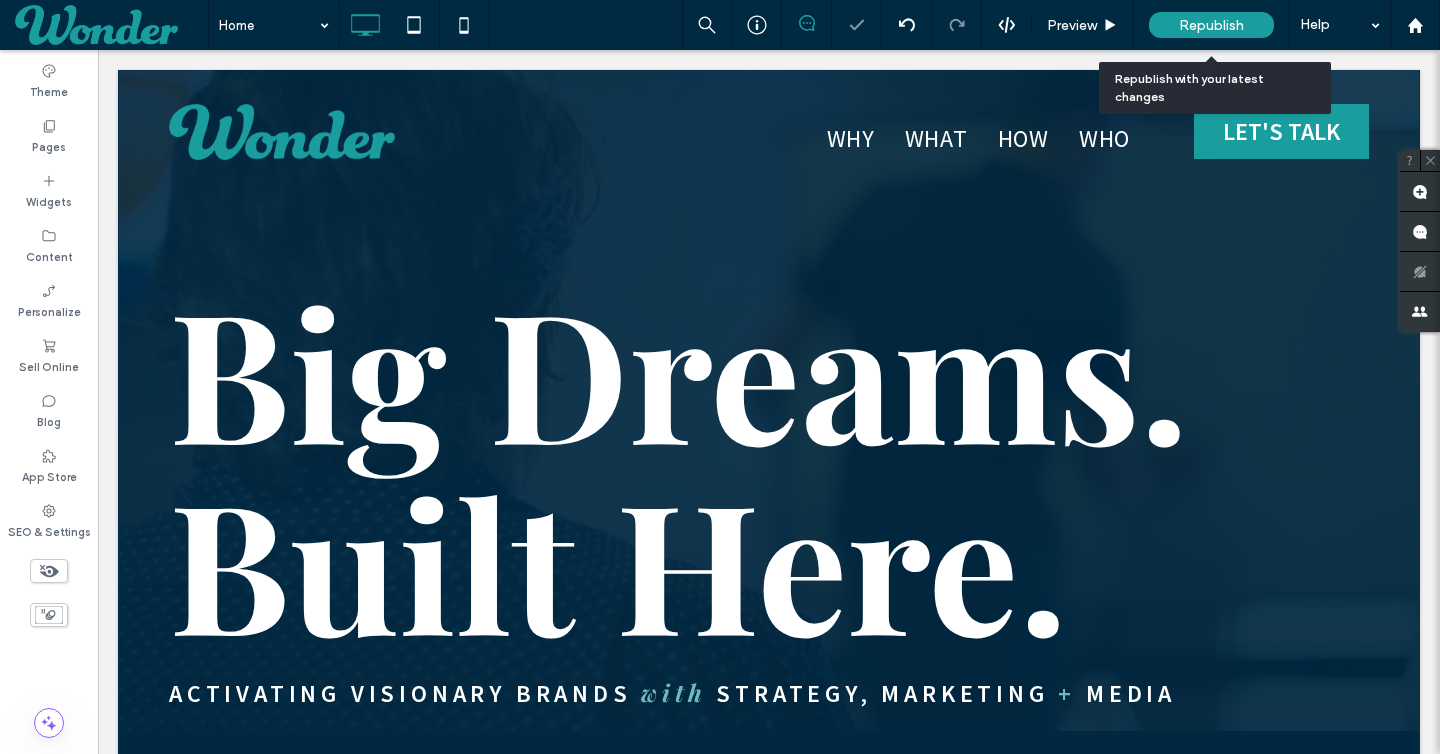 click on "Republish" at bounding box center (1211, 25) 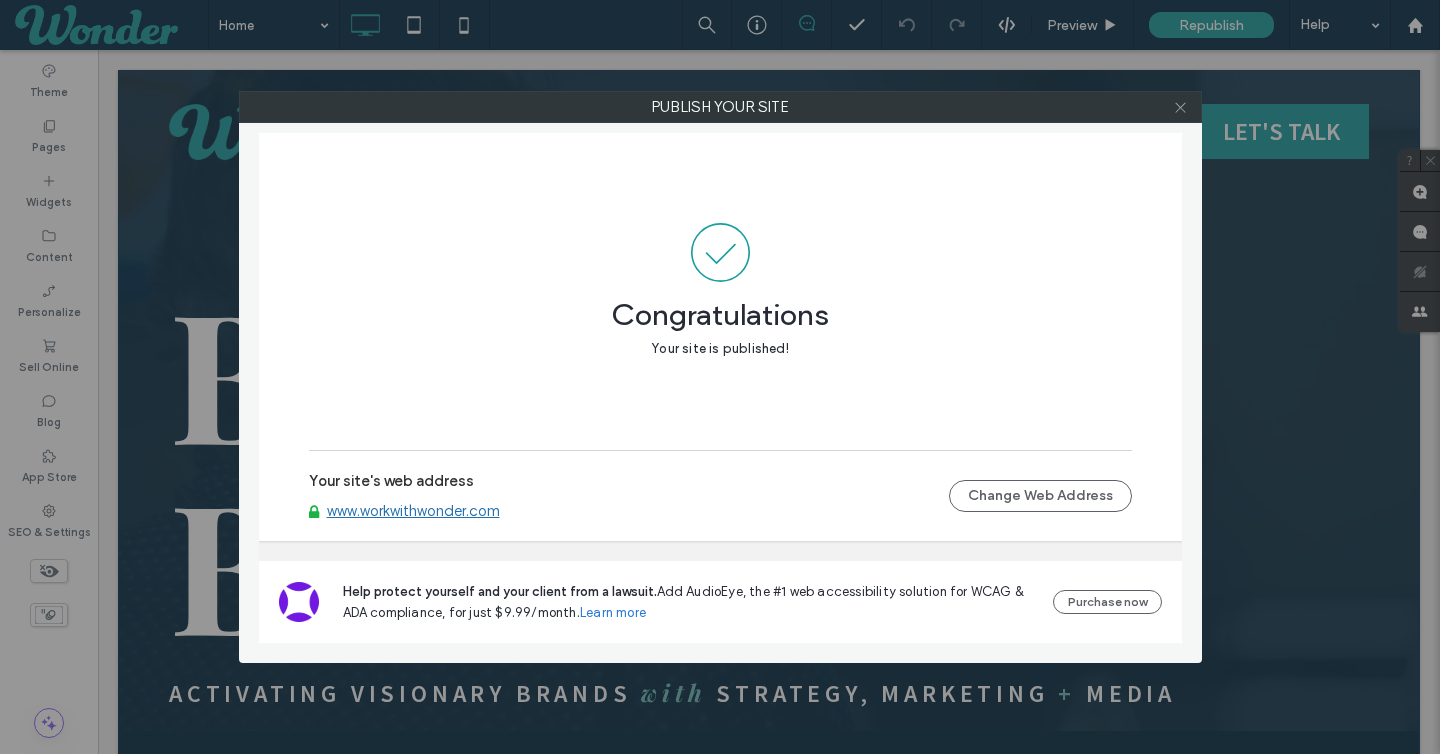 click 